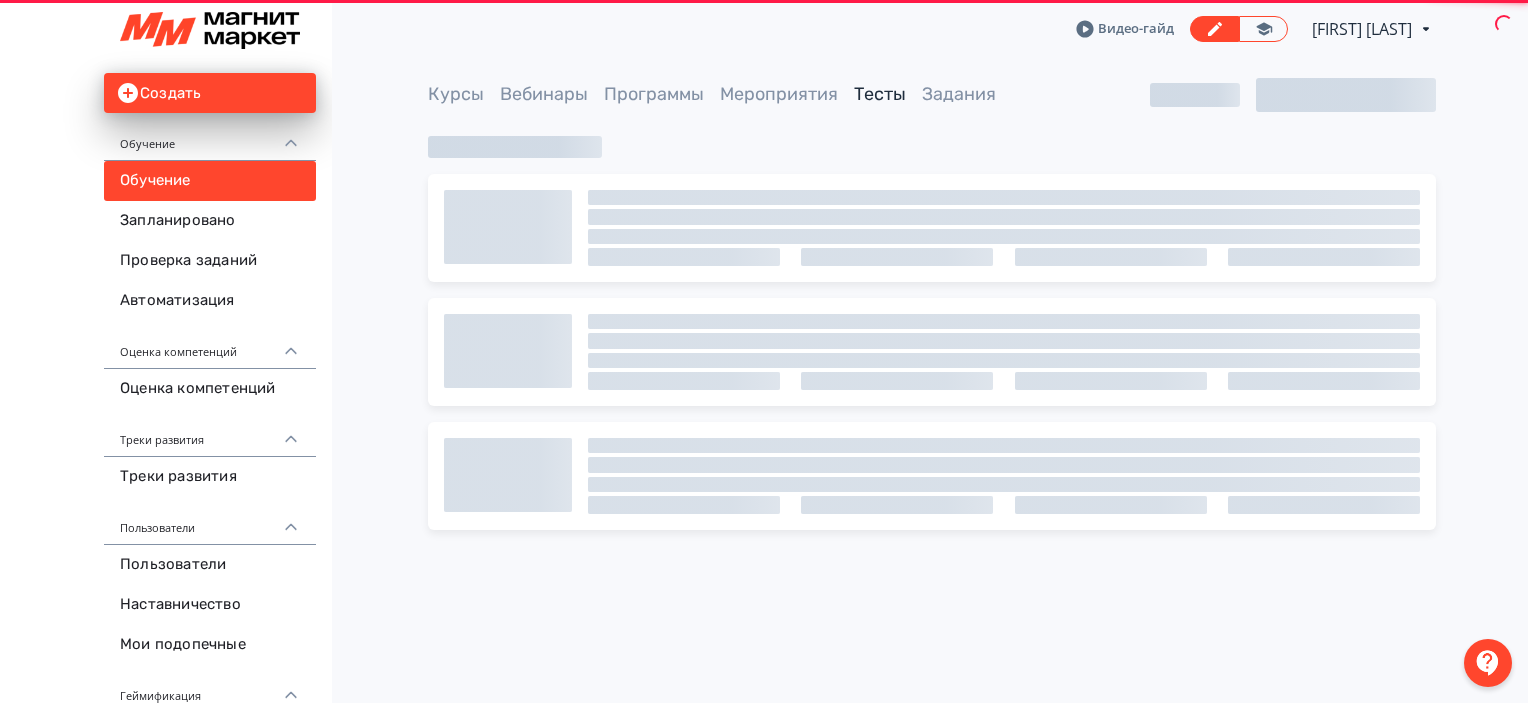 scroll, scrollTop: 0, scrollLeft: 0, axis: both 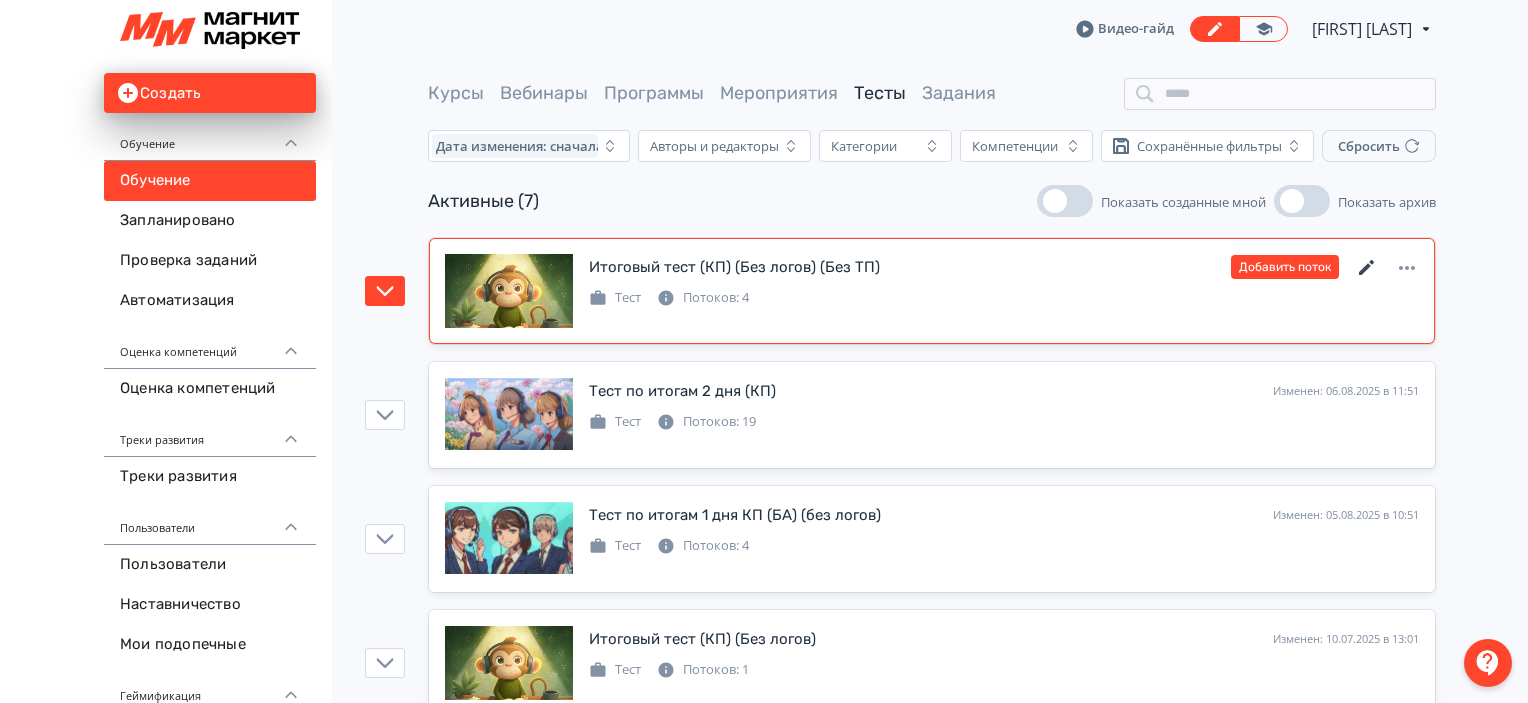 click 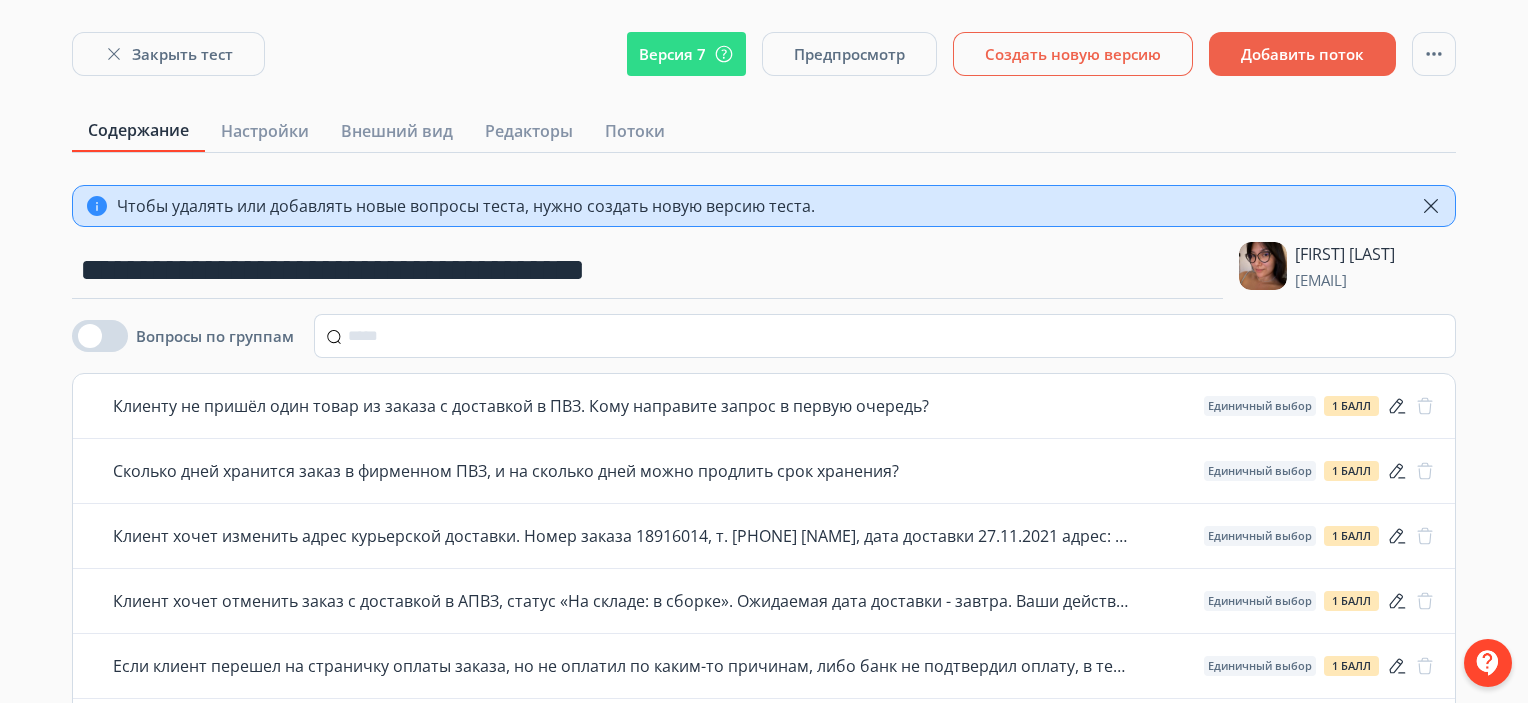click on "Создать новую версию" at bounding box center (1073, 54) 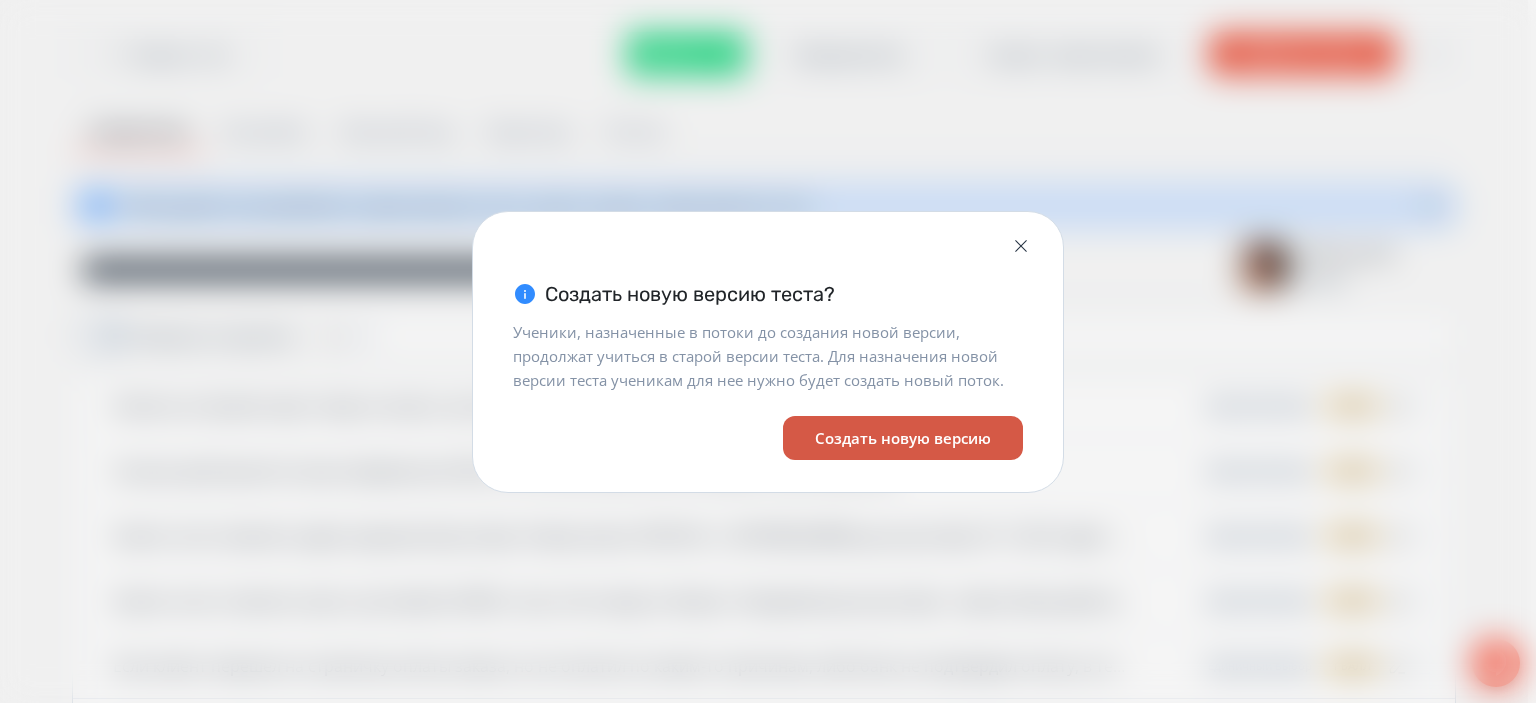 click on "Создать новую версию" at bounding box center (903, 438) 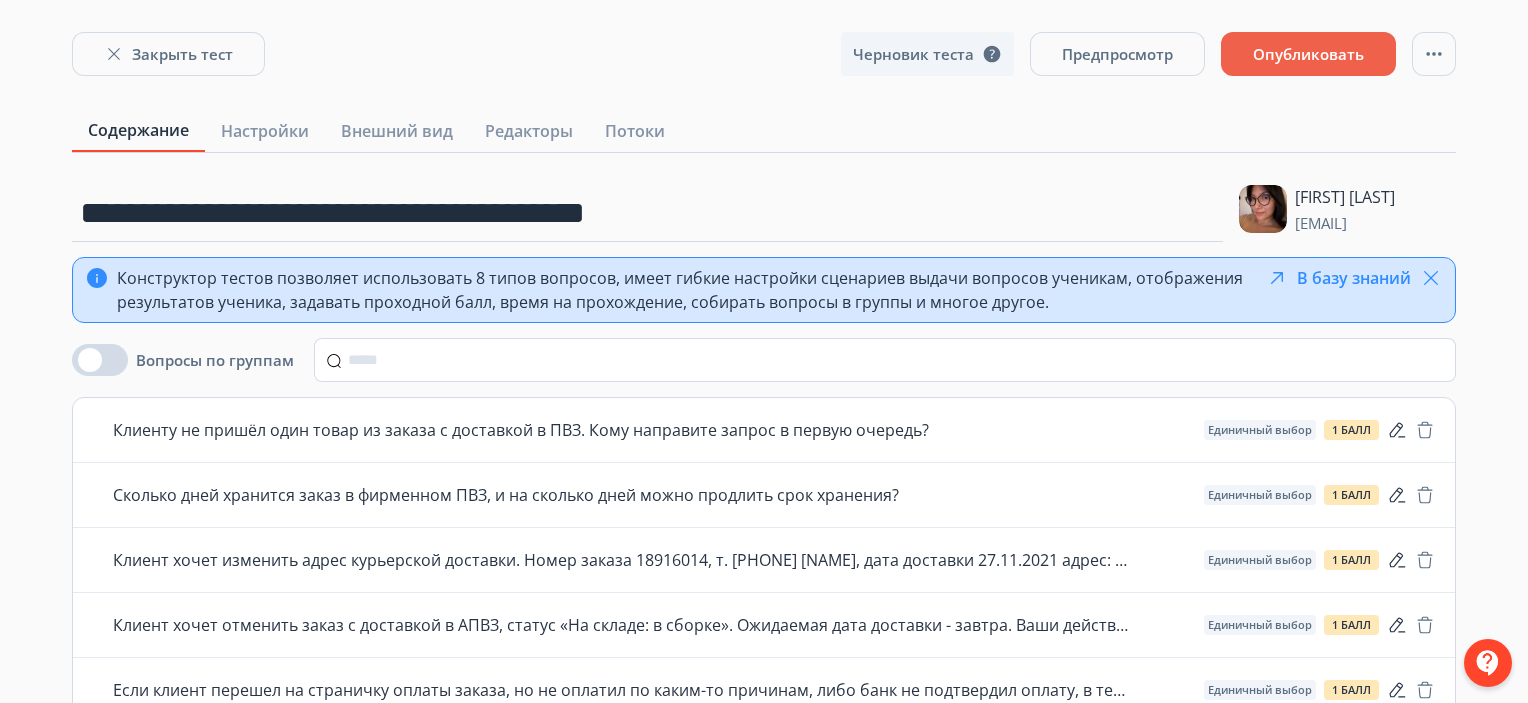 click 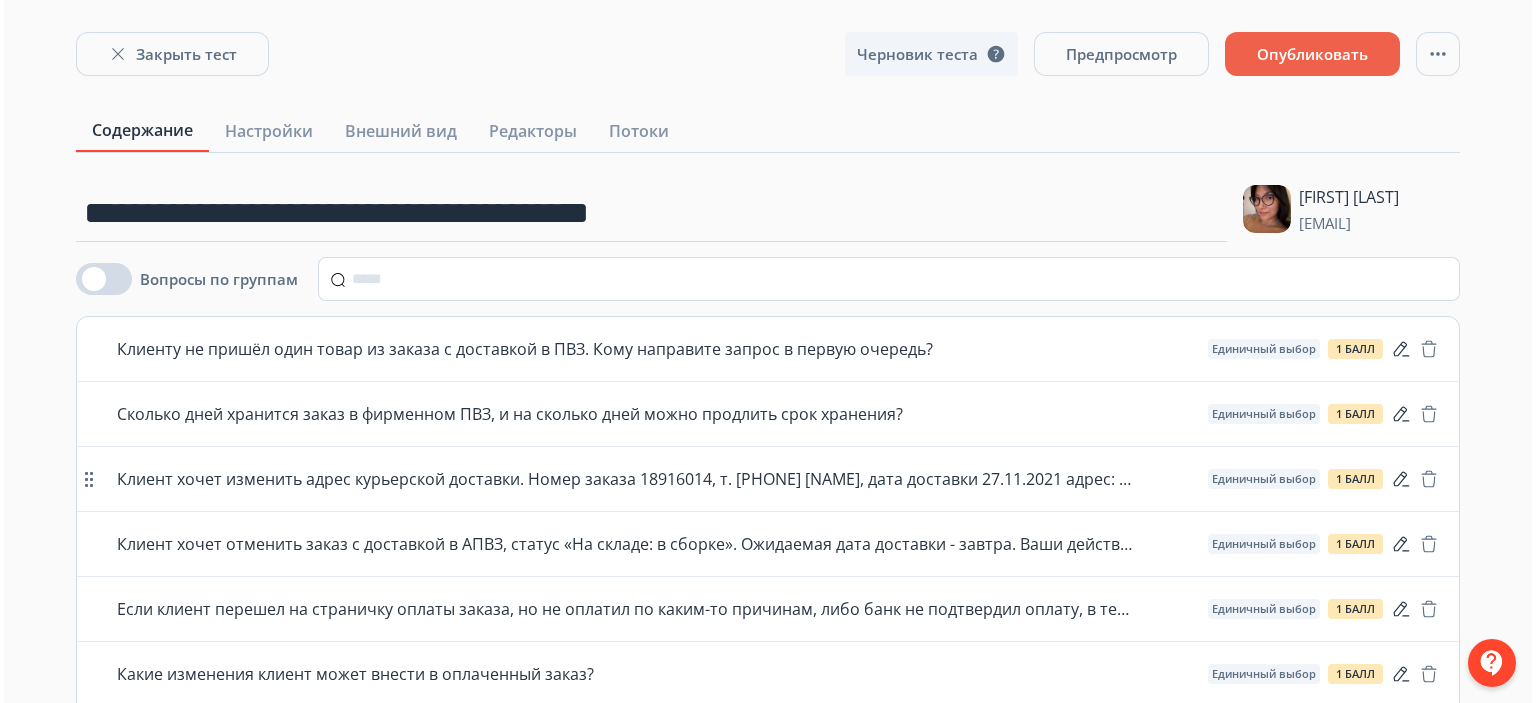 scroll, scrollTop: 5245, scrollLeft: 0, axis: vertical 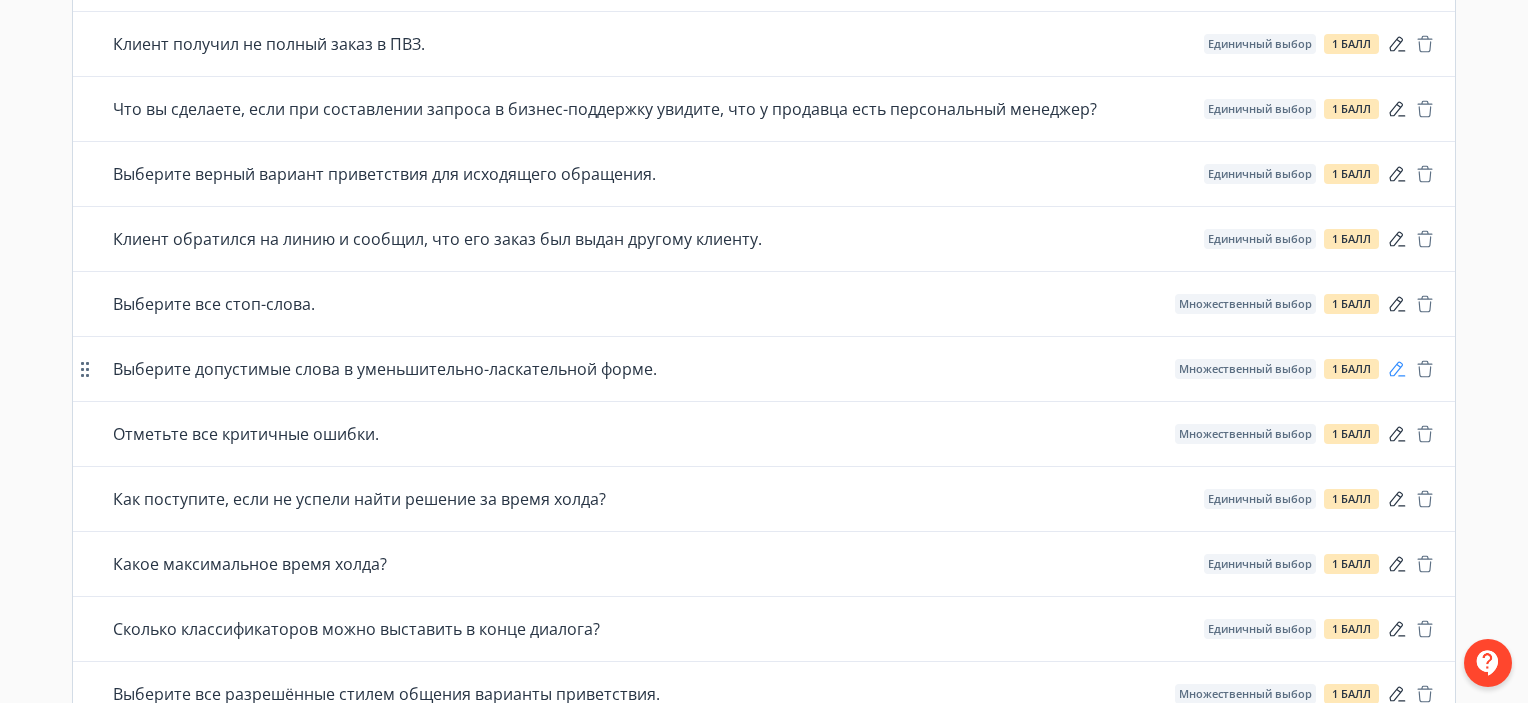 click 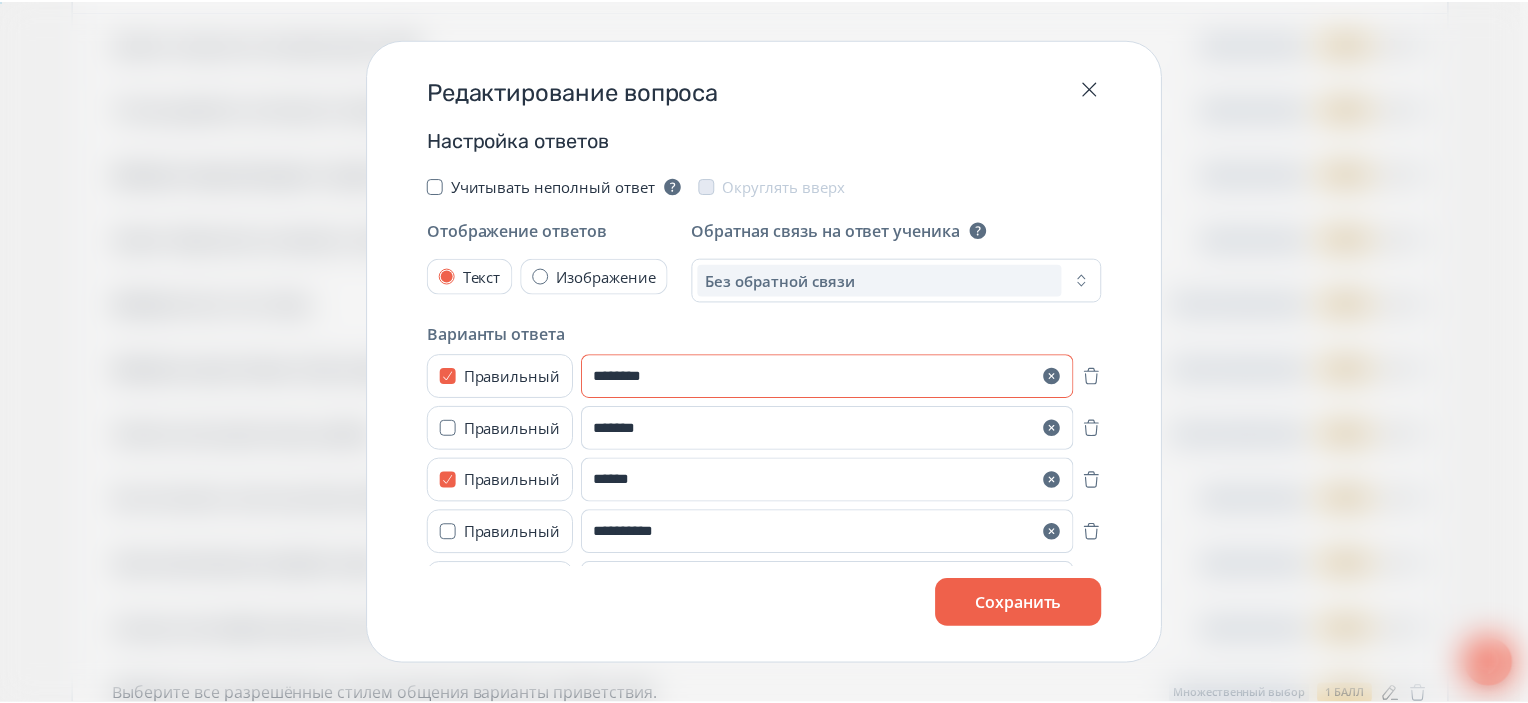 scroll, scrollTop: 335, scrollLeft: 0, axis: vertical 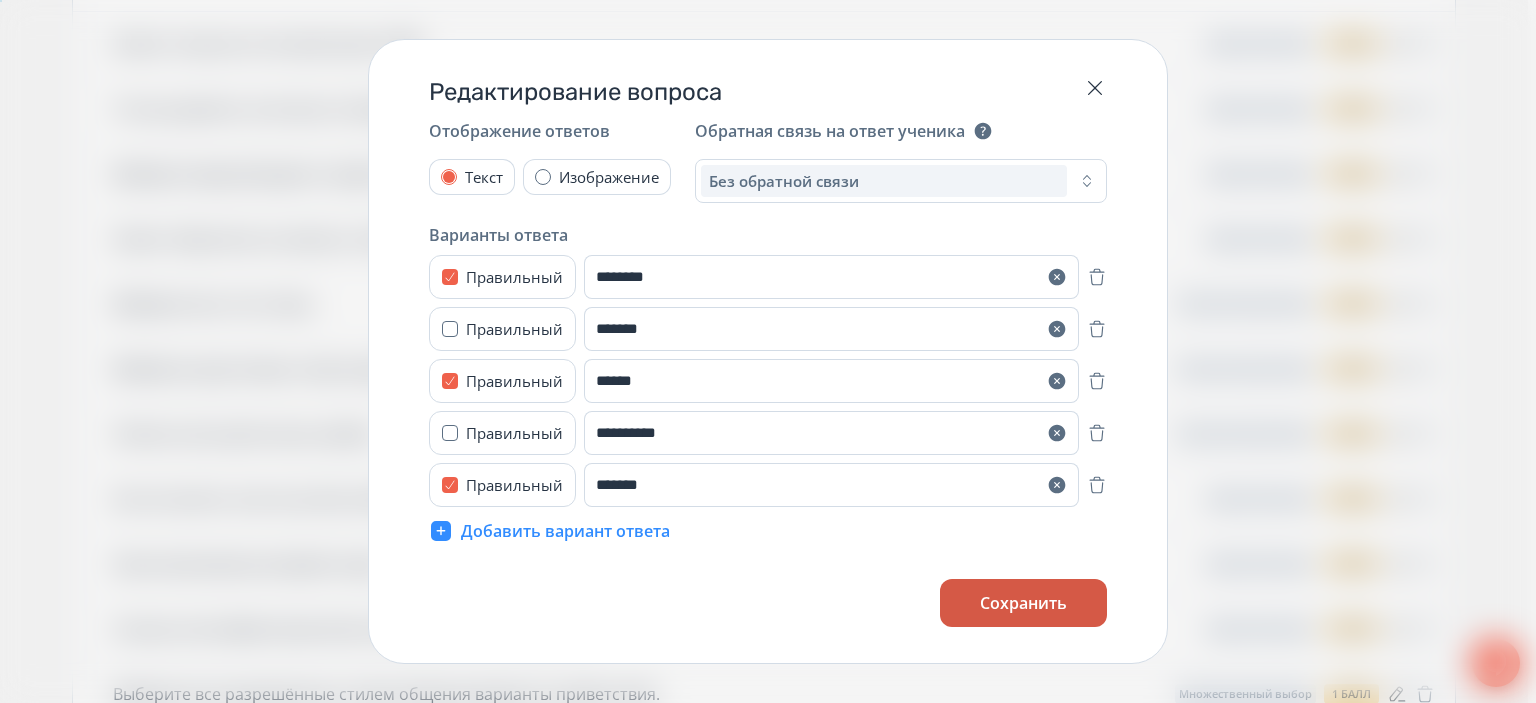 click on "Сохранить" at bounding box center (1023, 603) 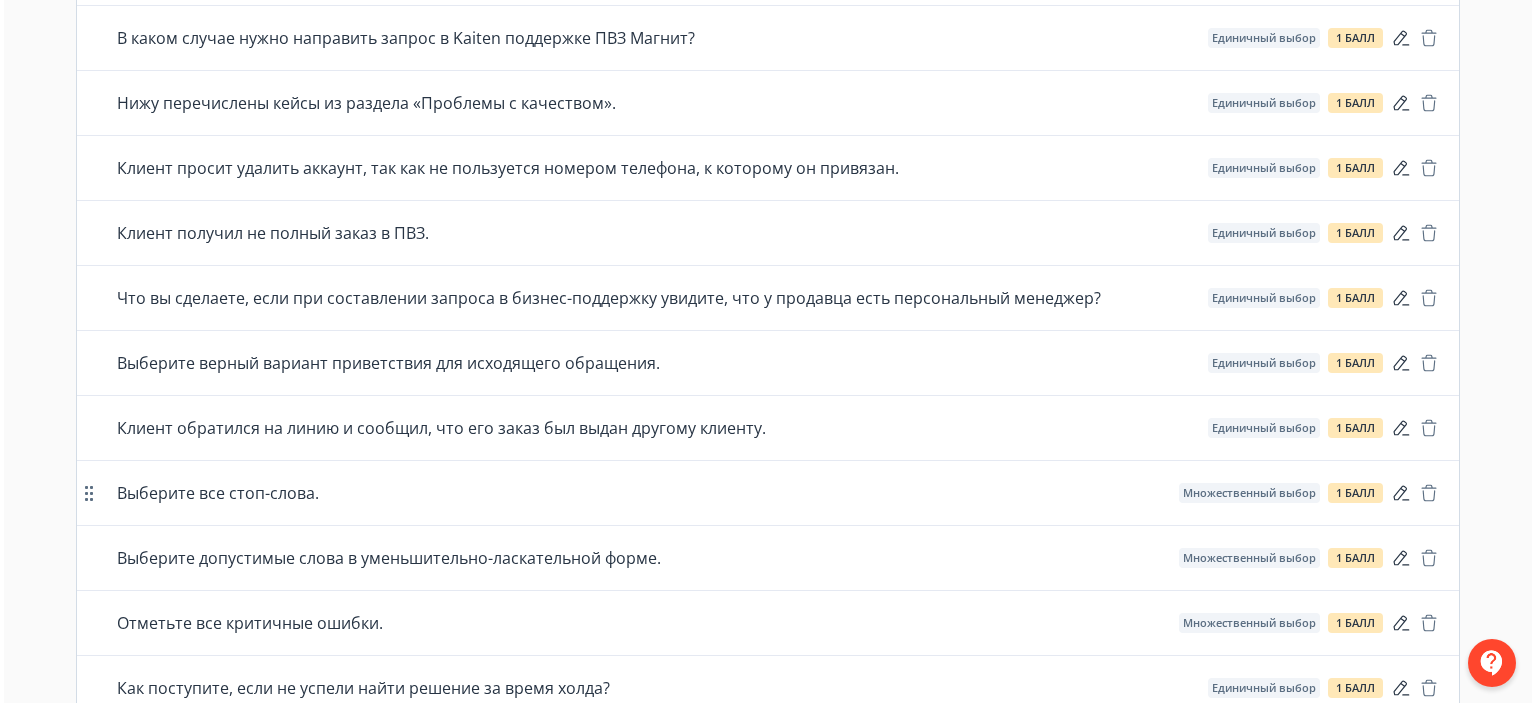 scroll, scrollTop: 5556, scrollLeft: 0, axis: vertical 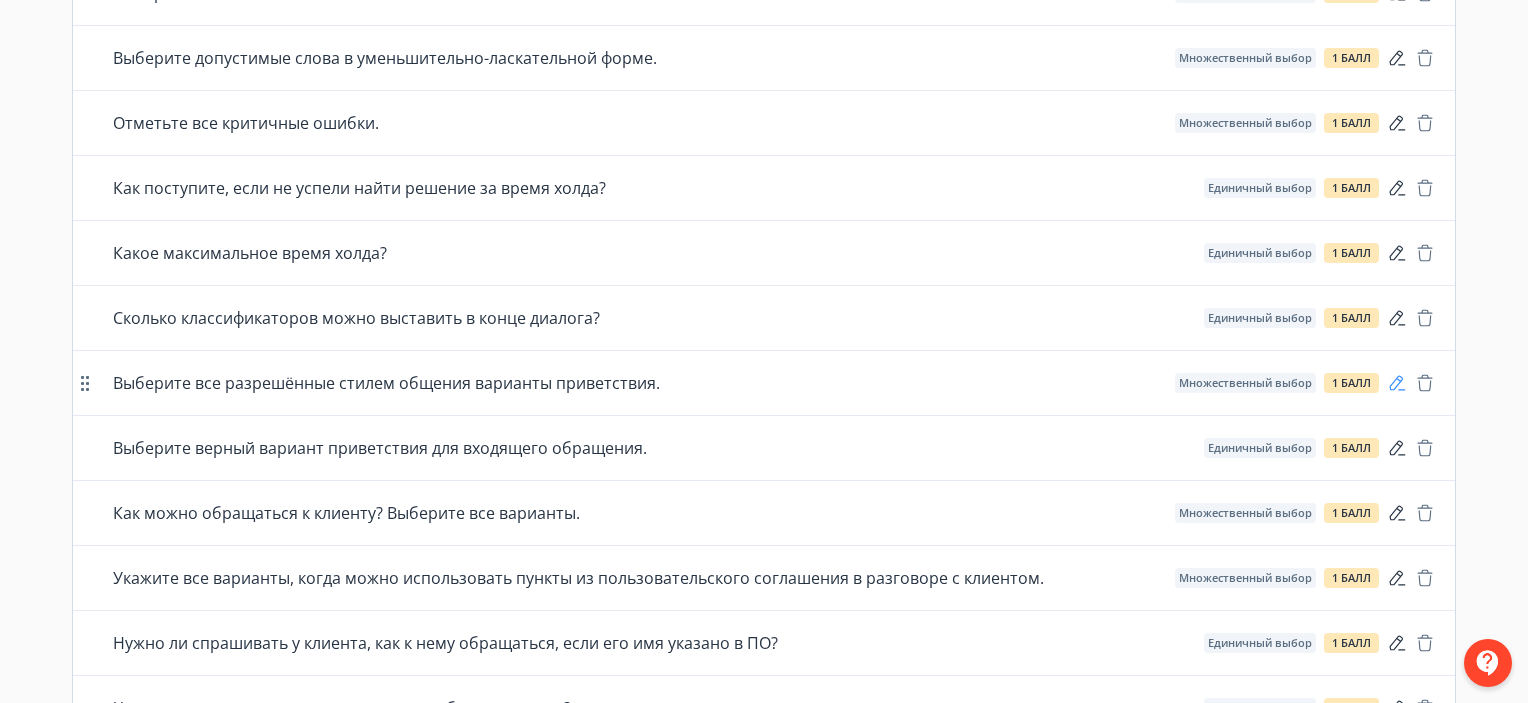 click 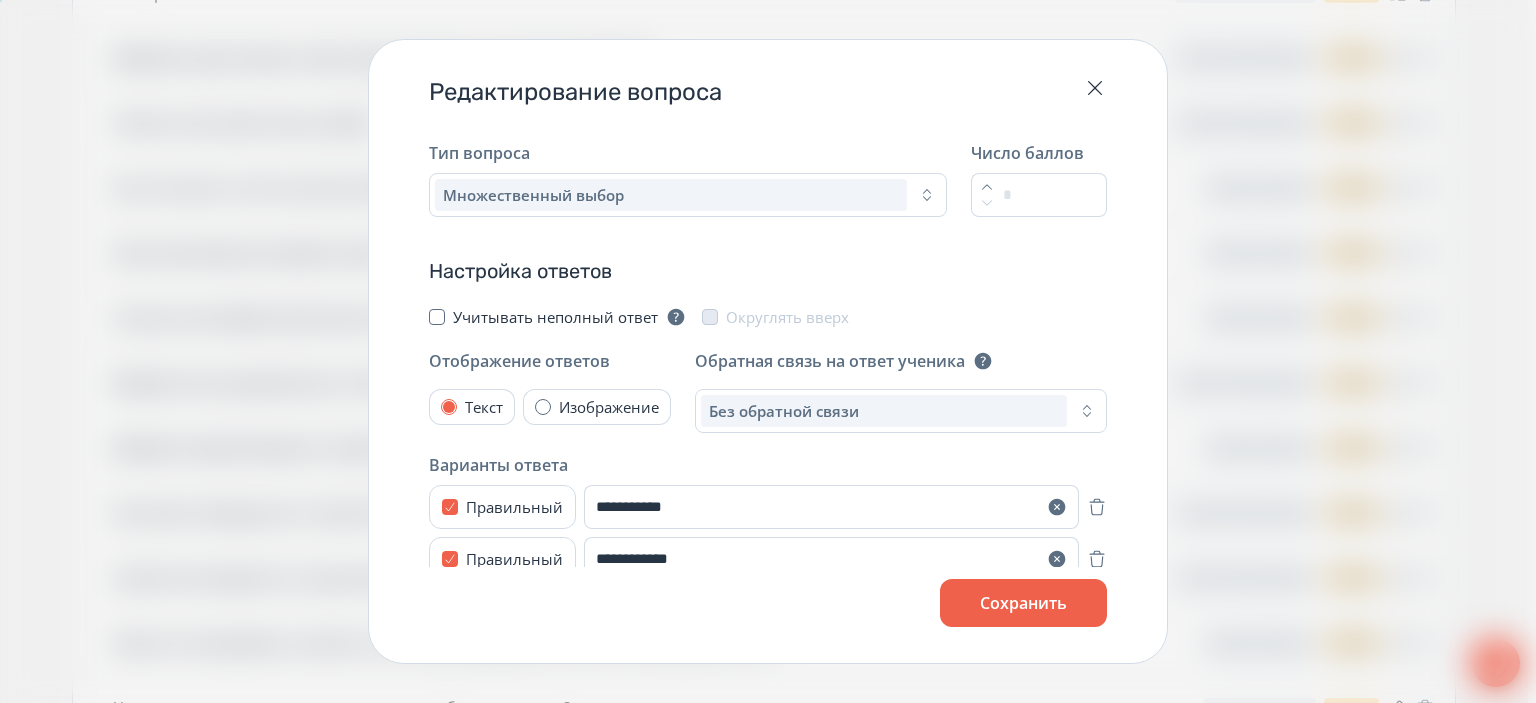 scroll, scrollTop: 387, scrollLeft: 0, axis: vertical 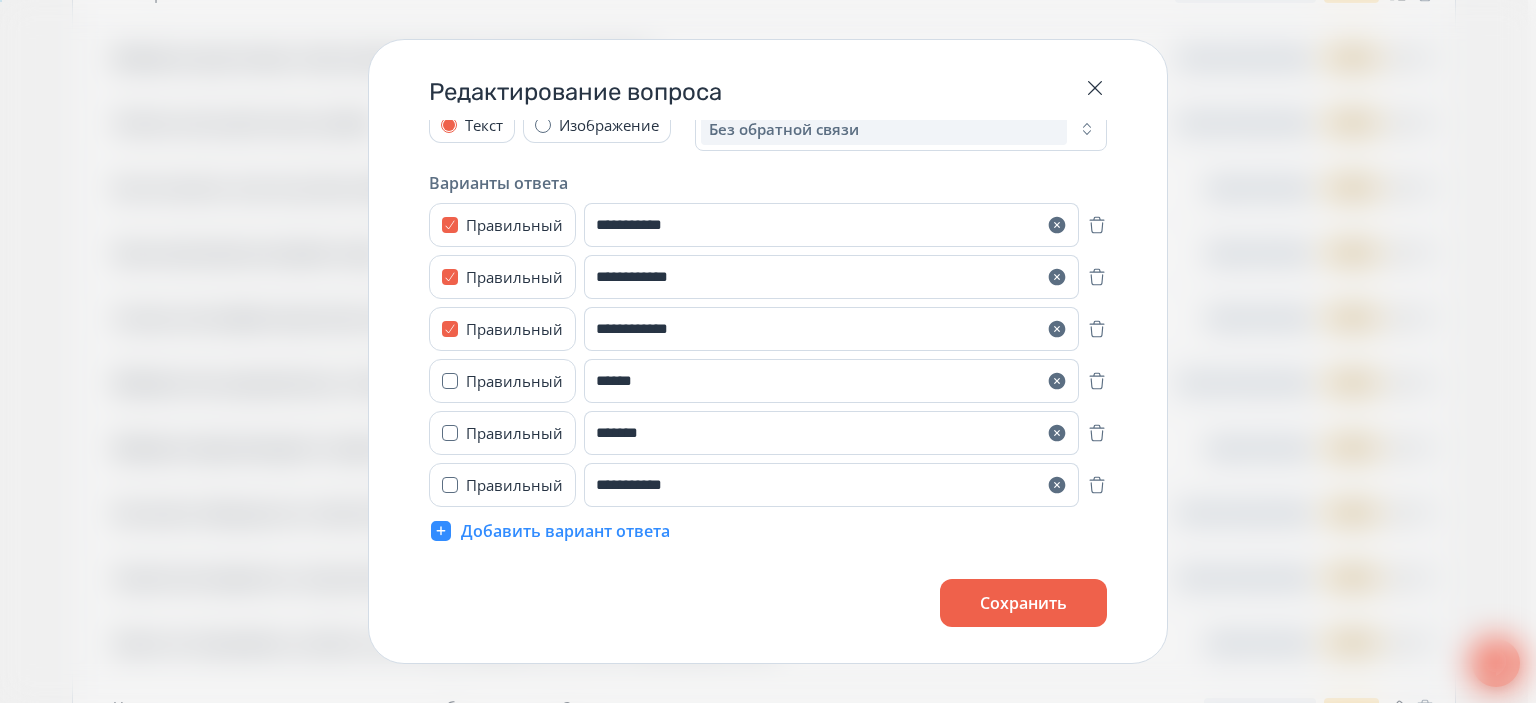 click on "Редактирование вопроса" at bounding box center [768, 92] 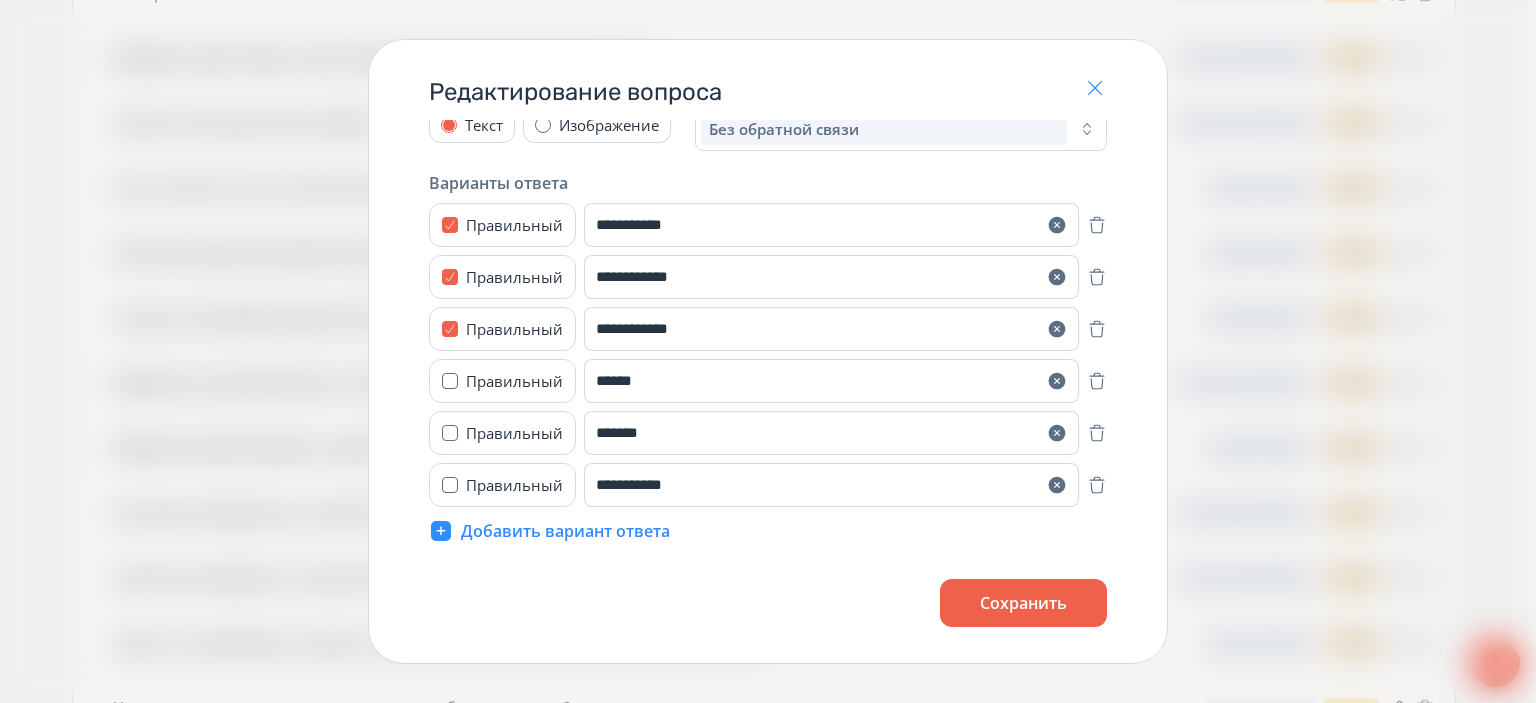 click 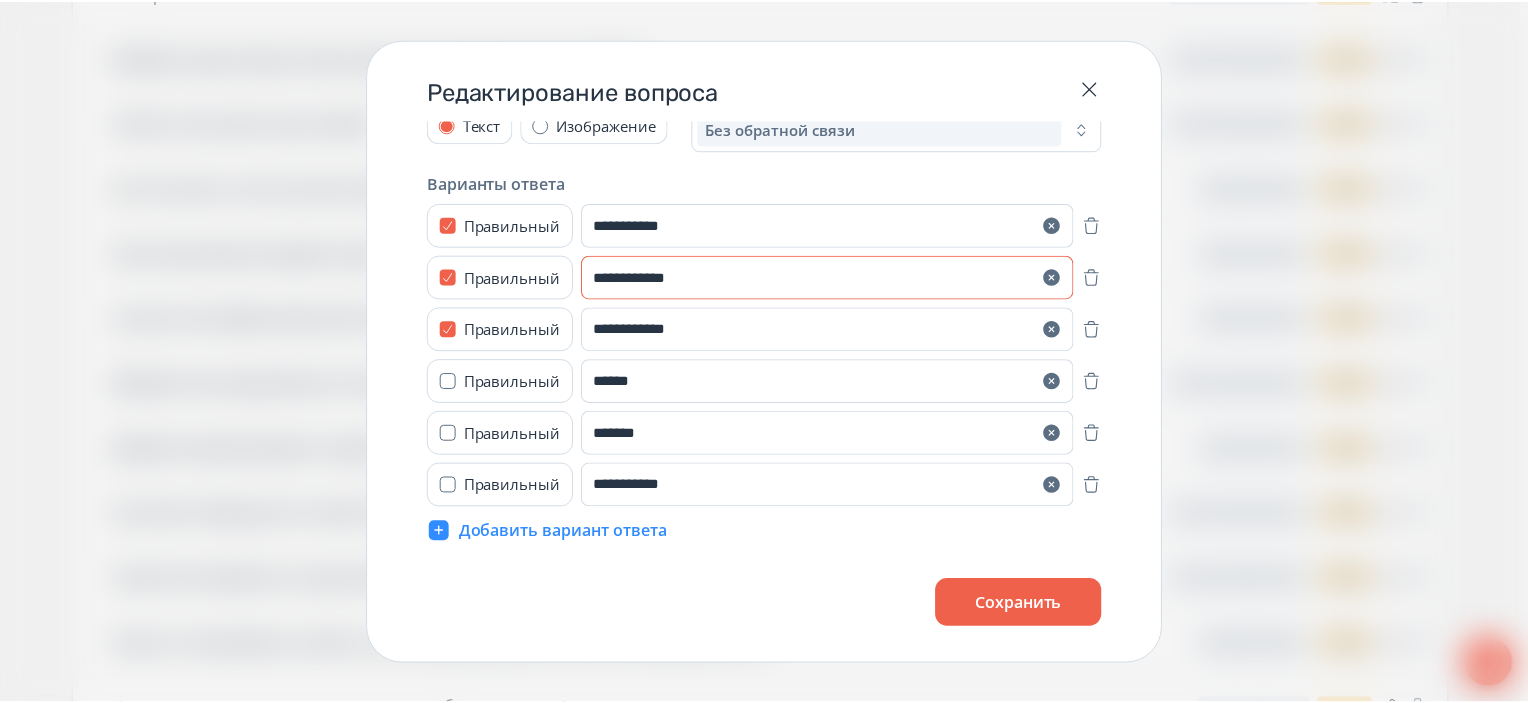 scroll, scrollTop: 0, scrollLeft: 0, axis: both 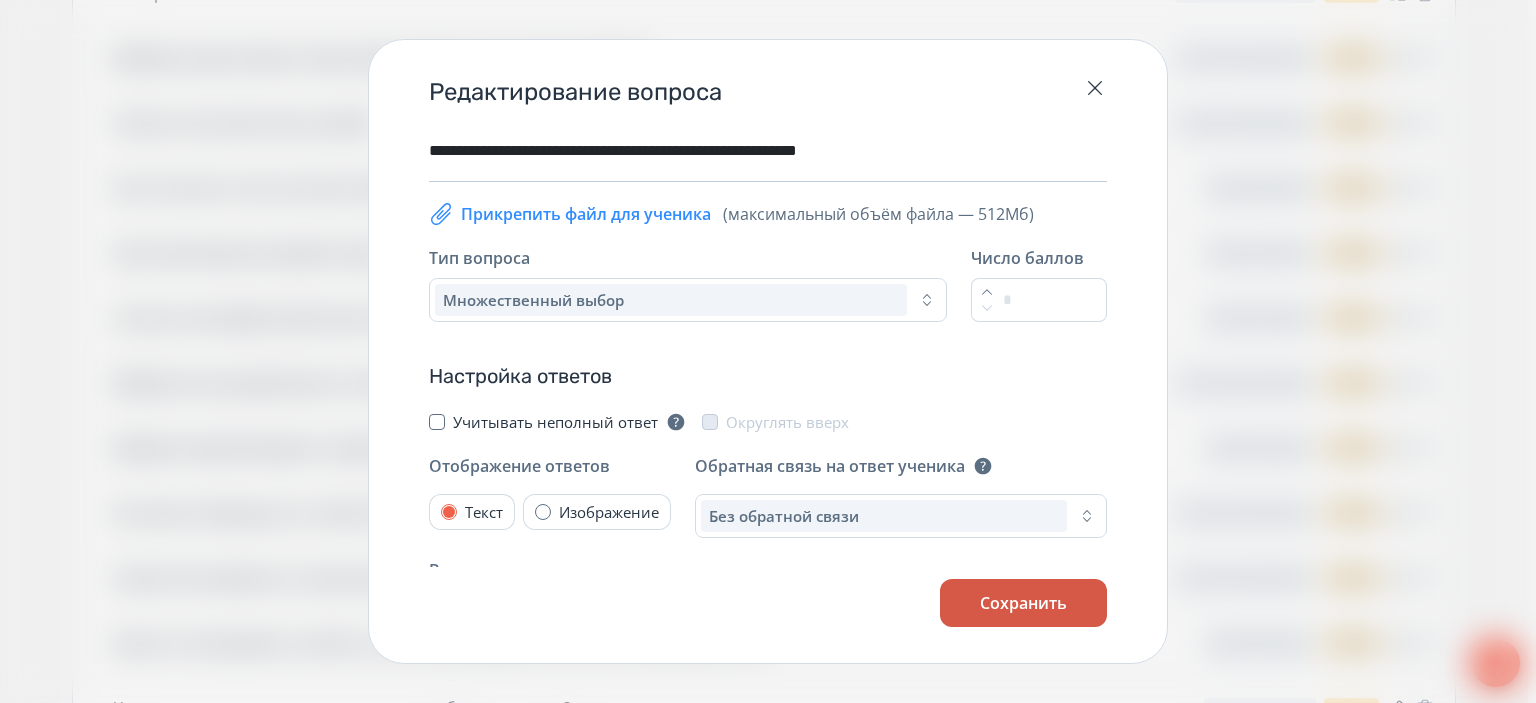 click on "Сохранить" at bounding box center [1023, 603] 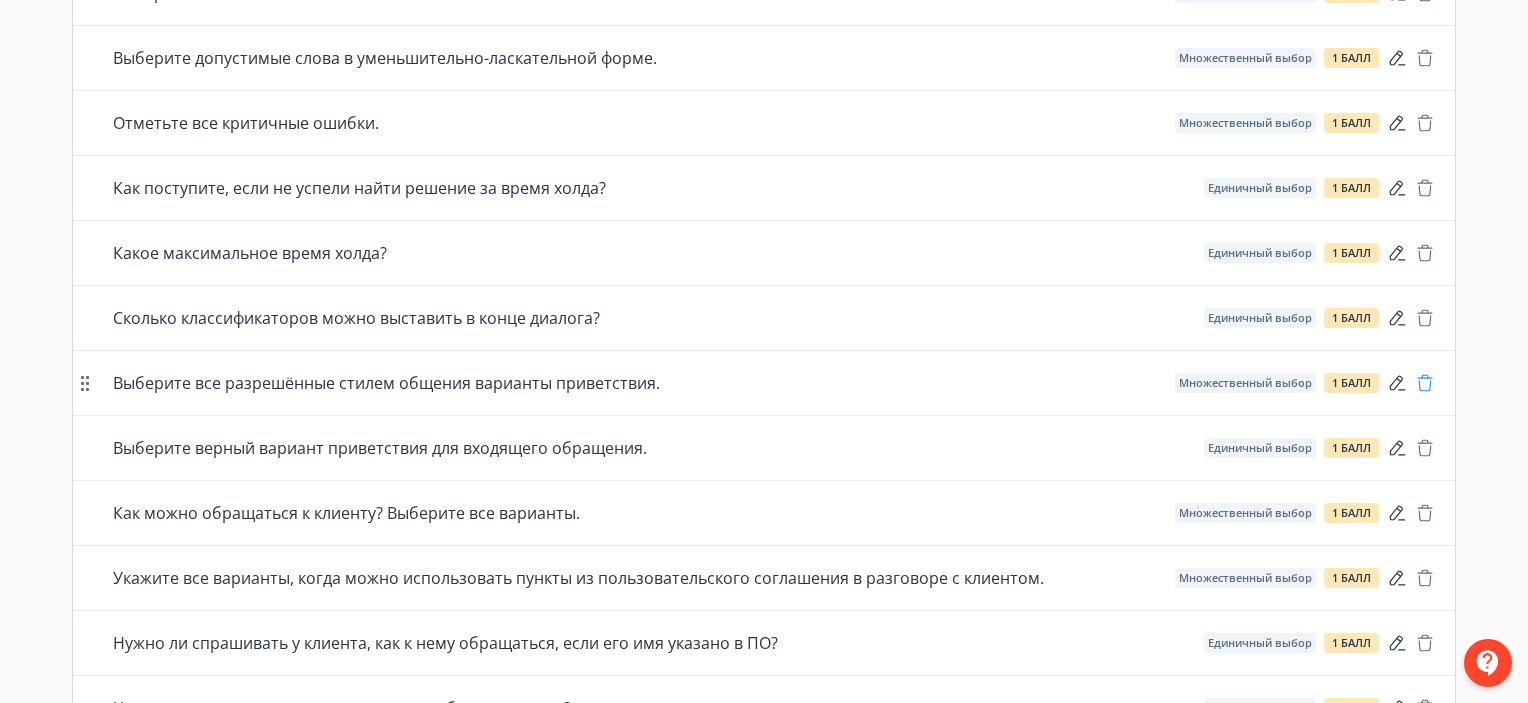 click 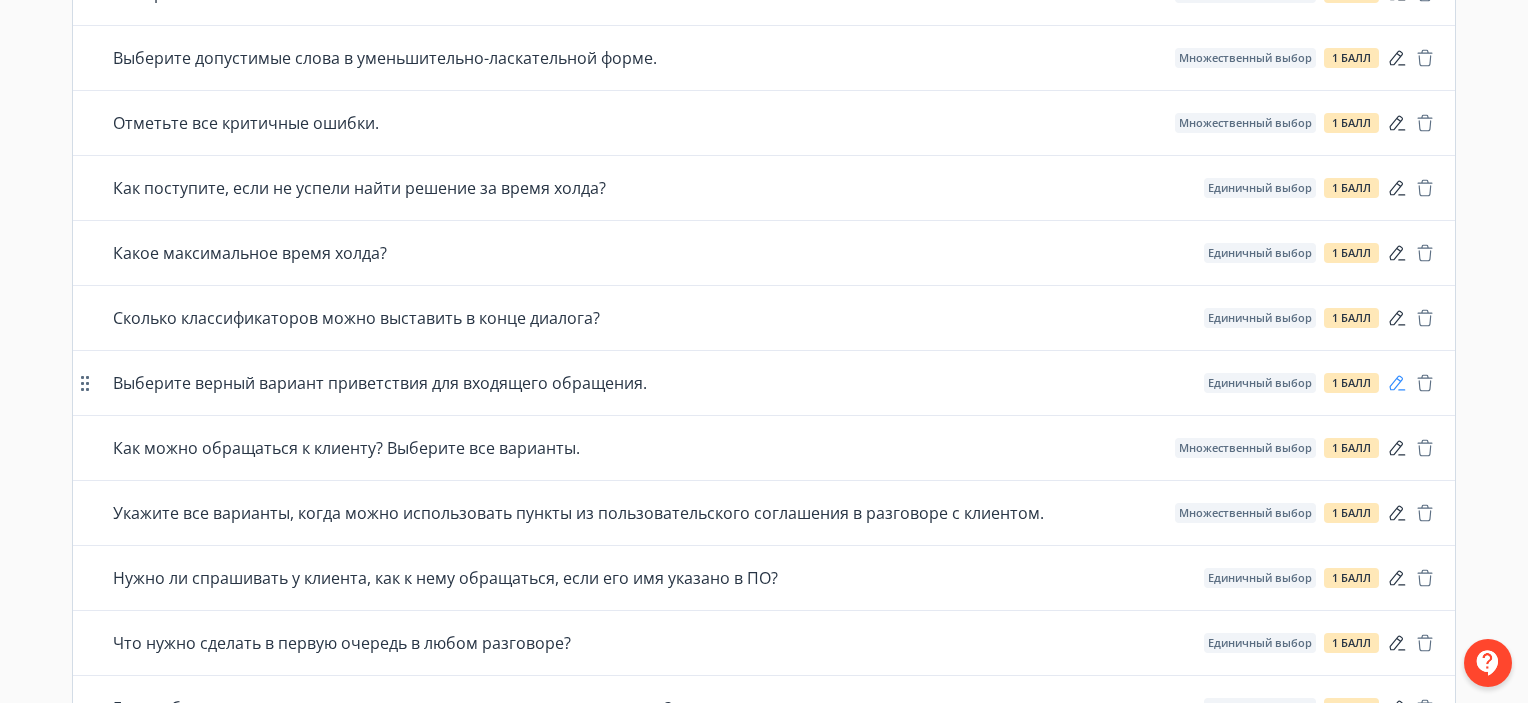 click 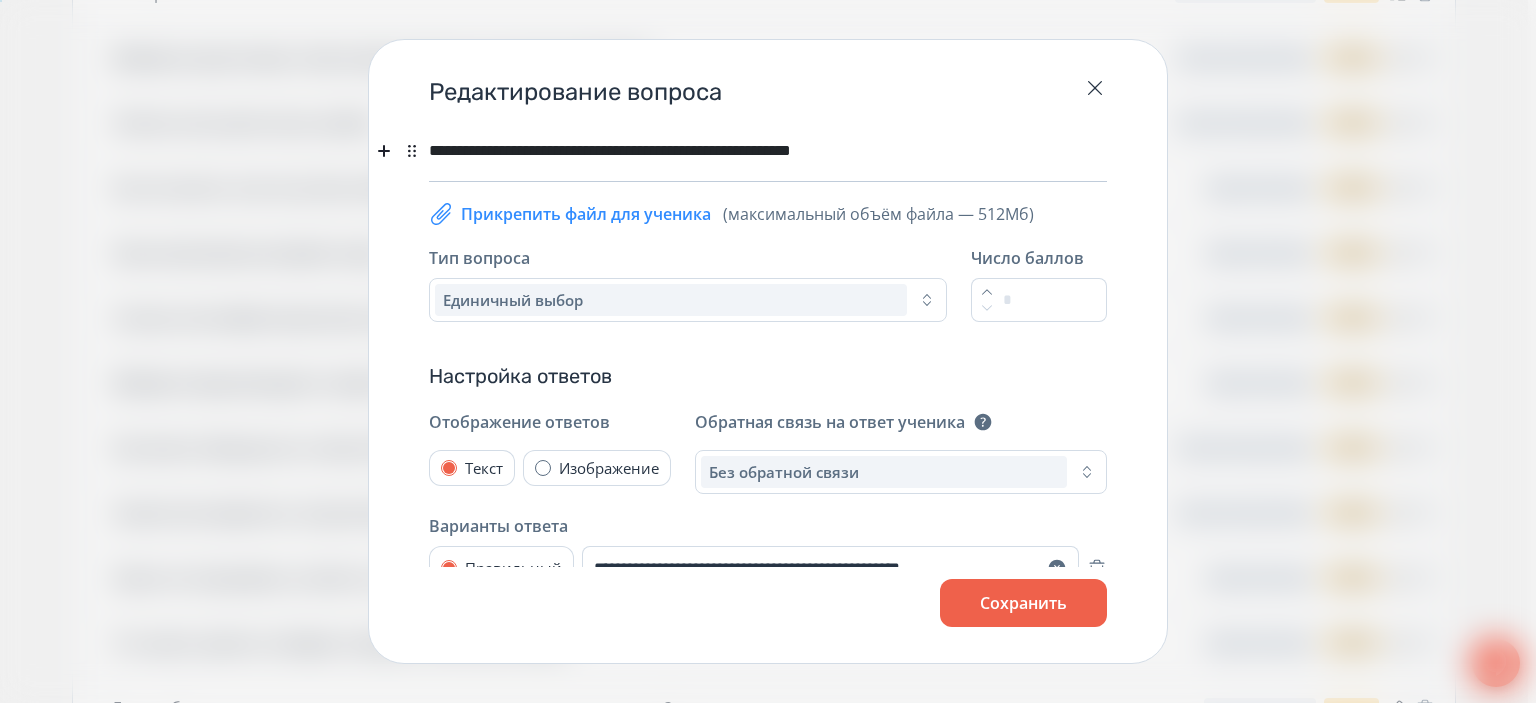 click on "**********" at bounding box center (764, 151) 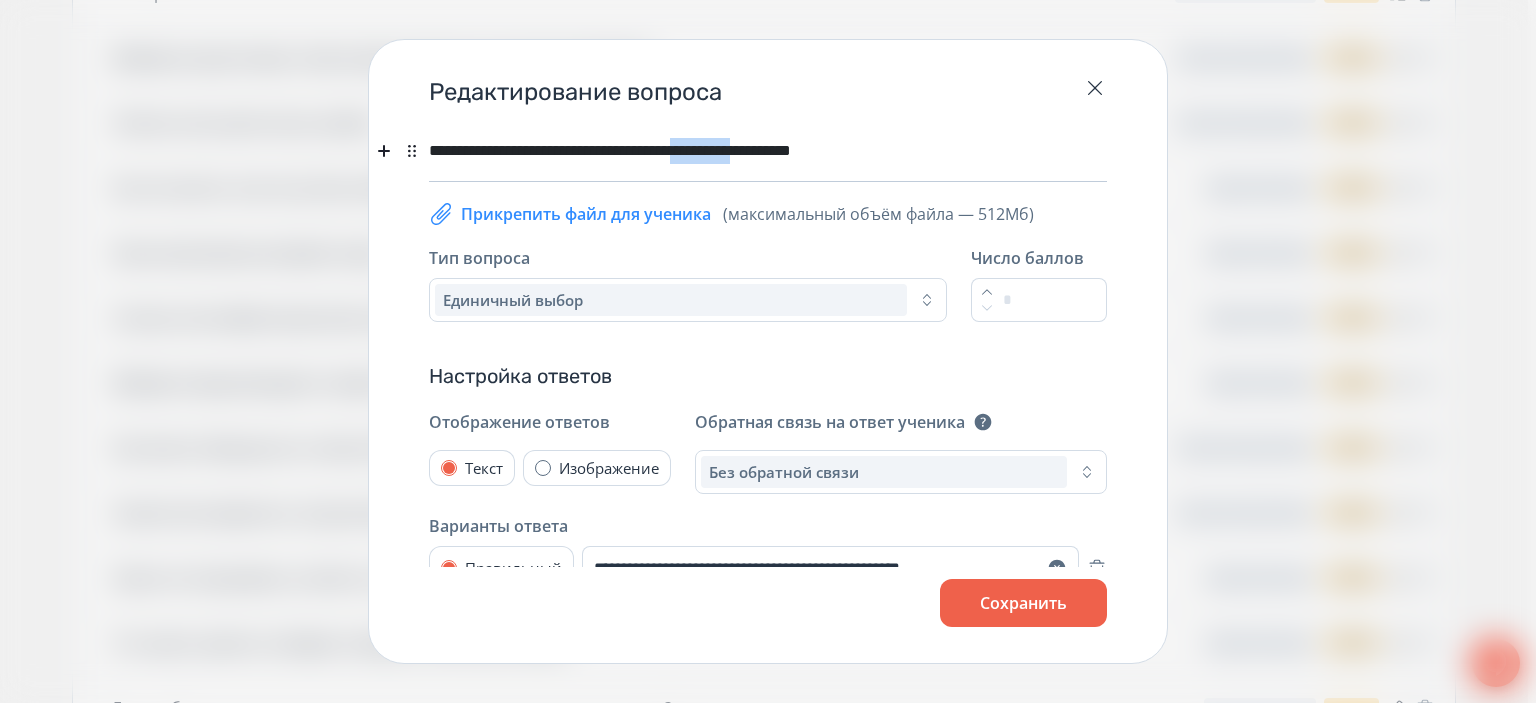 click on "**********" at bounding box center [764, 151] 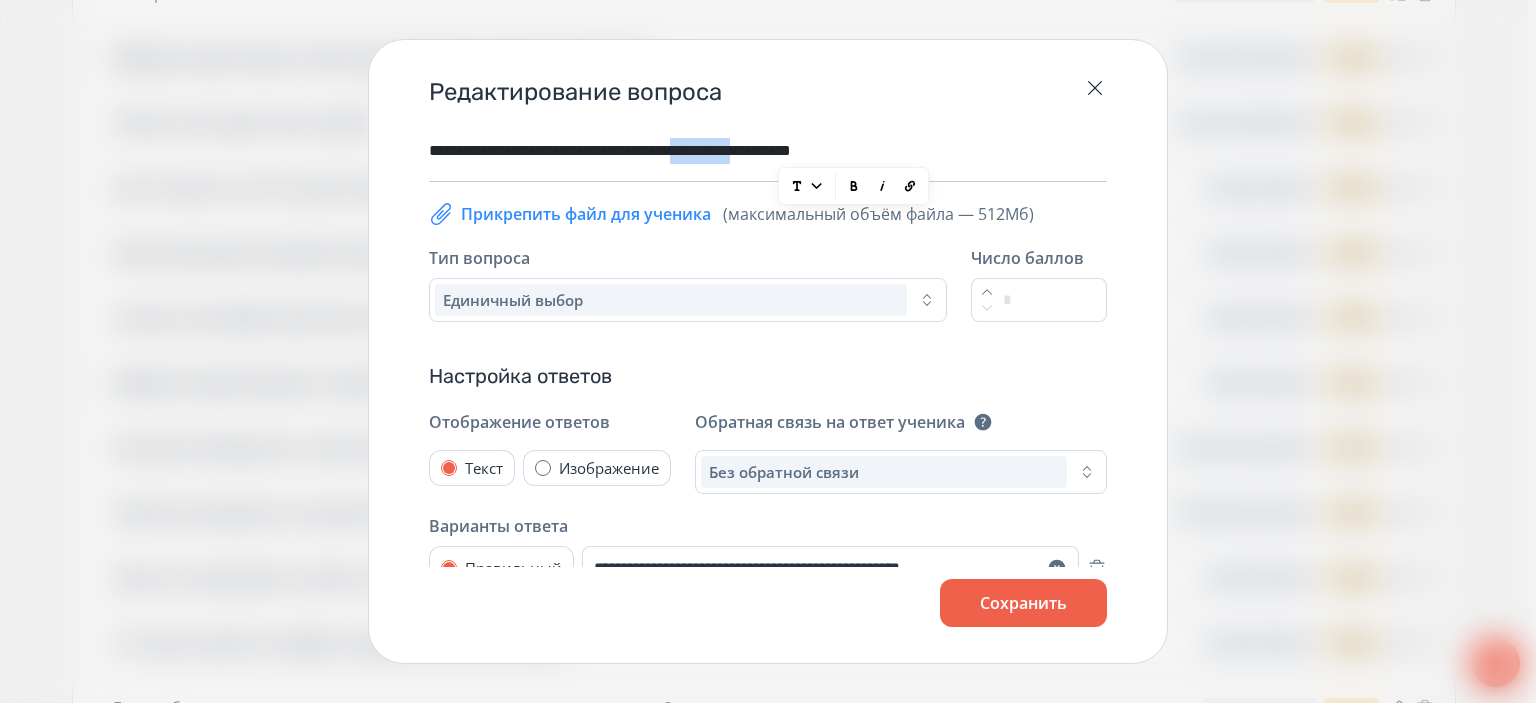 type 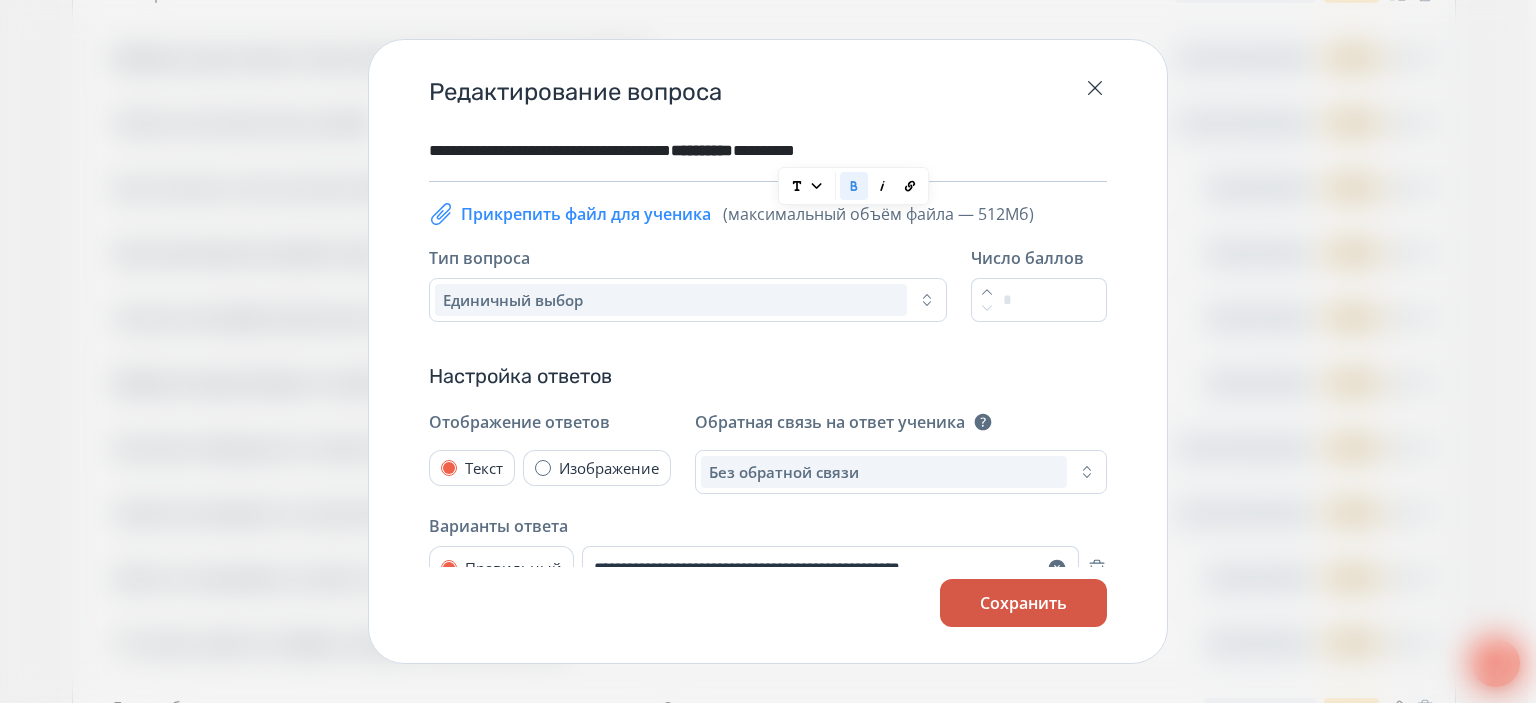 click on "Сохранить" at bounding box center (1023, 603) 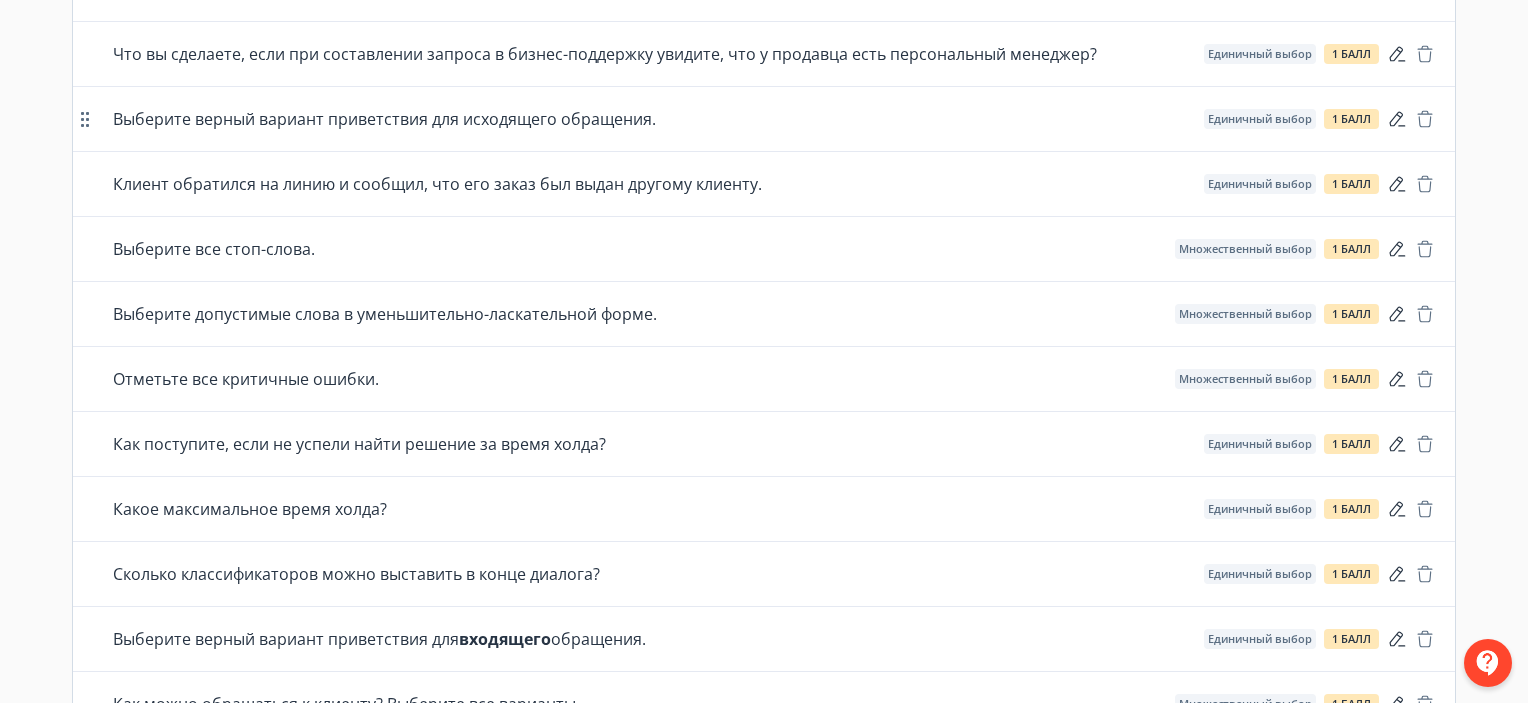 scroll, scrollTop: 5256, scrollLeft: 0, axis: vertical 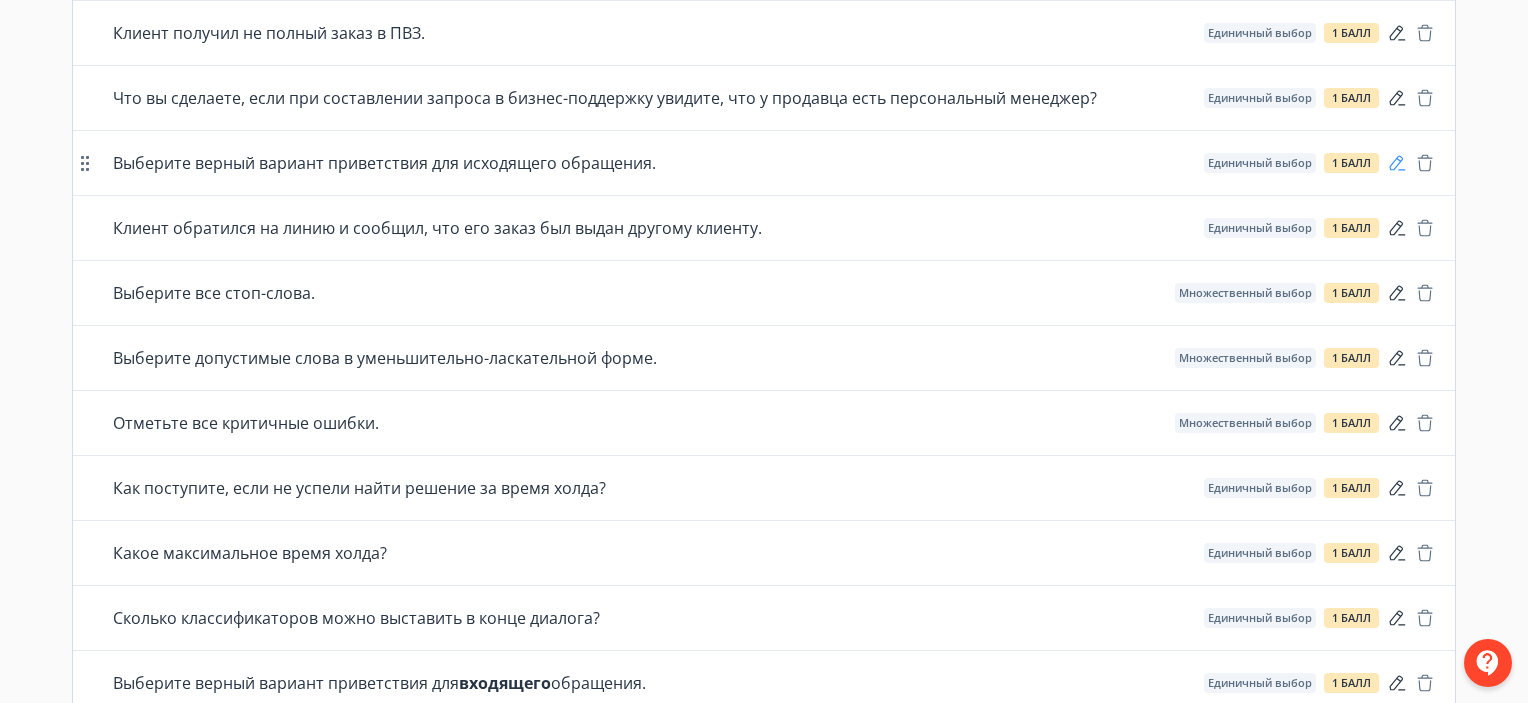 click 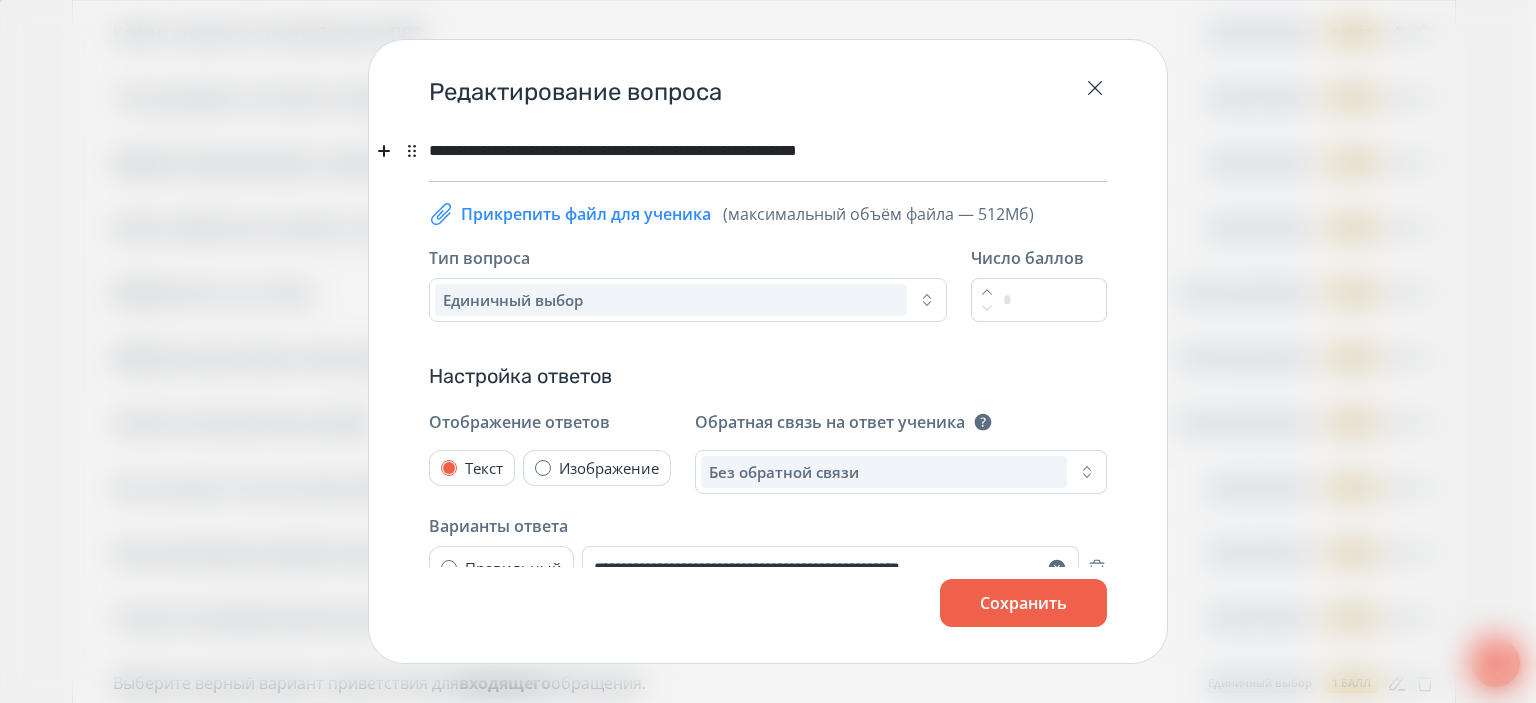 click on "**********" at bounding box center (764, 151) 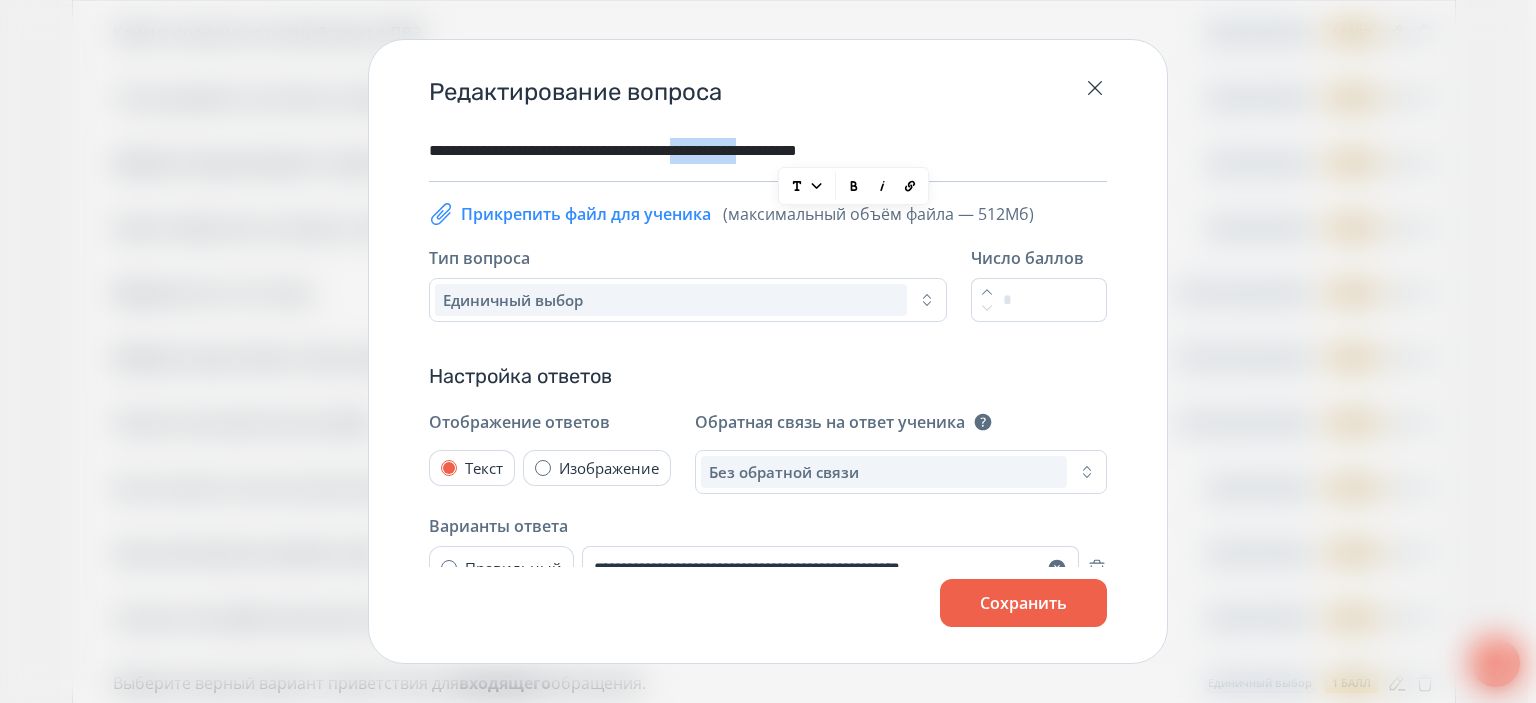 type 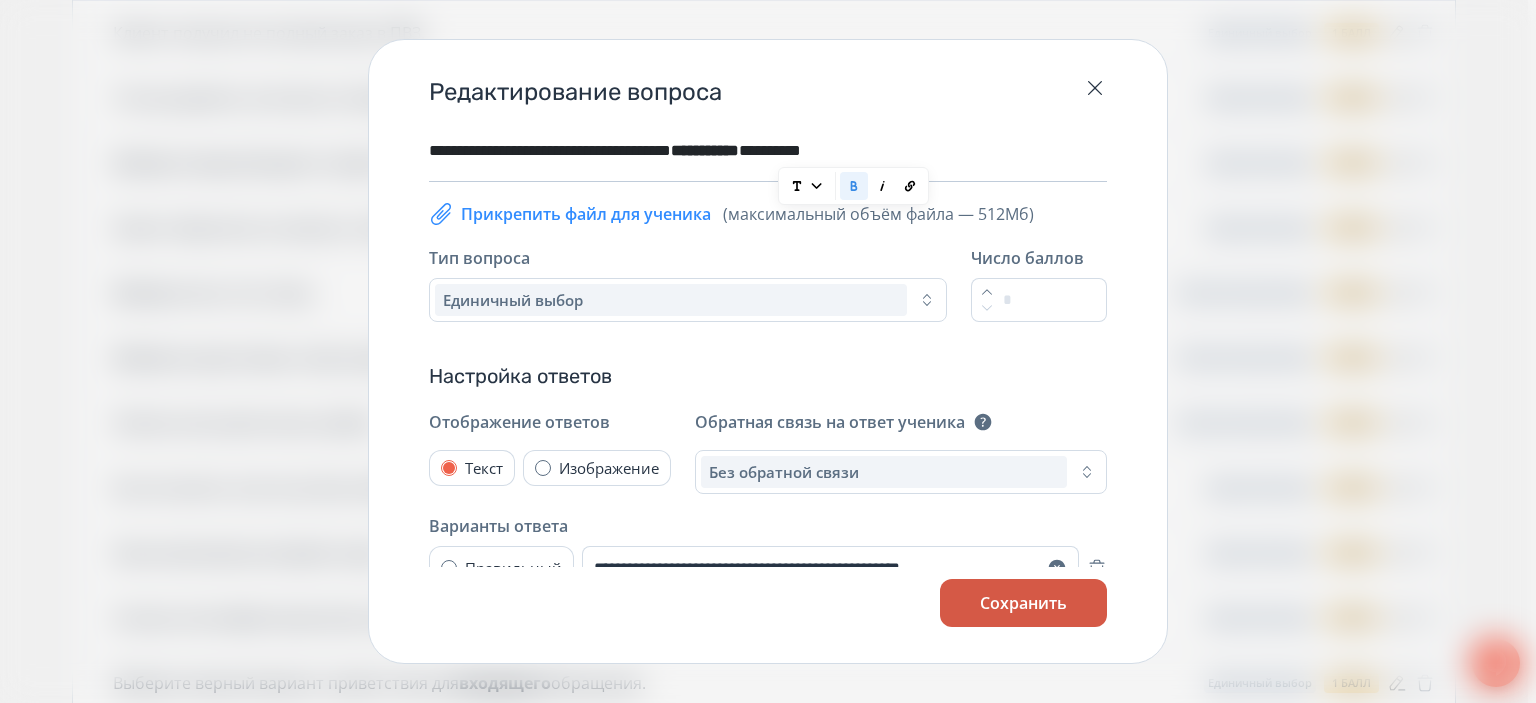 click on "Сохранить" at bounding box center (1023, 603) 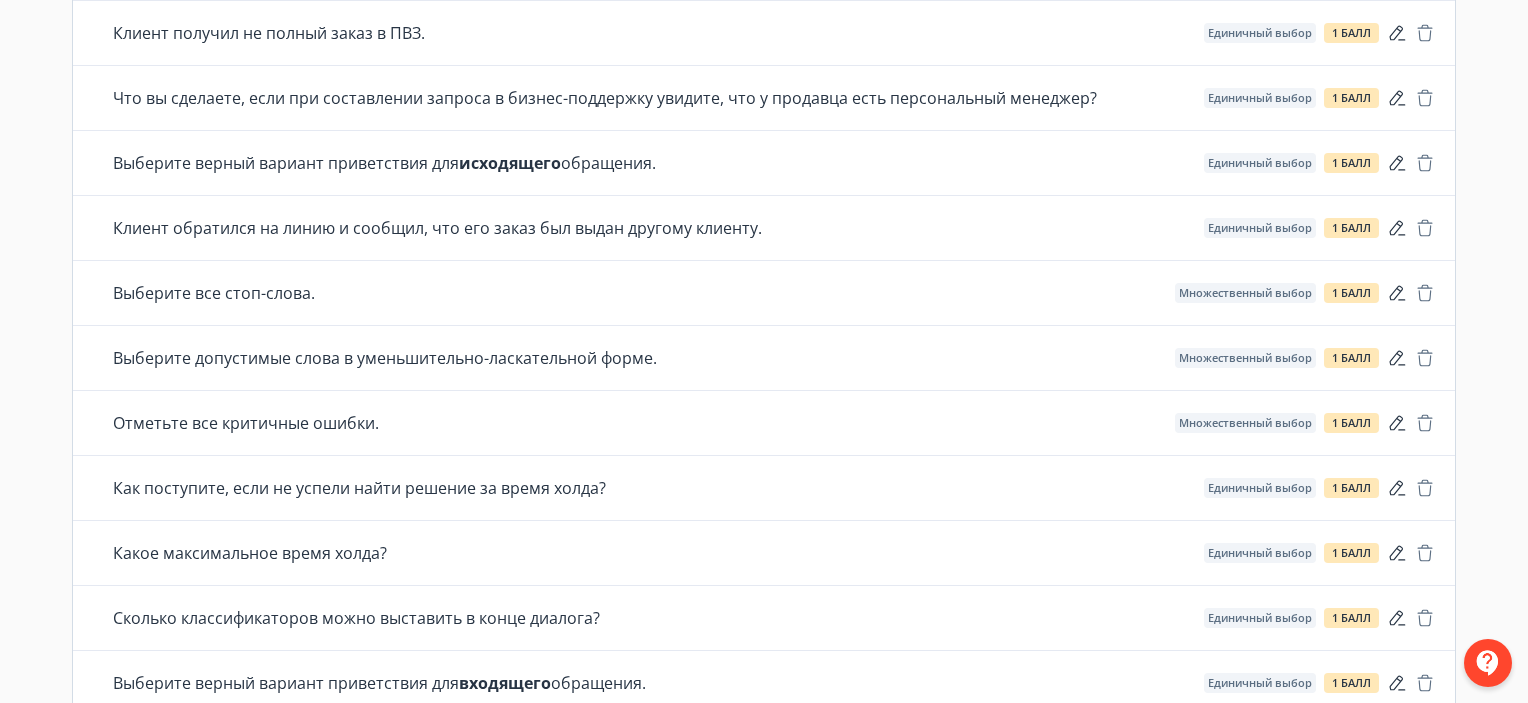 click on "**********" at bounding box center [764, -1920] 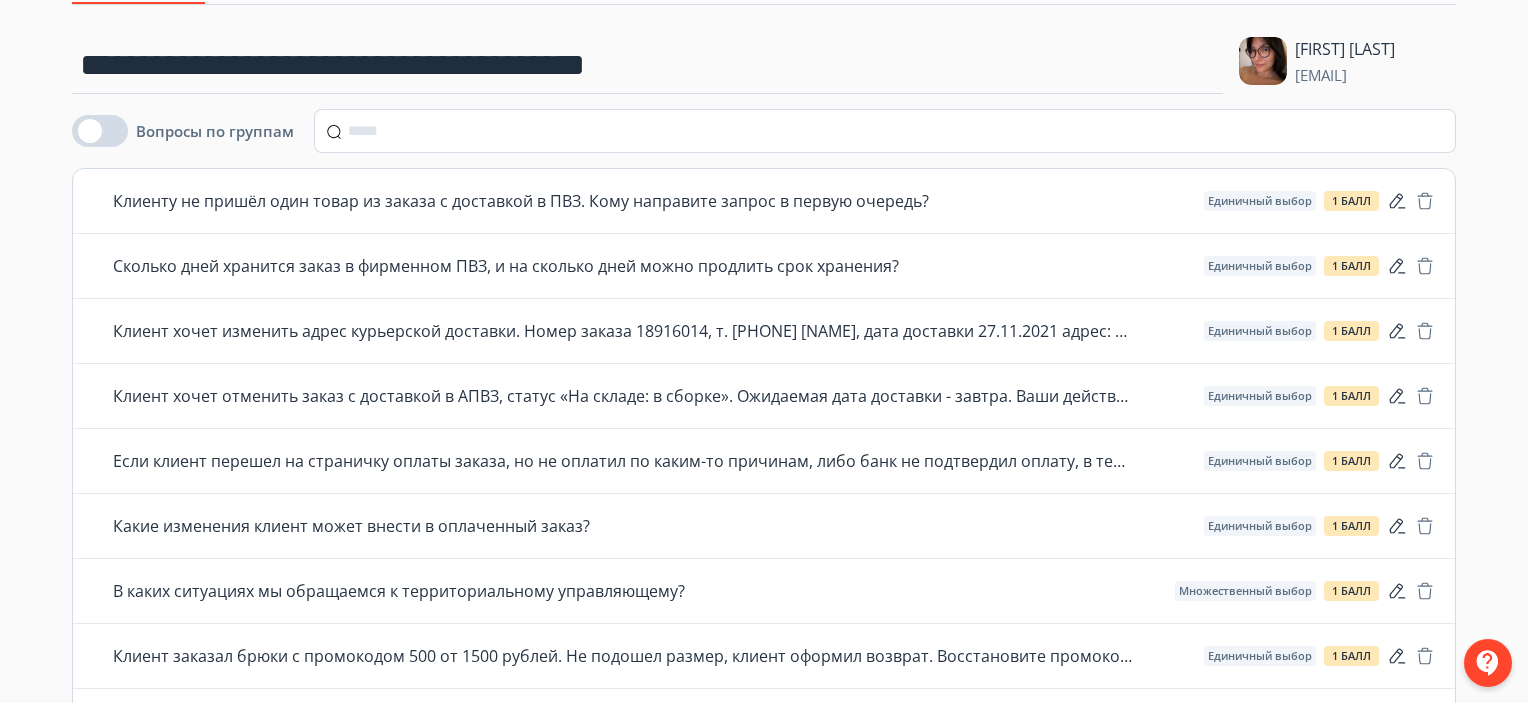 scroll, scrollTop: 0, scrollLeft: 0, axis: both 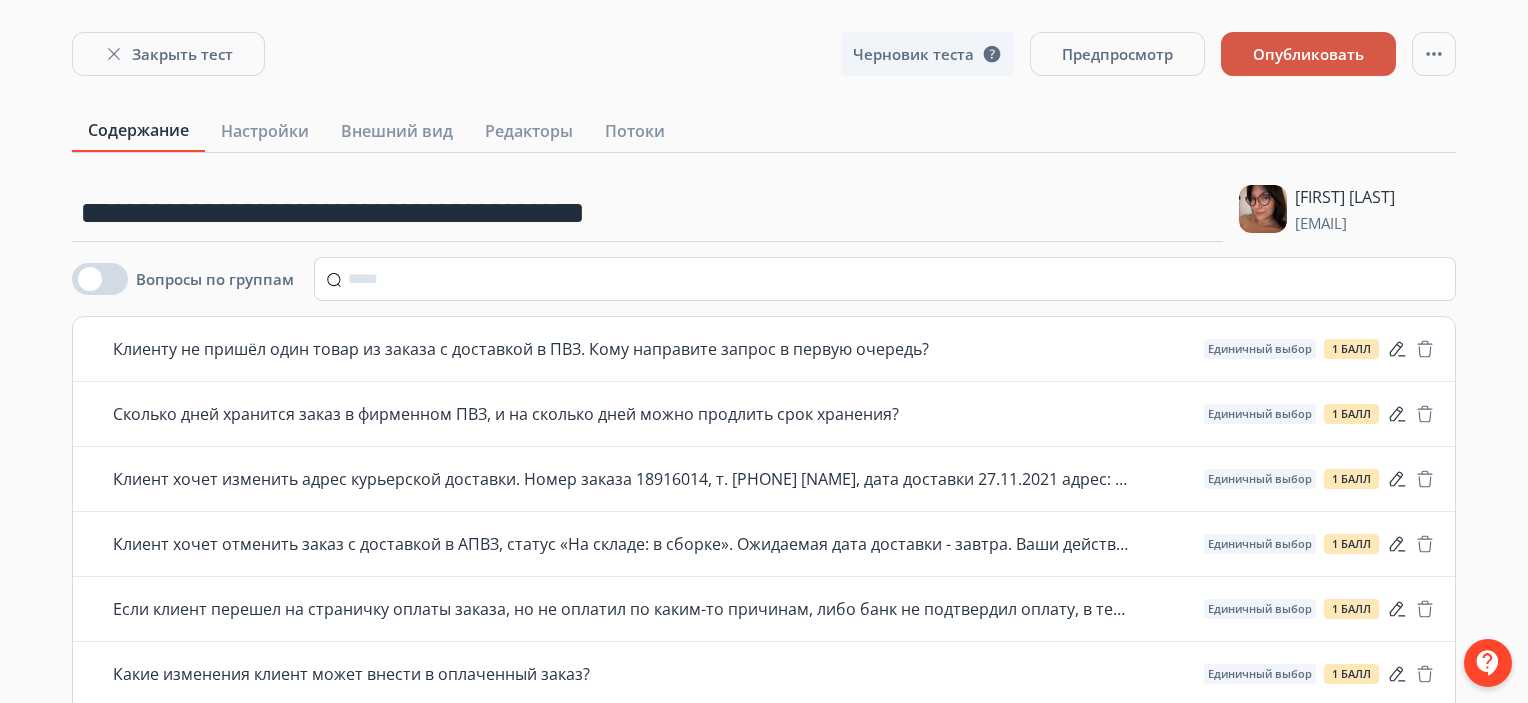 click on "Опубликовать" at bounding box center (1308, 54) 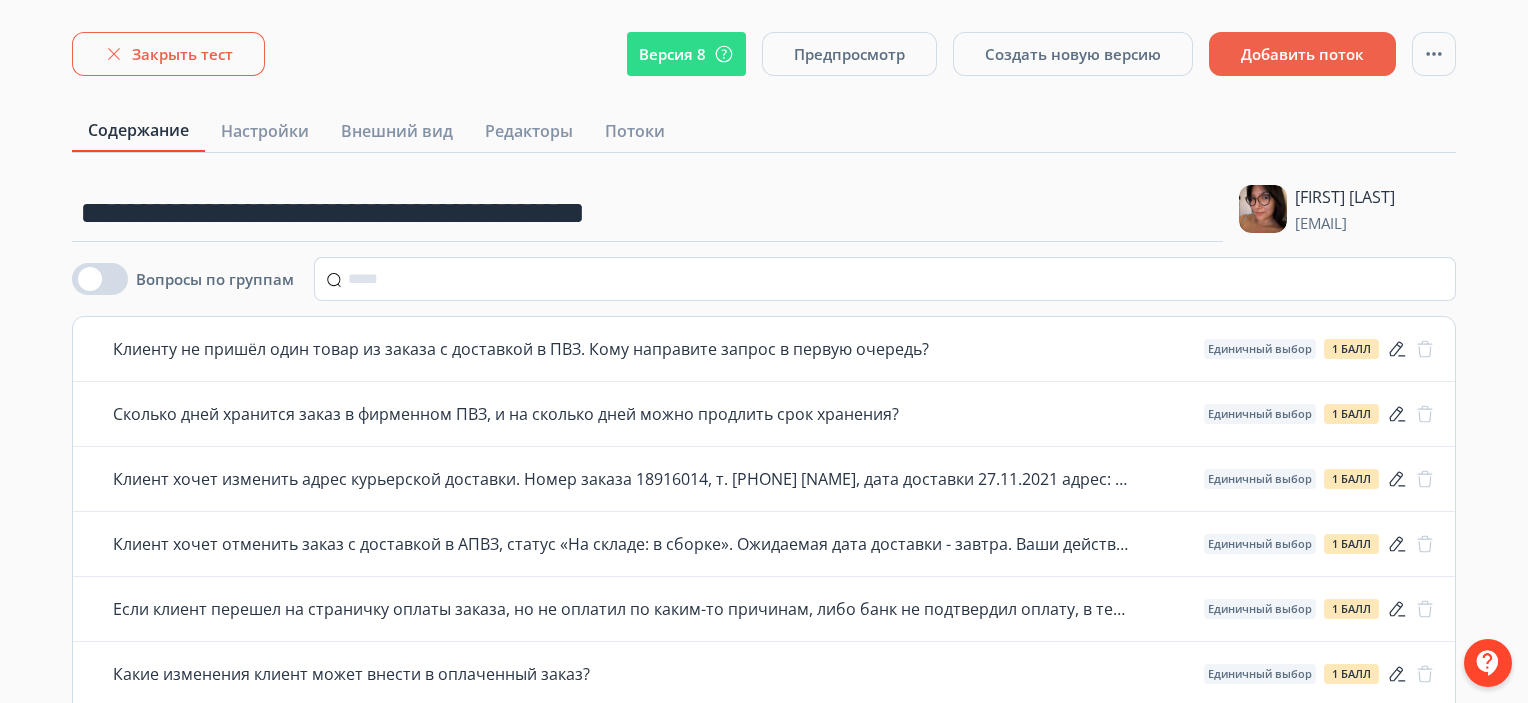 click on "Закрыть тест" at bounding box center [168, 54] 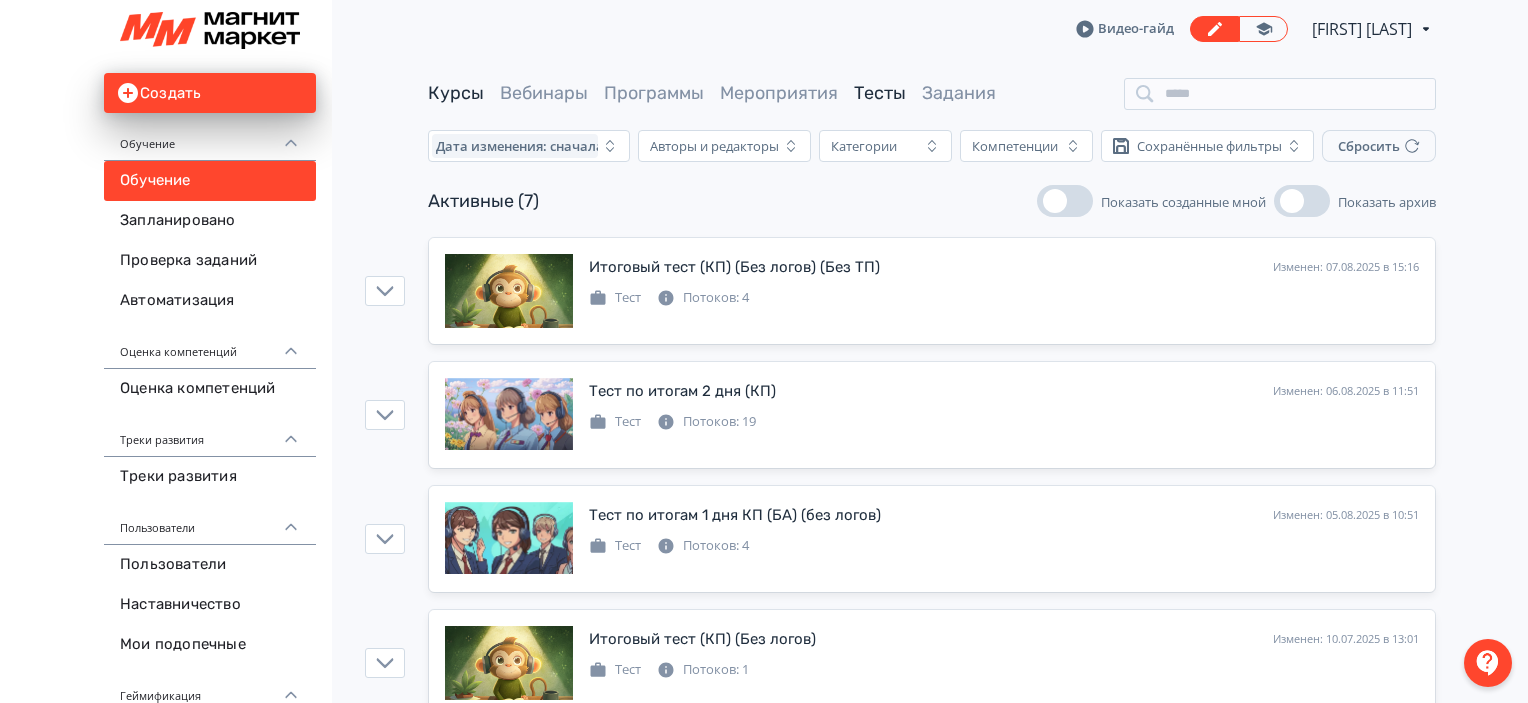click on "Курсы" at bounding box center (456, 93) 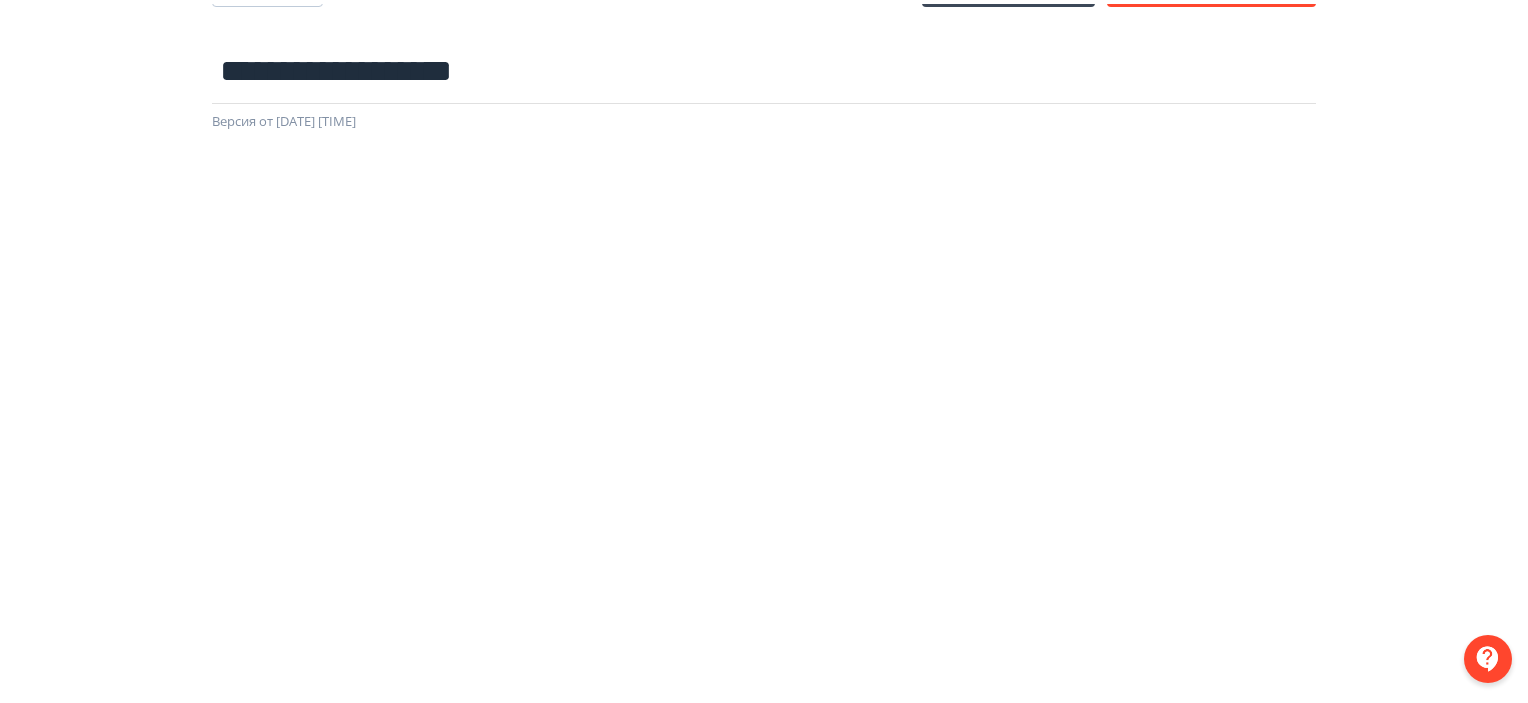 scroll, scrollTop: 0, scrollLeft: 0, axis: both 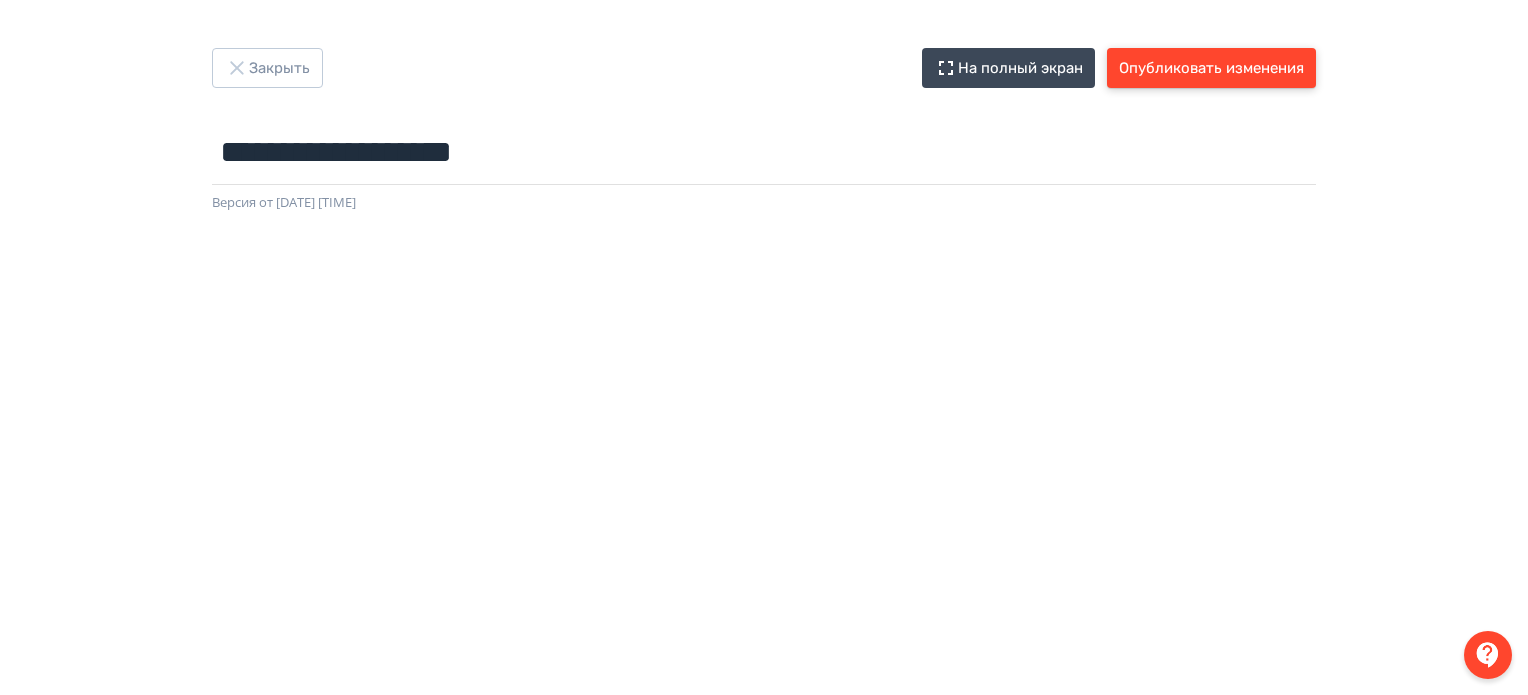 click on "Опубликовать изменения" at bounding box center (1211, 68) 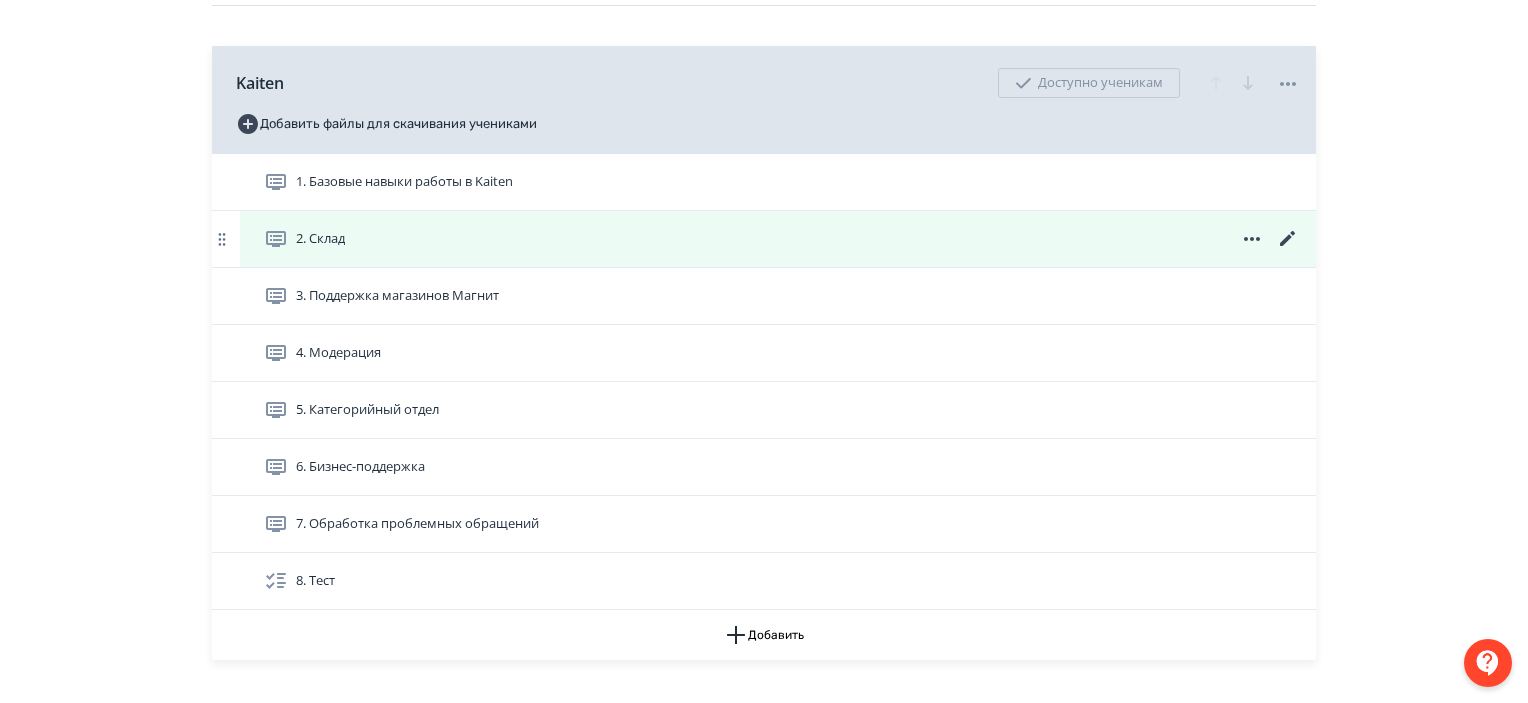scroll, scrollTop: 0, scrollLeft: 0, axis: both 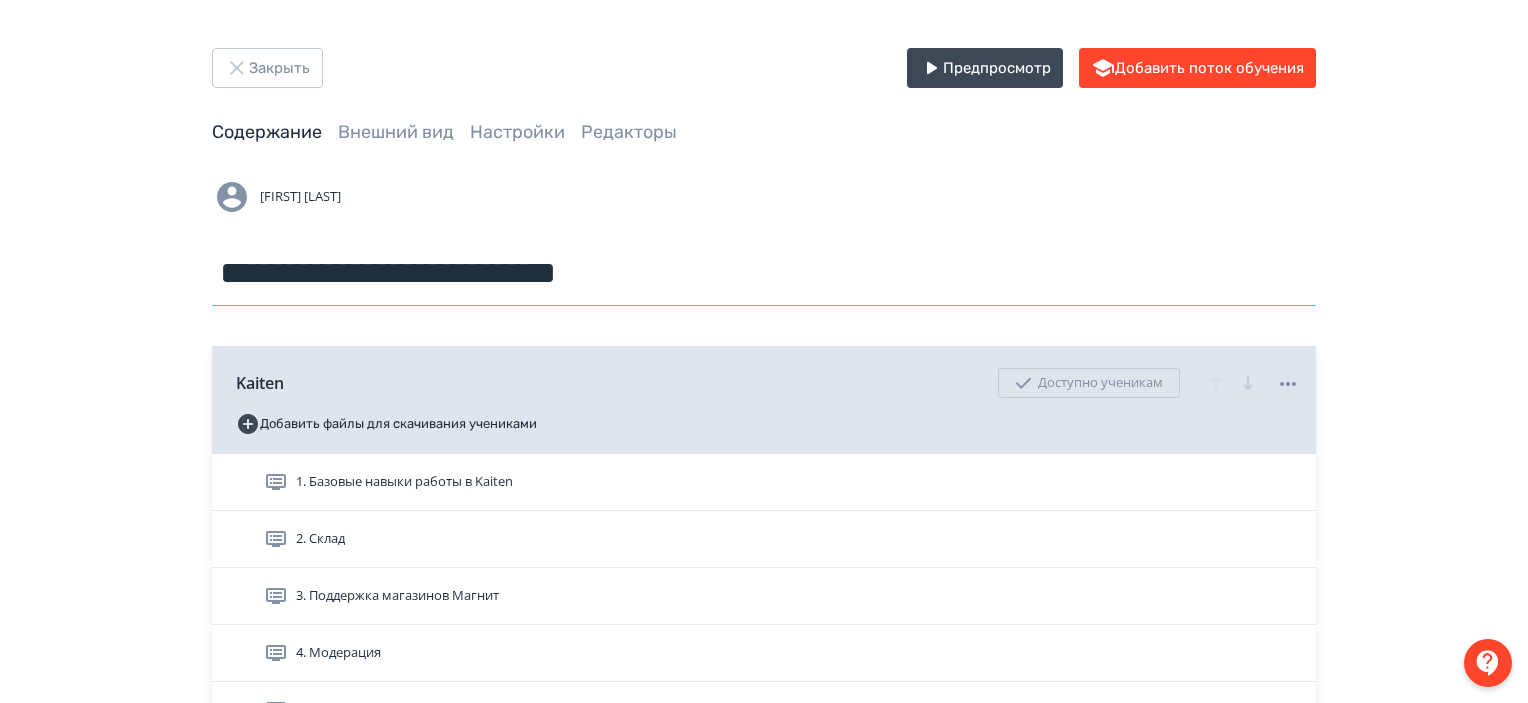 drag, startPoint x: 659, startPoint y: 279, endPoint x: 522, endPoint y: 276, distance: 137.03284 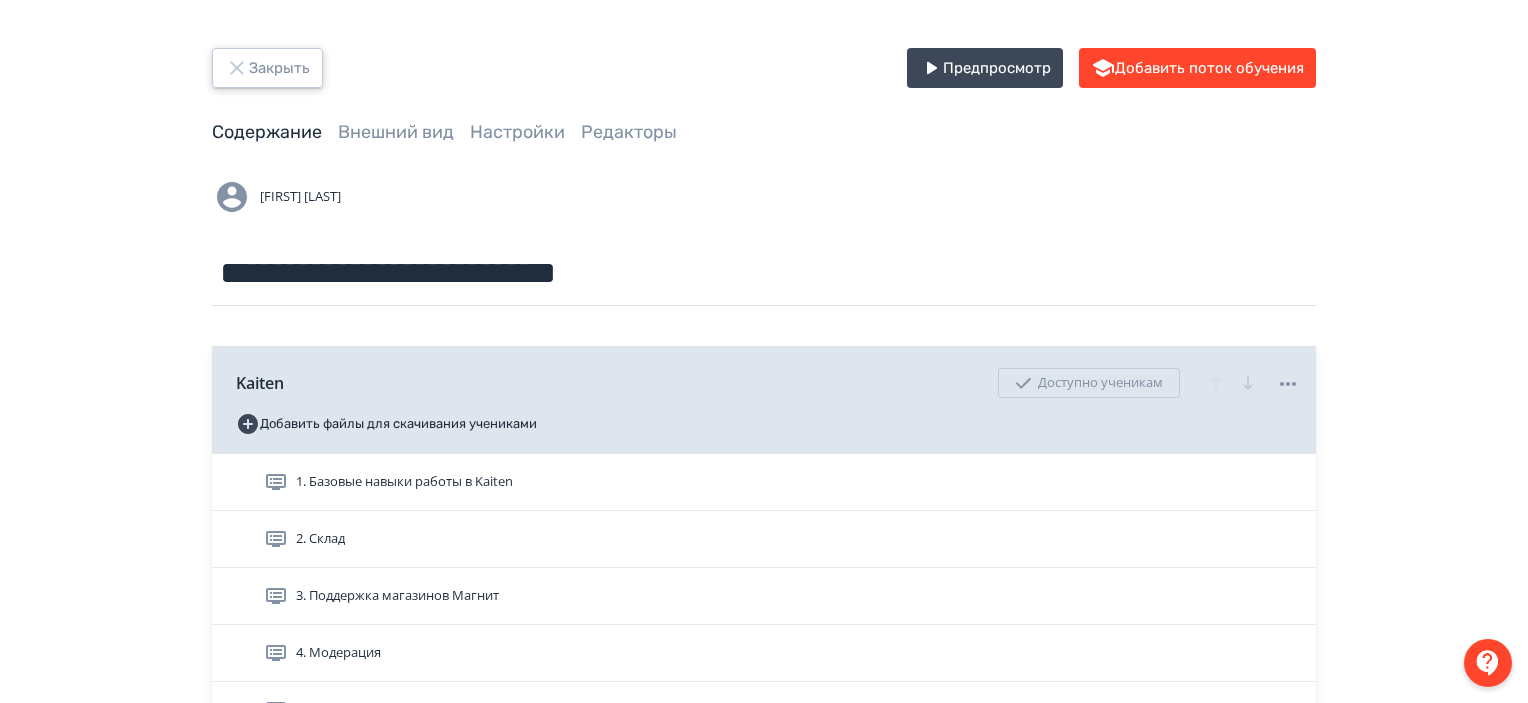 click 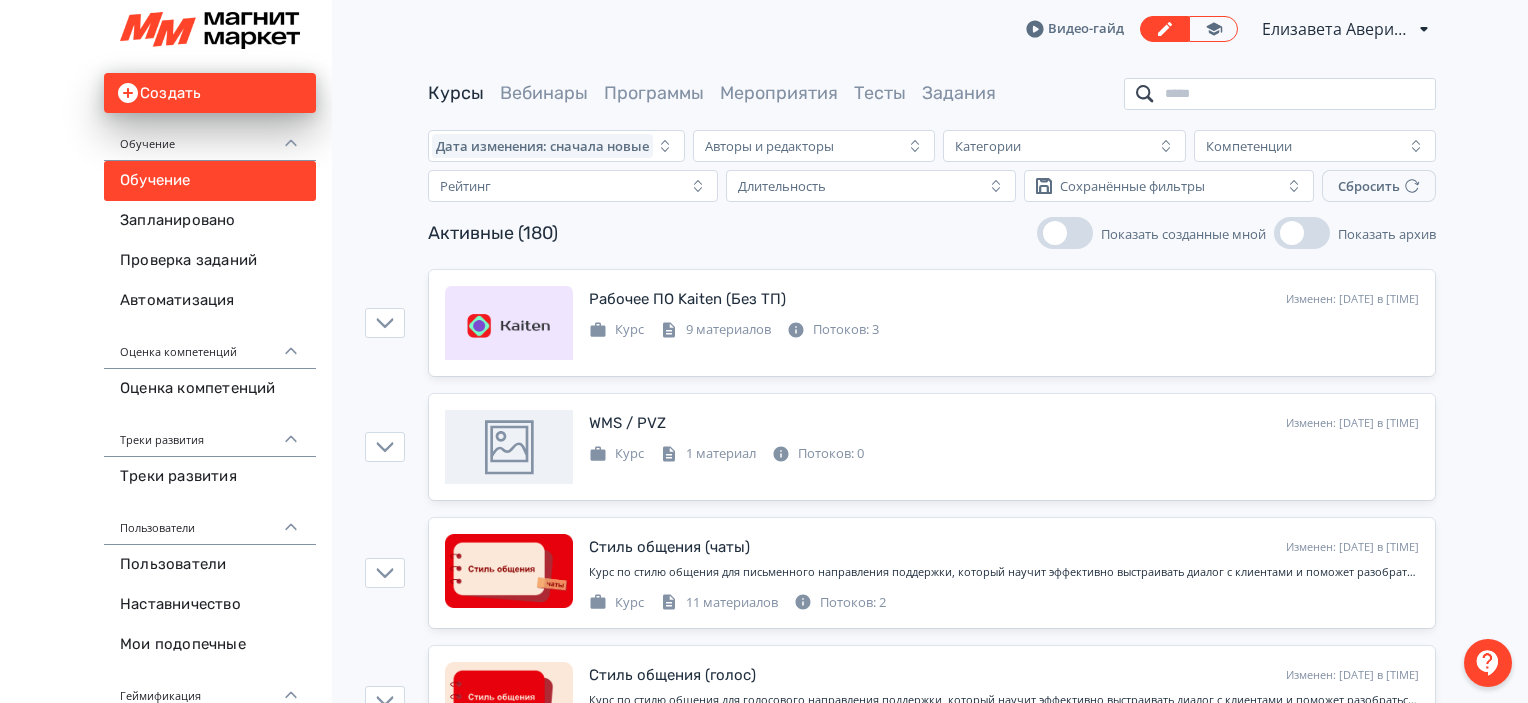 drag, startPoint x: 1180, startPoint y: 109, endPoint x: 1193, endPoint y: 95, distance: 19.104973 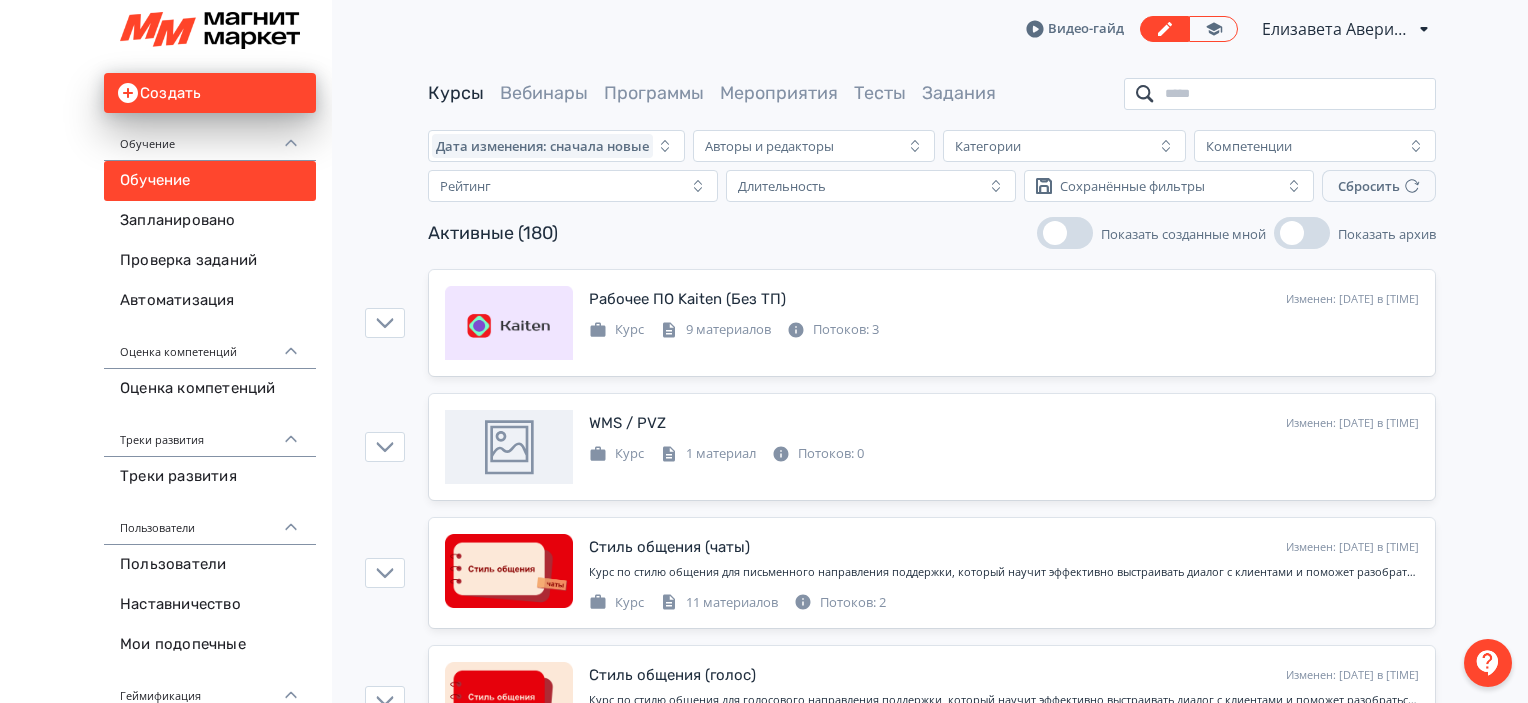 click at bounding box center (1280, 94) 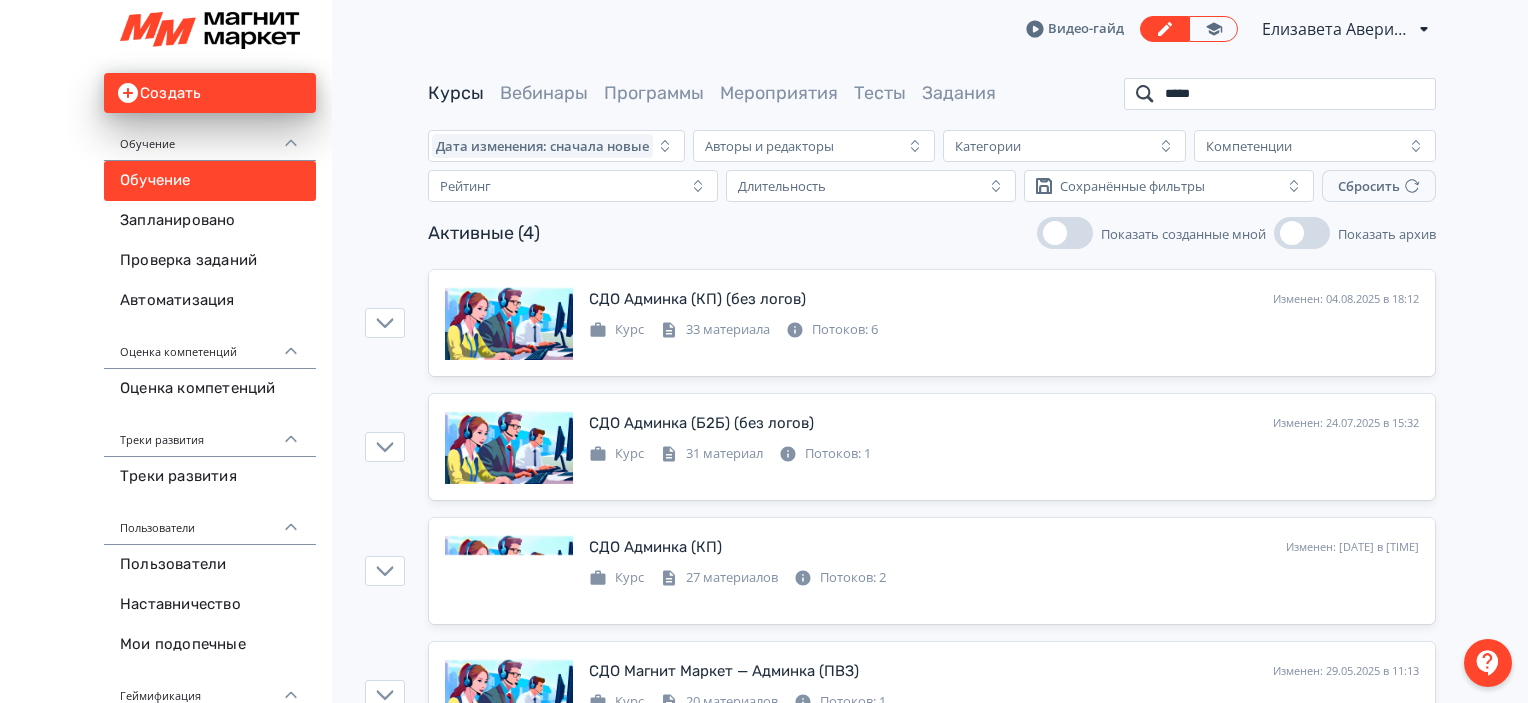 scroll, scrollTop: 80, scrollLeft: 0, axis: vertical 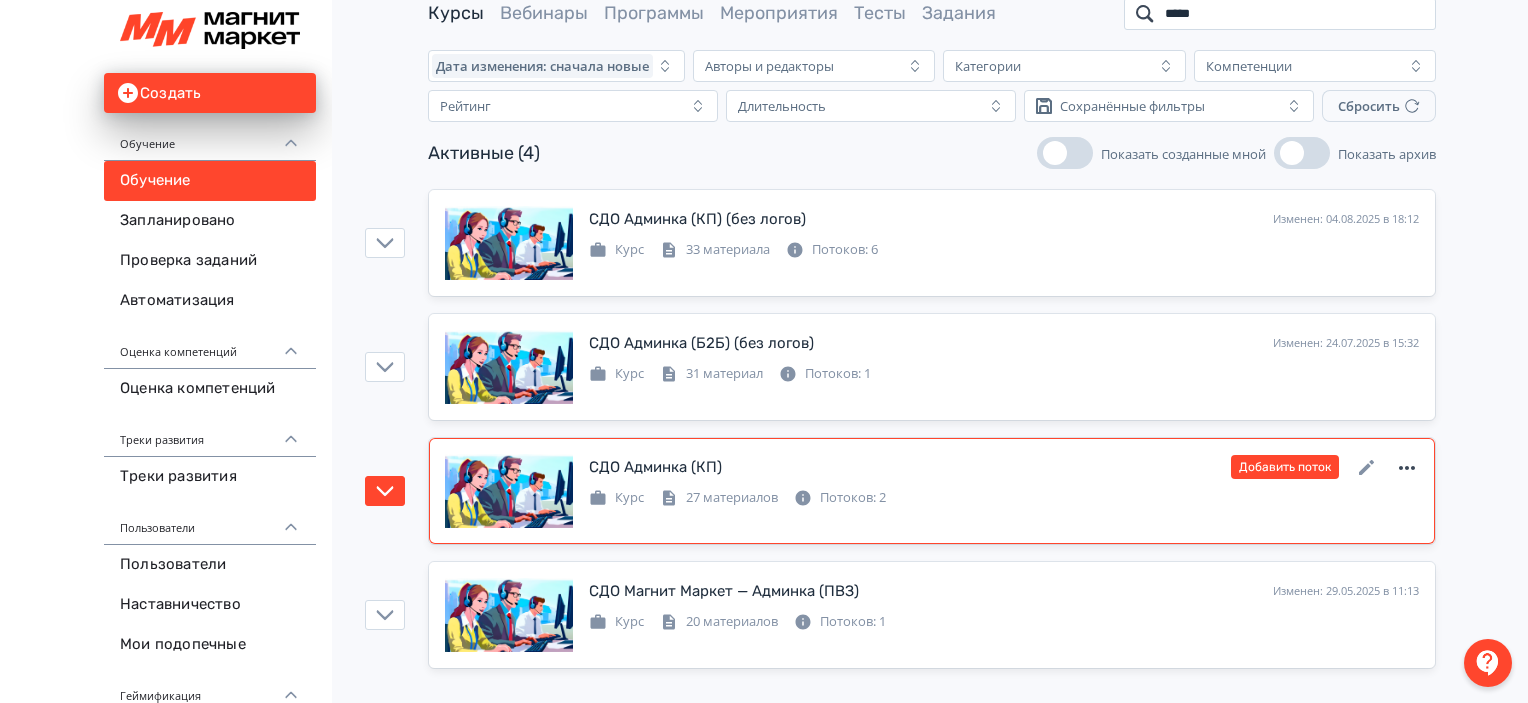type on "*****" 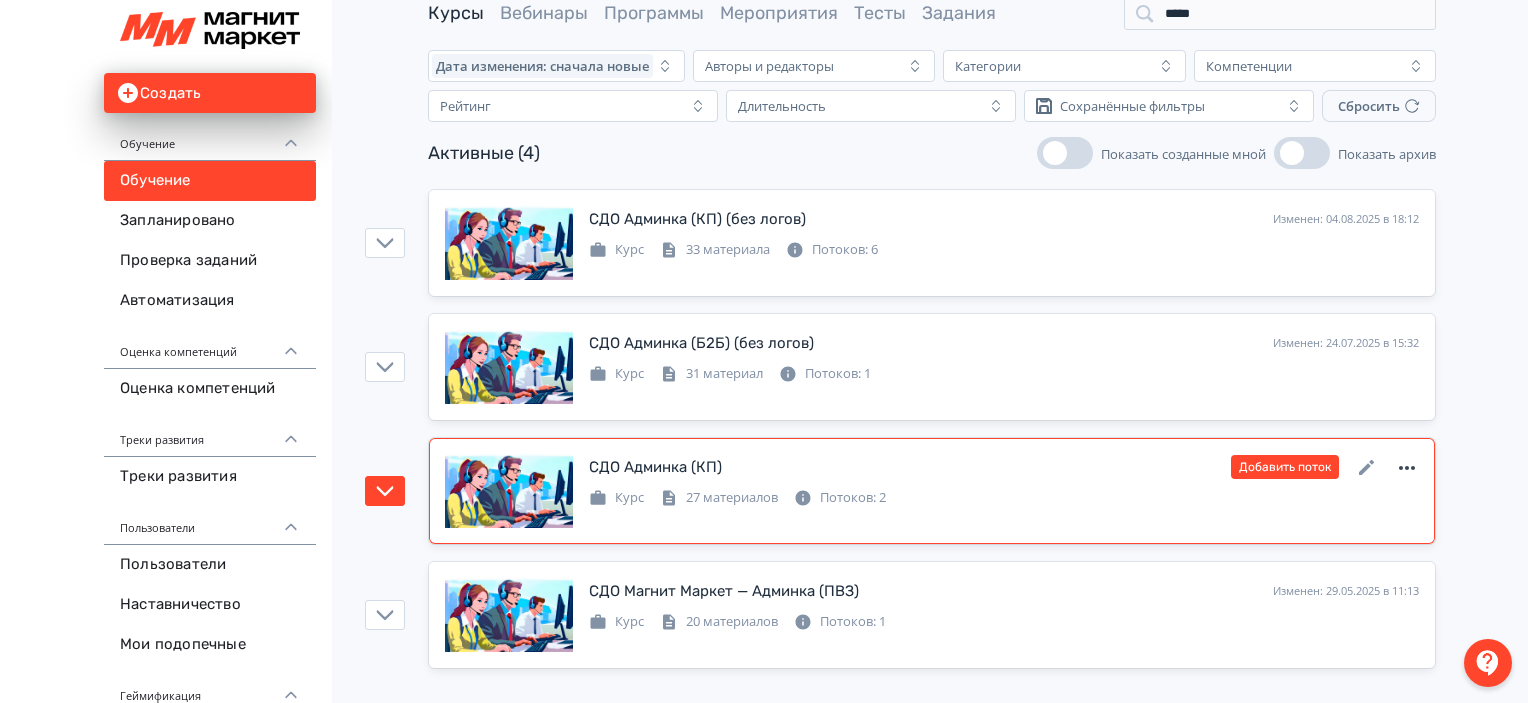 click 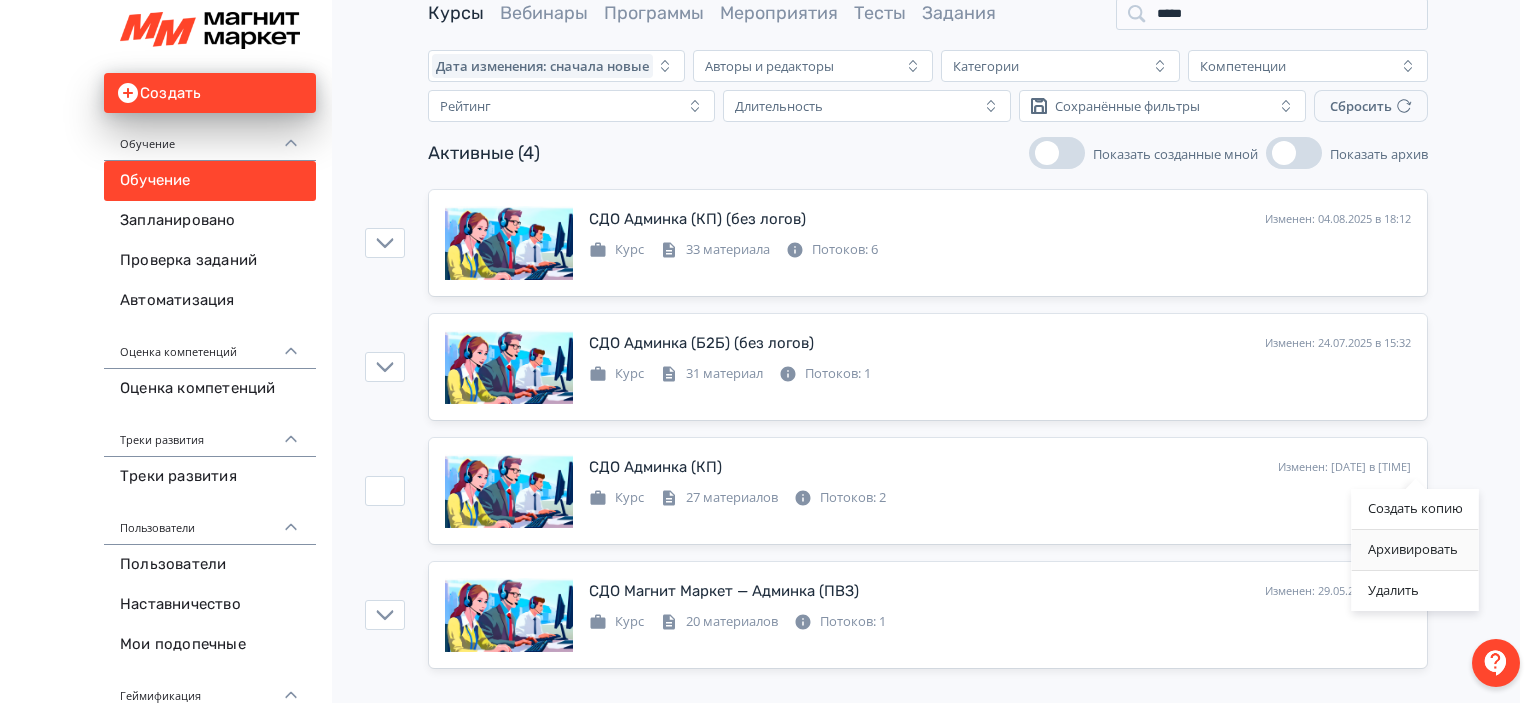 click on "Архивировать" at bounding box center (1415, 550) 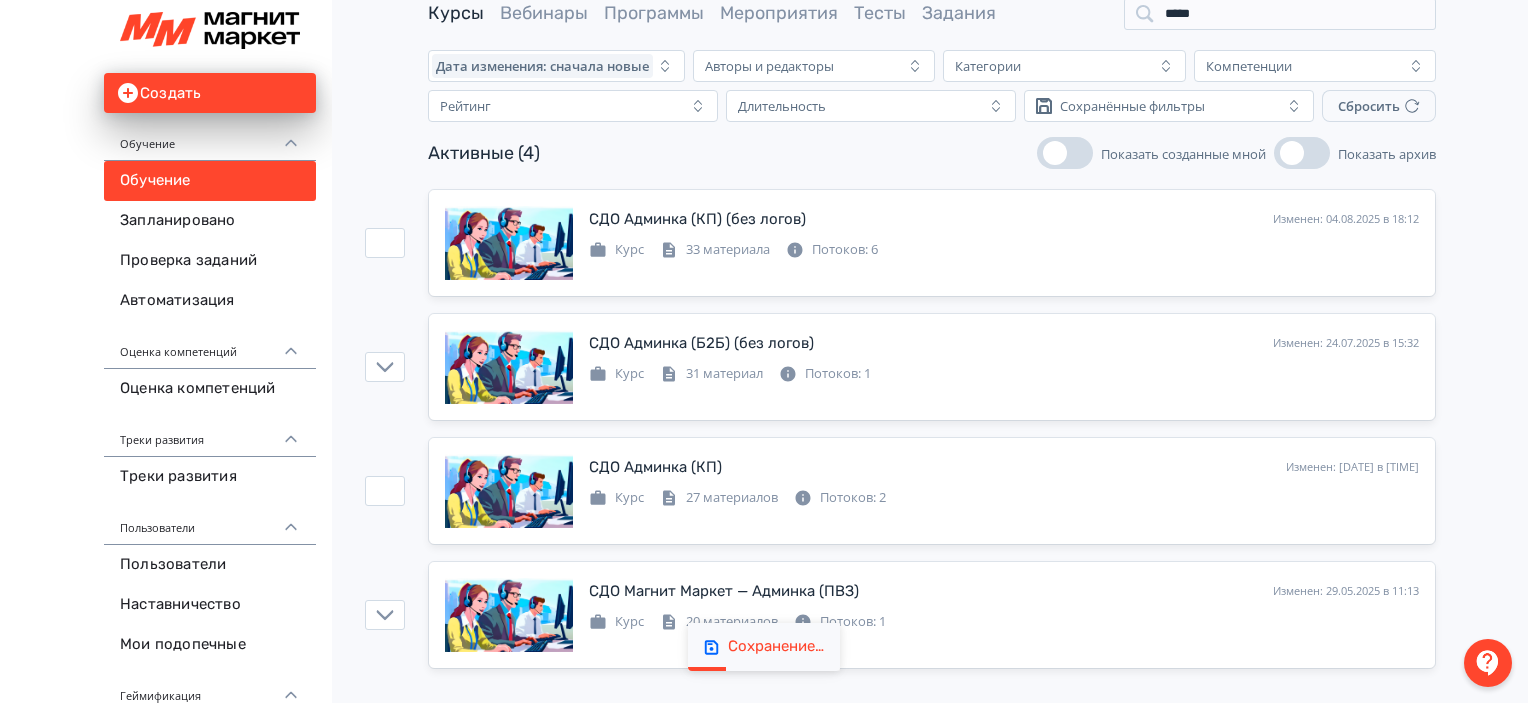 scroll, scrollTop: 0, scrollLeft: 0, axis: both 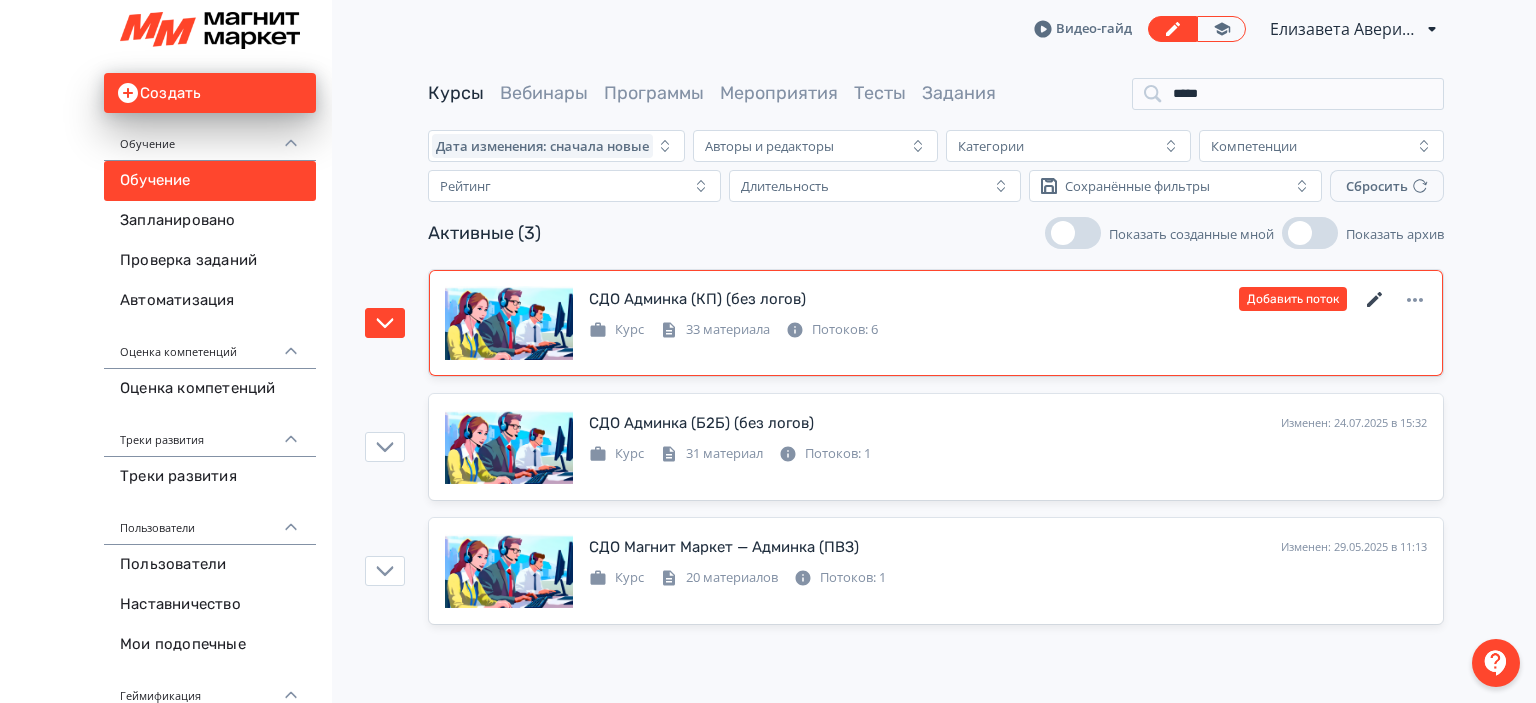 click 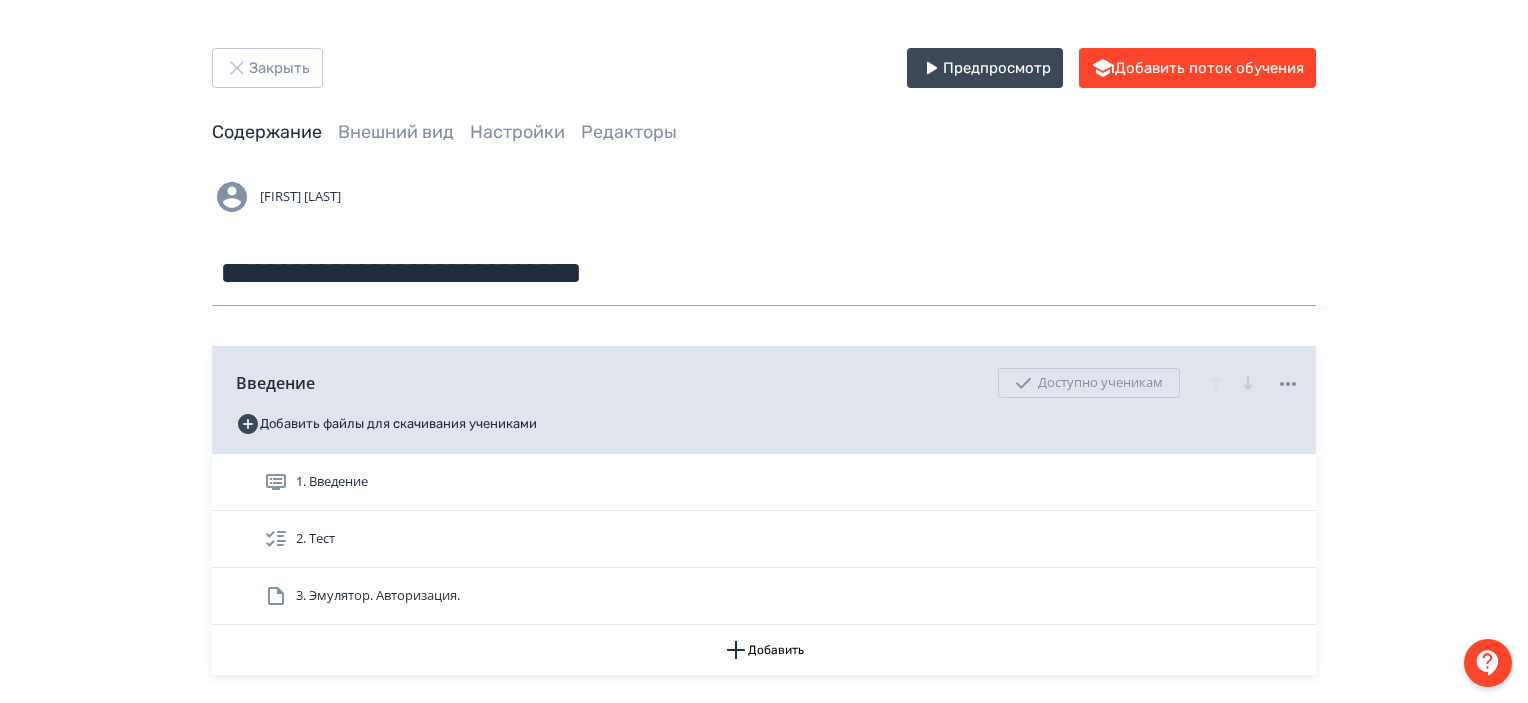 drag, startPoint x: 713, startPoint y: 273, endPoint x: 514, endPoint y: 276, distance: 199.02261 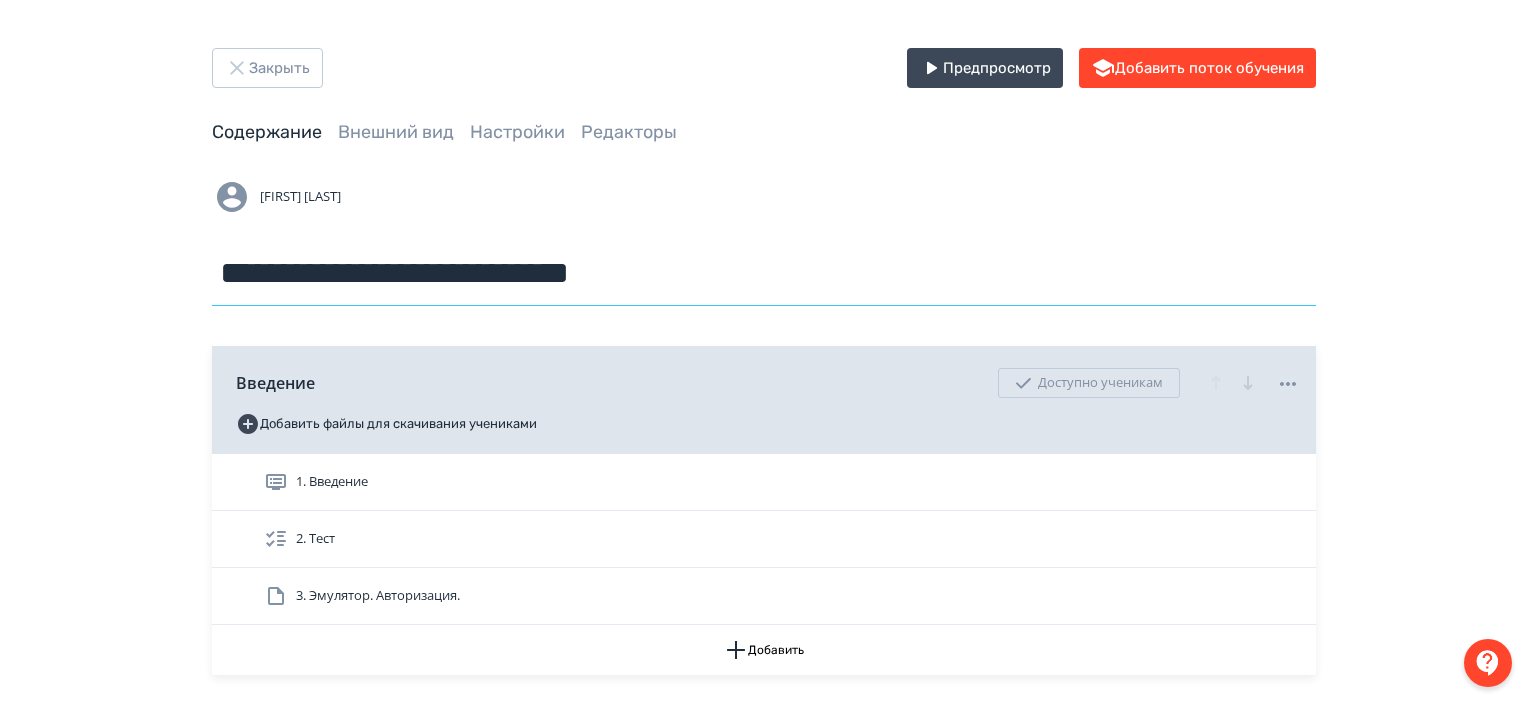 type on "**********" 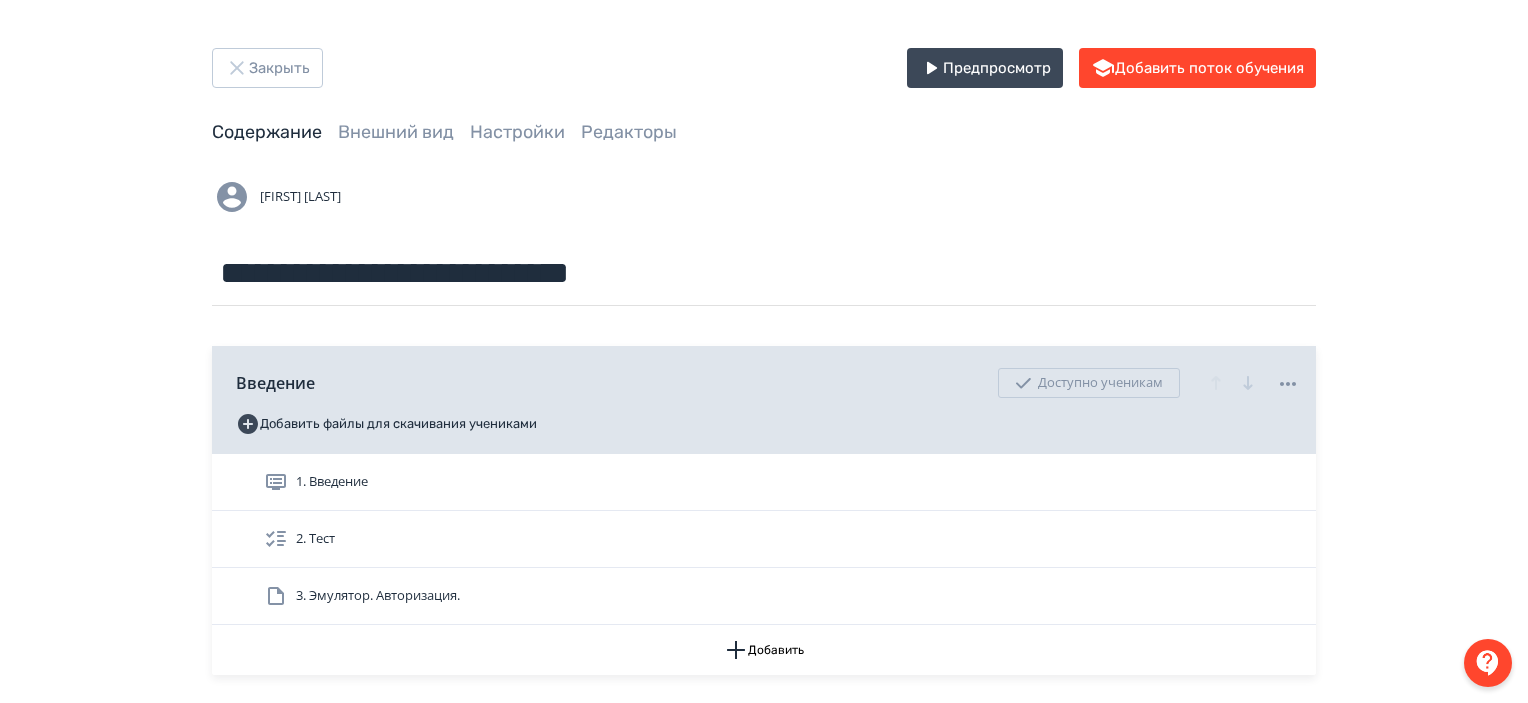 click on "Анастасия Моргунова" at bounding box center [764, 197] 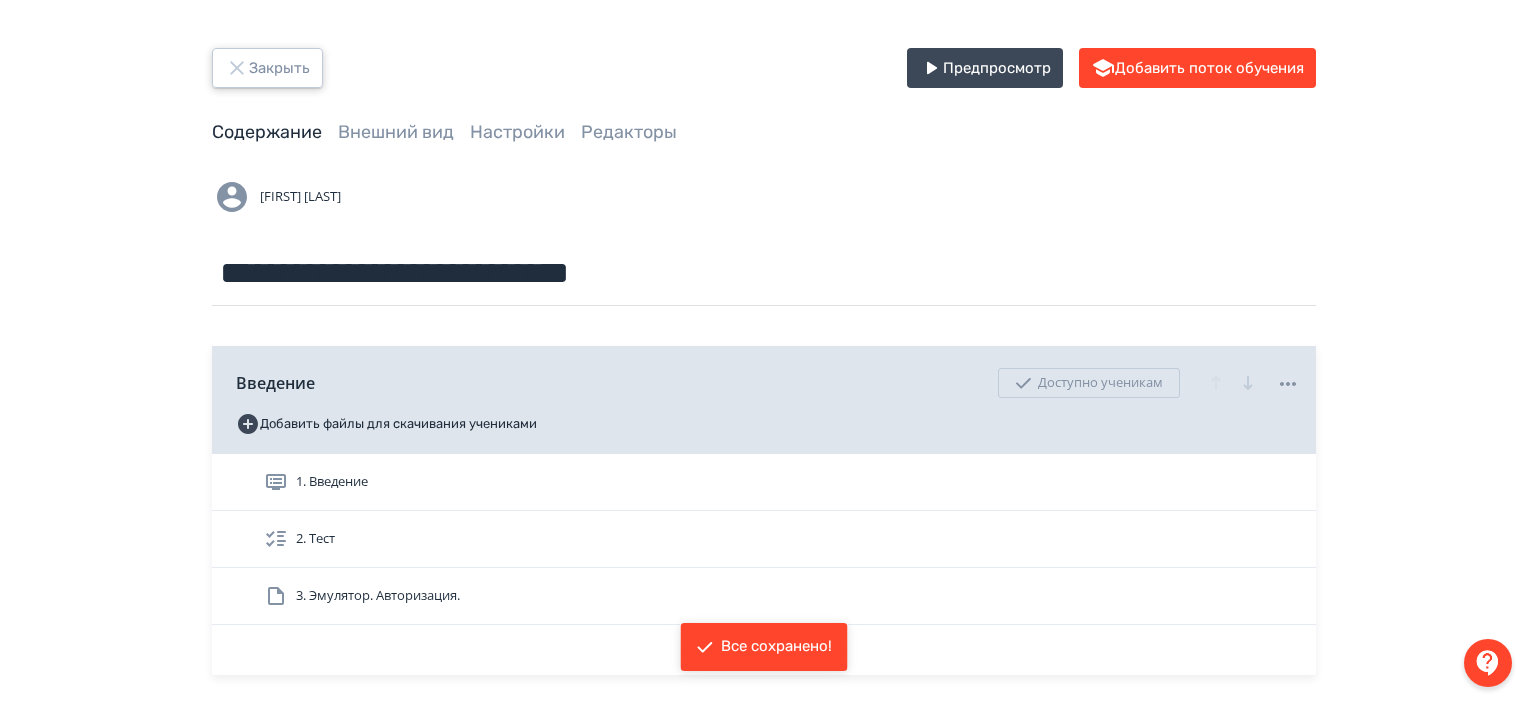 click 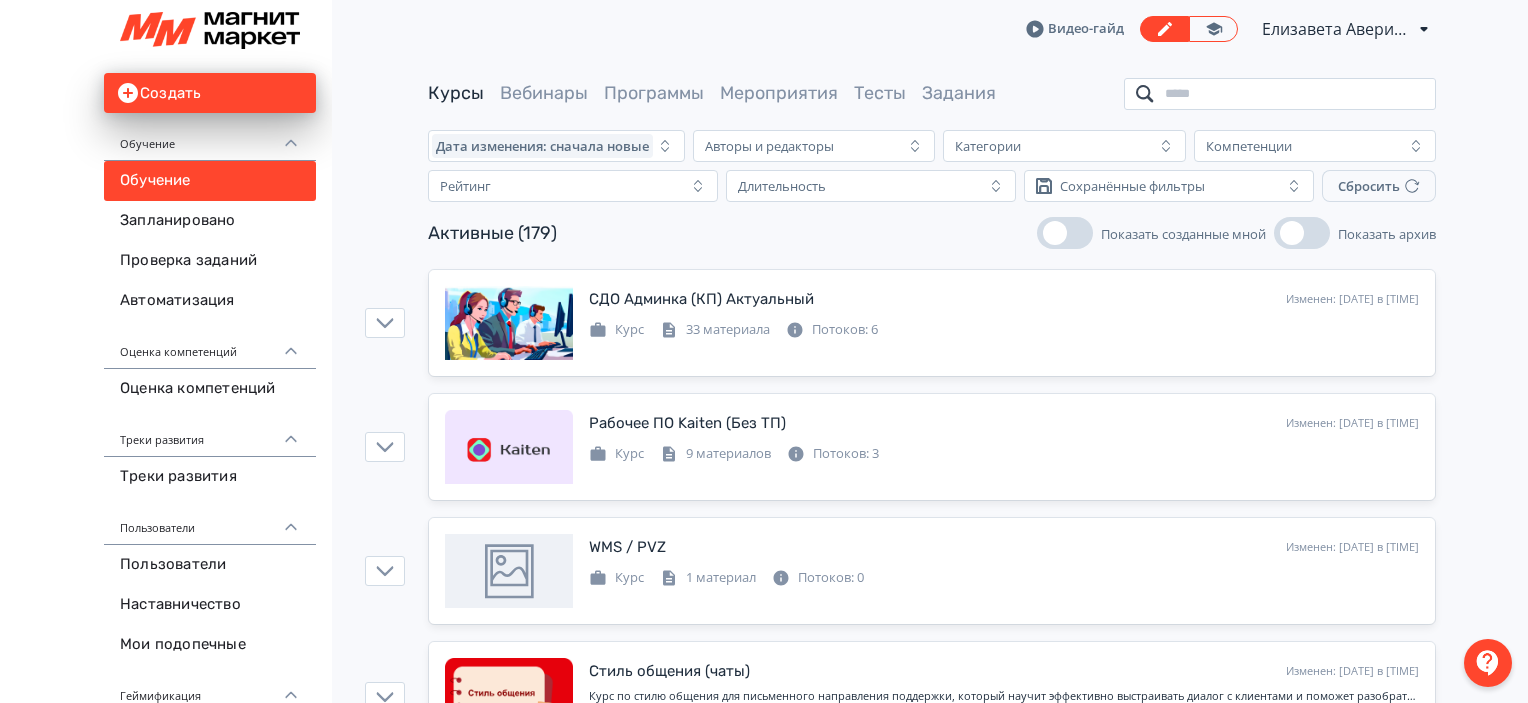 click at bounding box center (1280, 94) 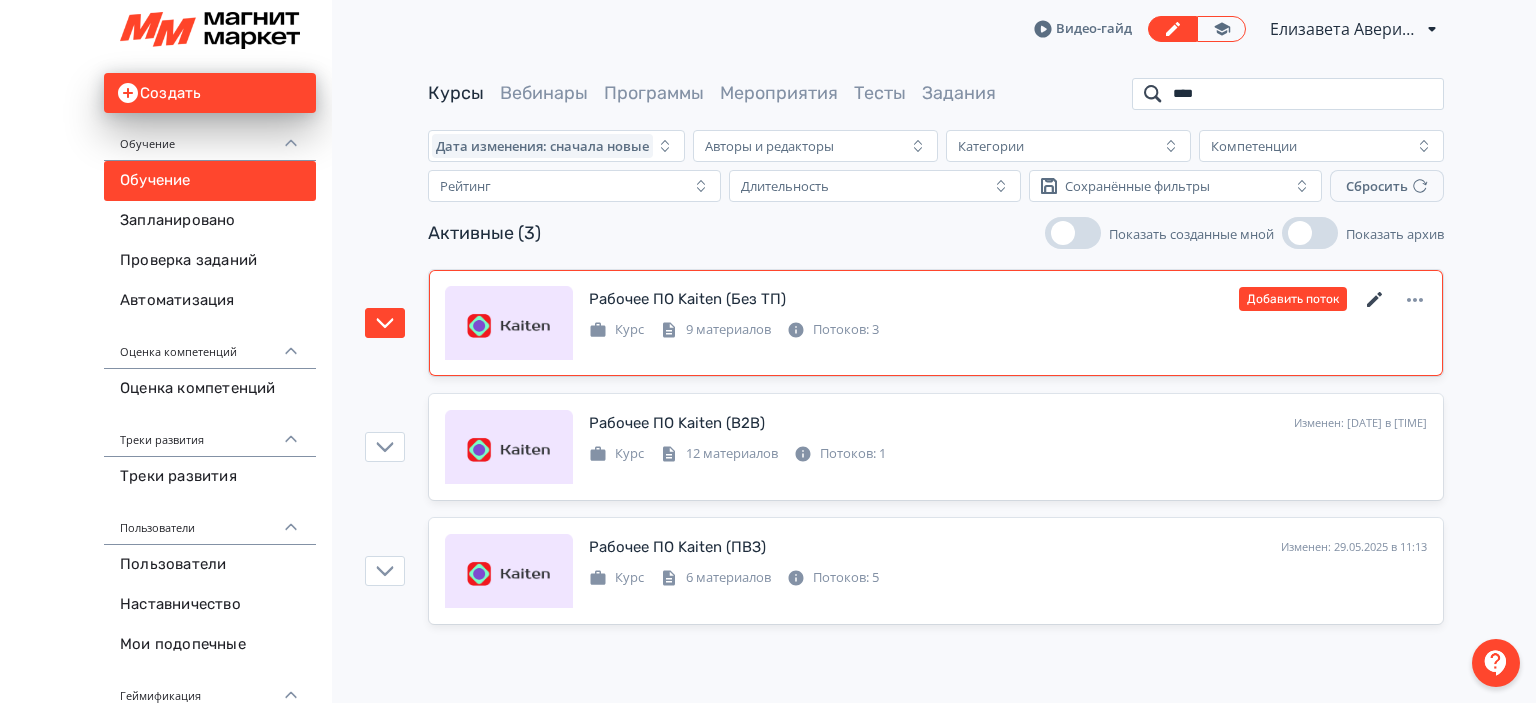 type on "****" 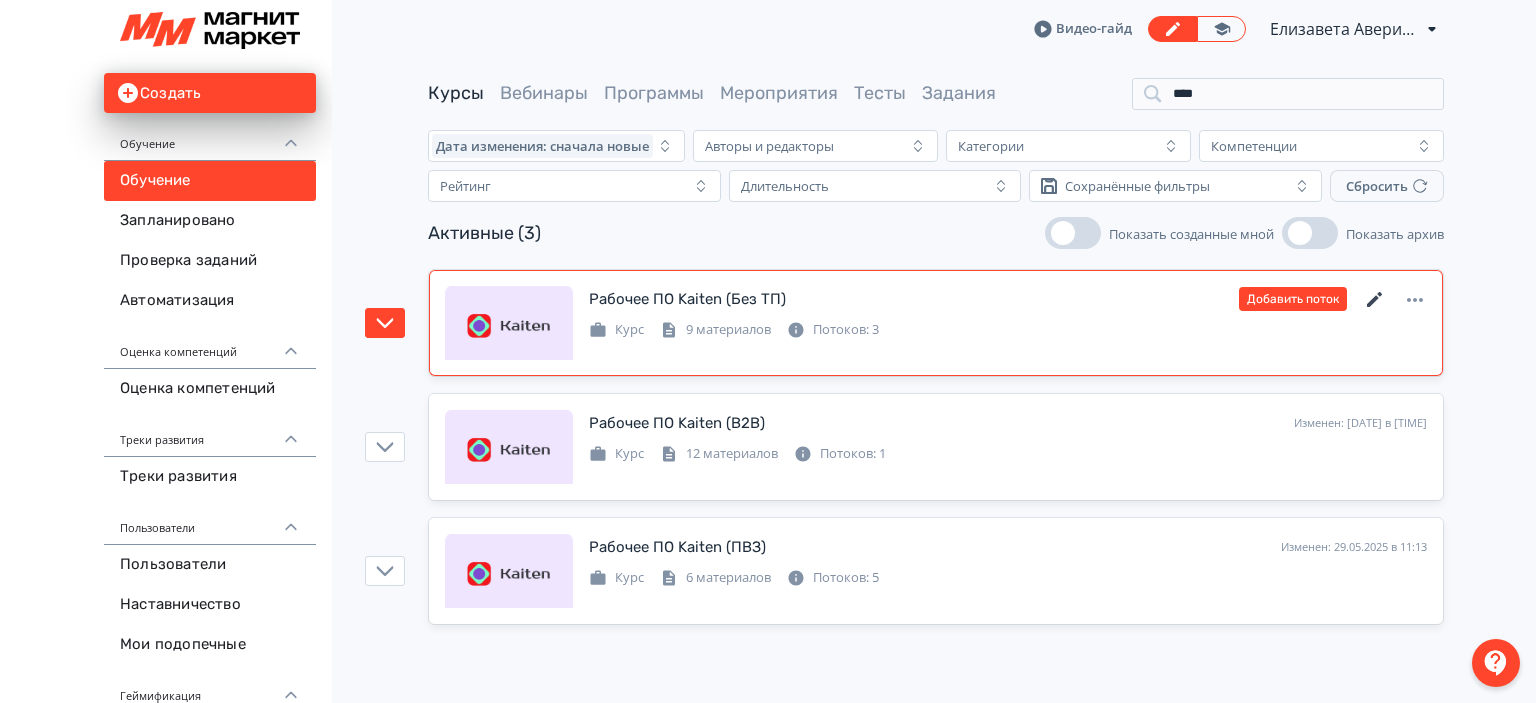 click 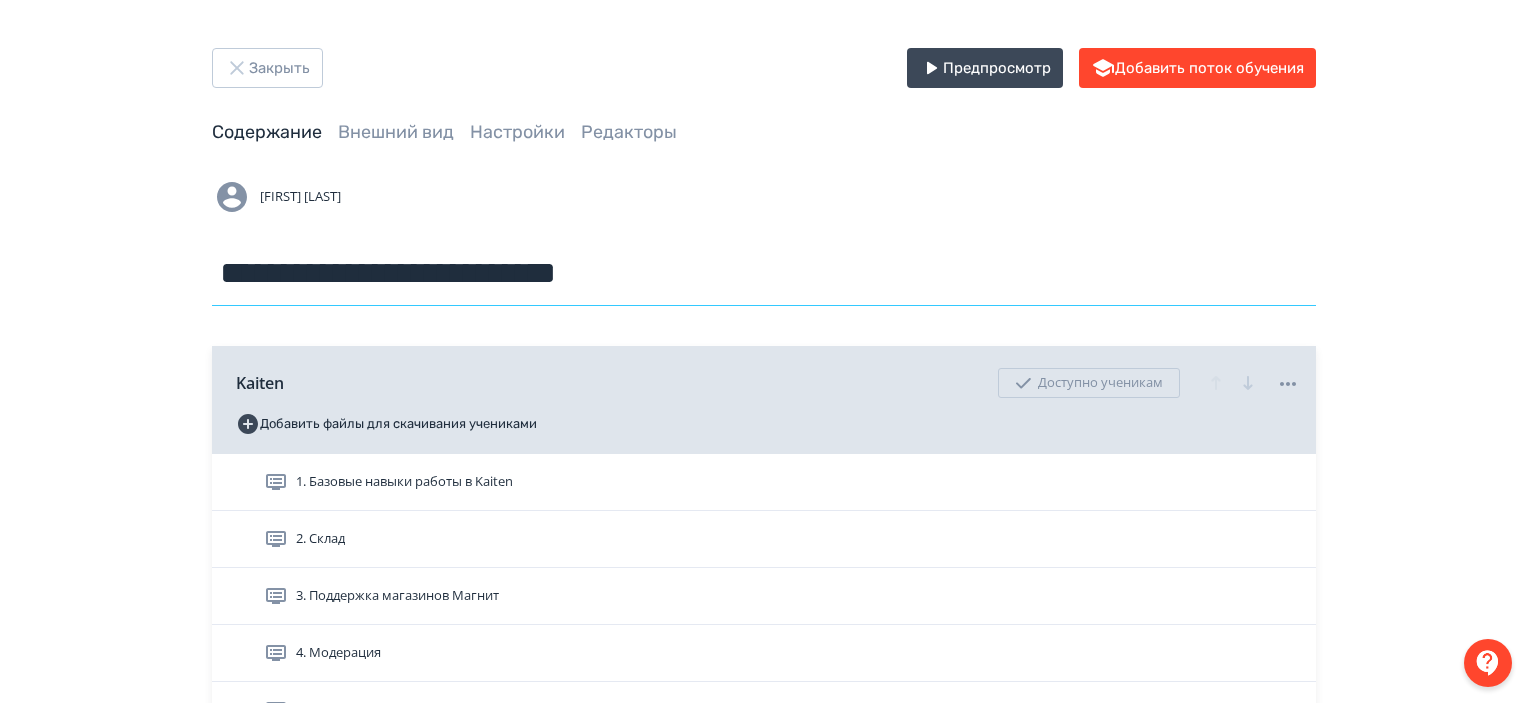 drag, startPoint x: 626, startPoint y: 275, endPoint x: 525, endPoint y: 271, distance: 101.07918 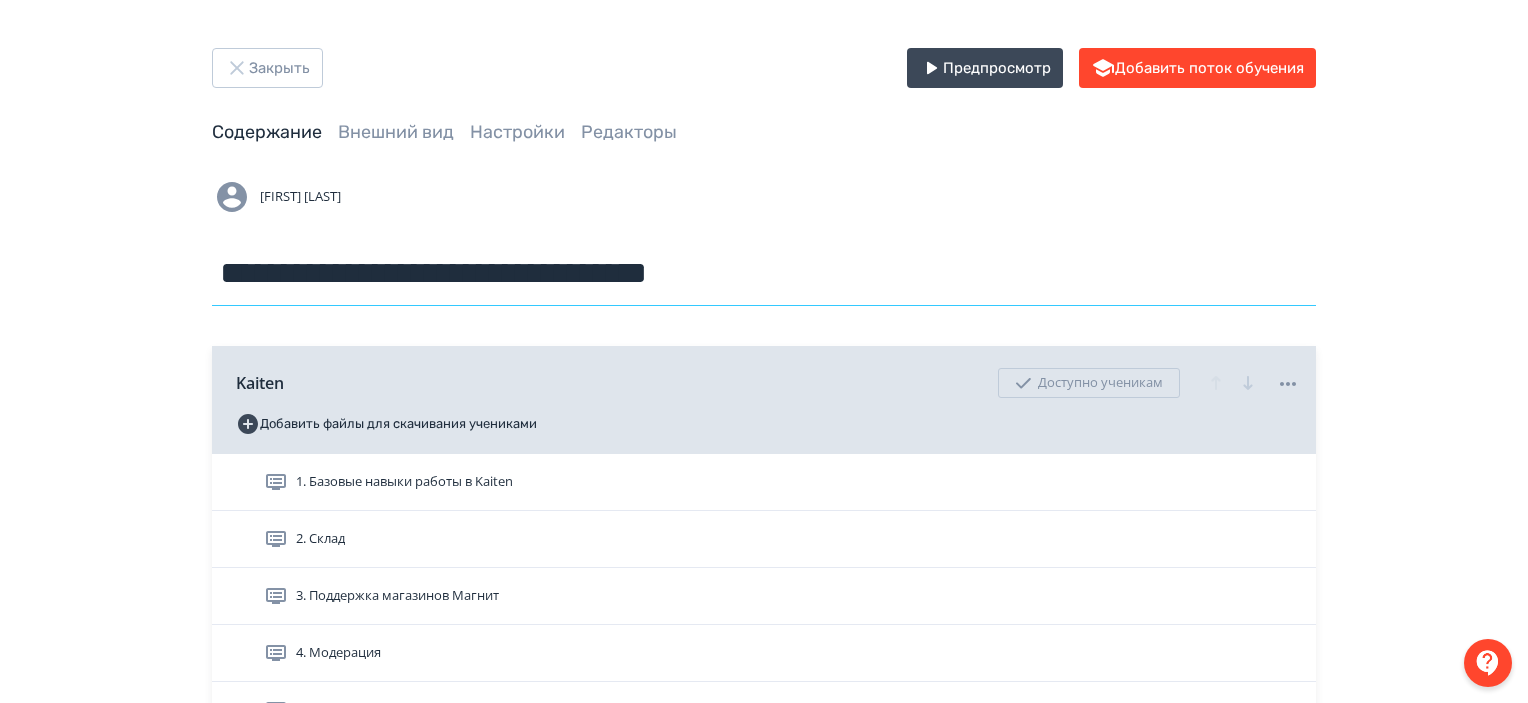 type on "**********" 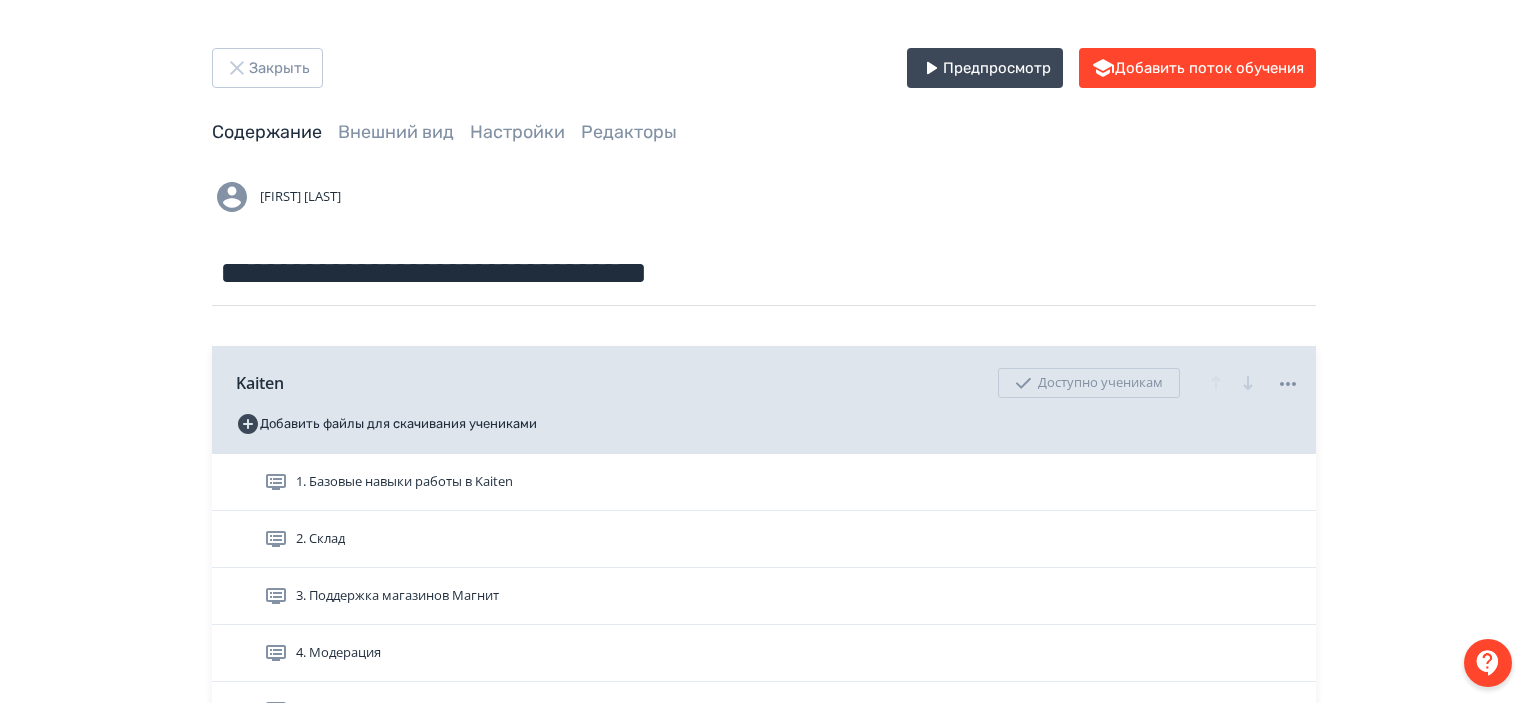 click on "**********" at bounding box center (764, 695) 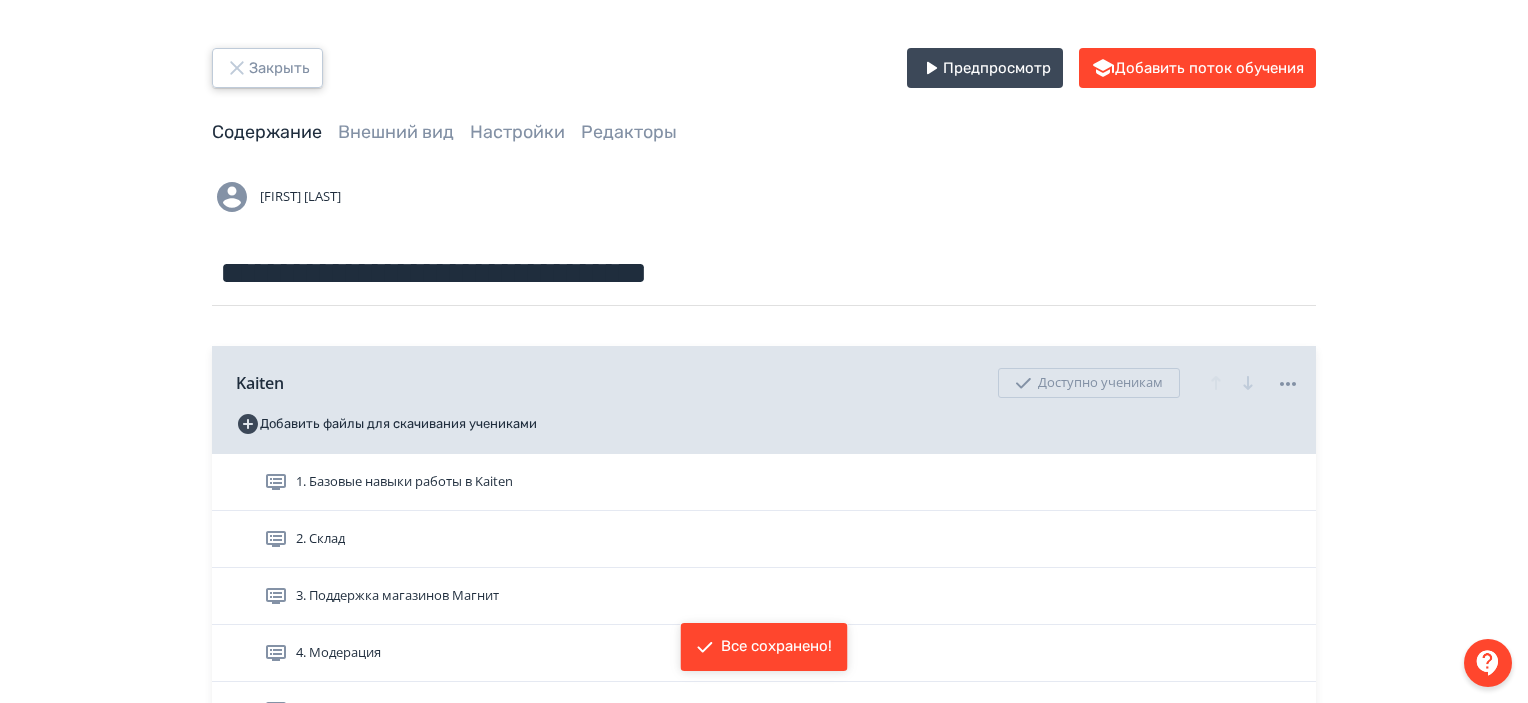 click on "Закрыть" at bounding box center [267, 68] 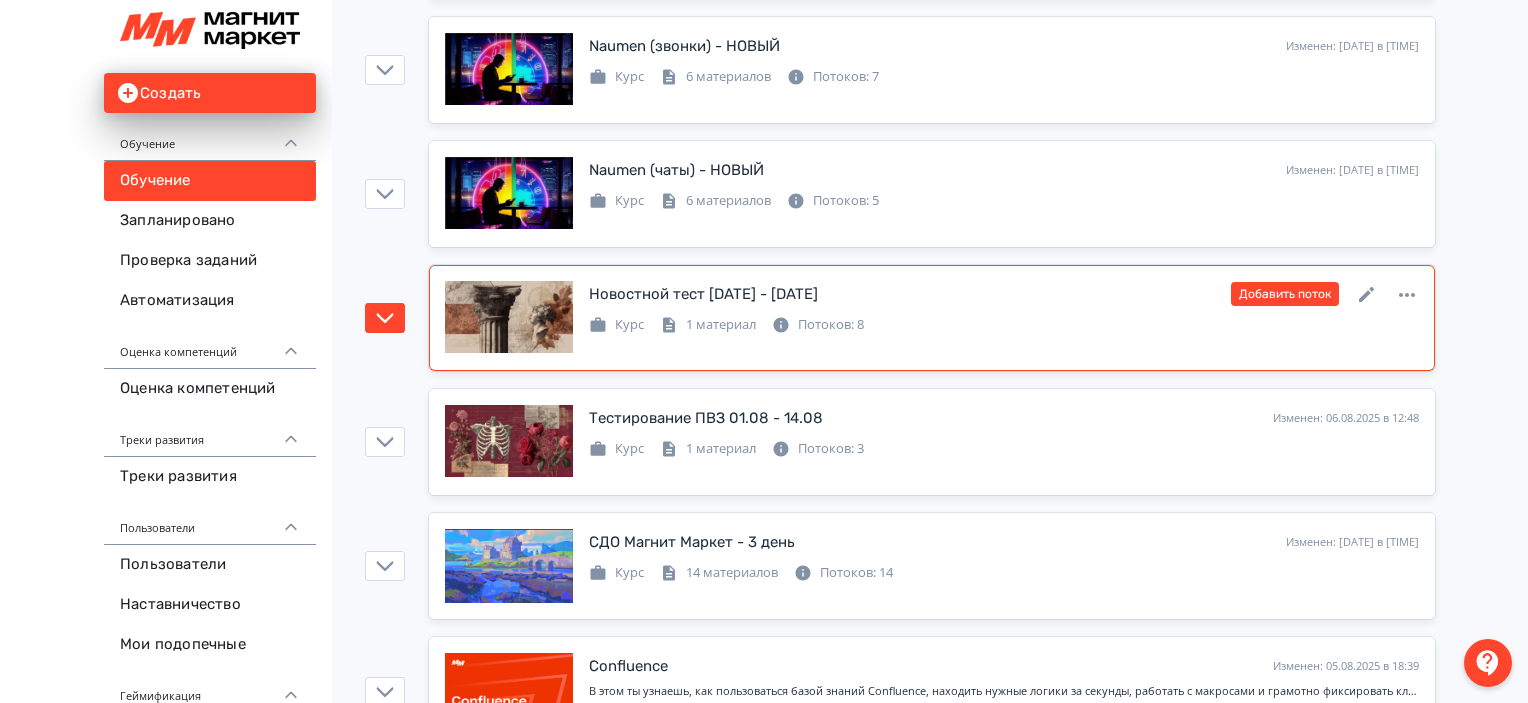 scroll, scrollTop: 1100, scrollLeft: 0, axis: vertical 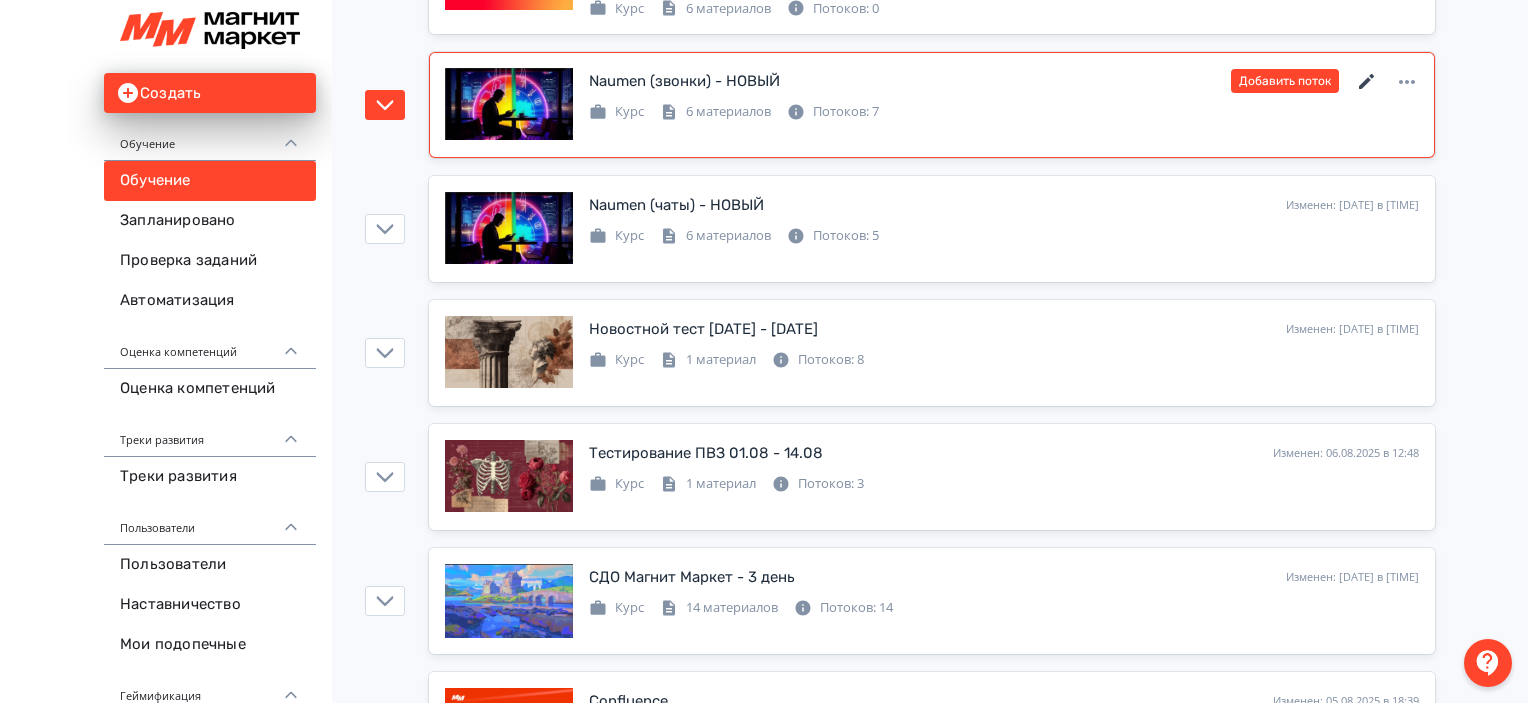 click 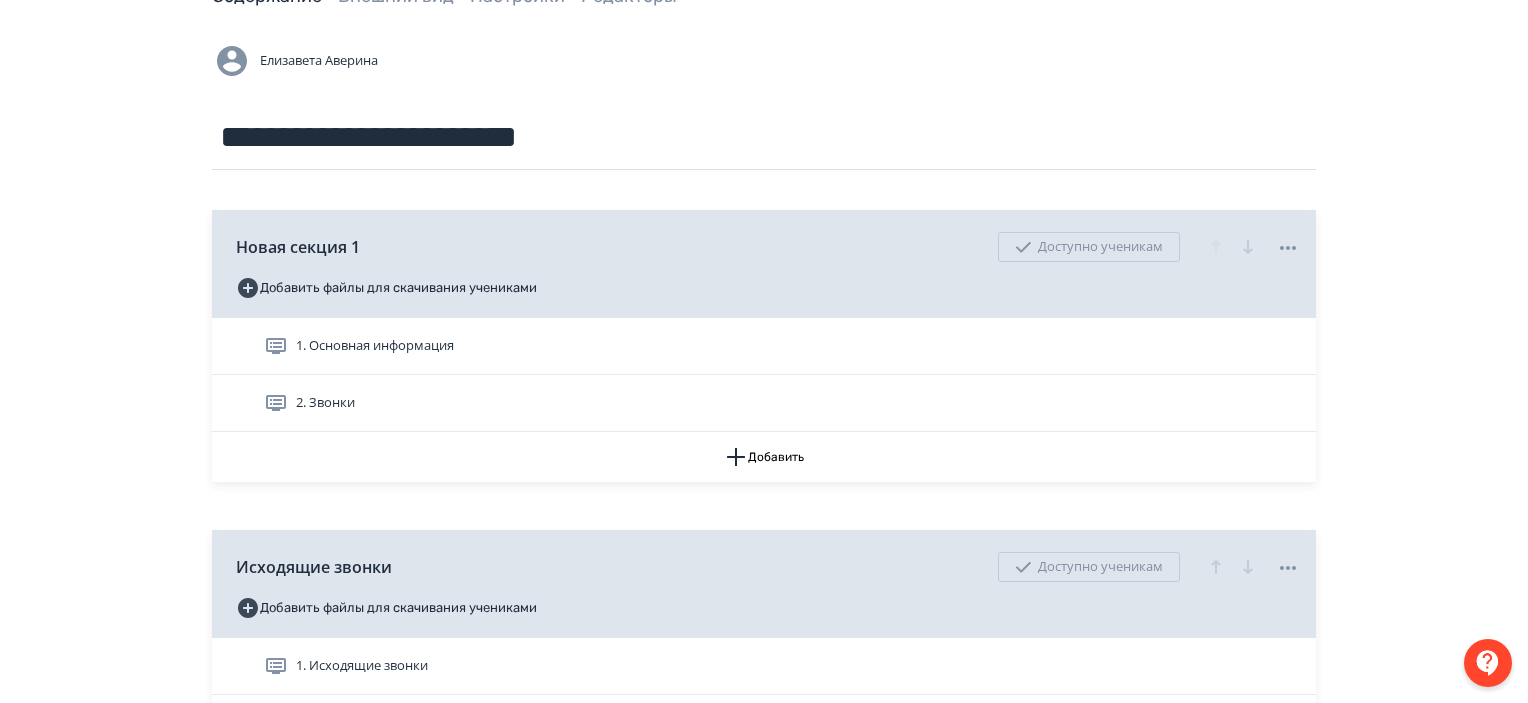 scroll, scrollTop: 0, scrollLeft: 0, axis: both 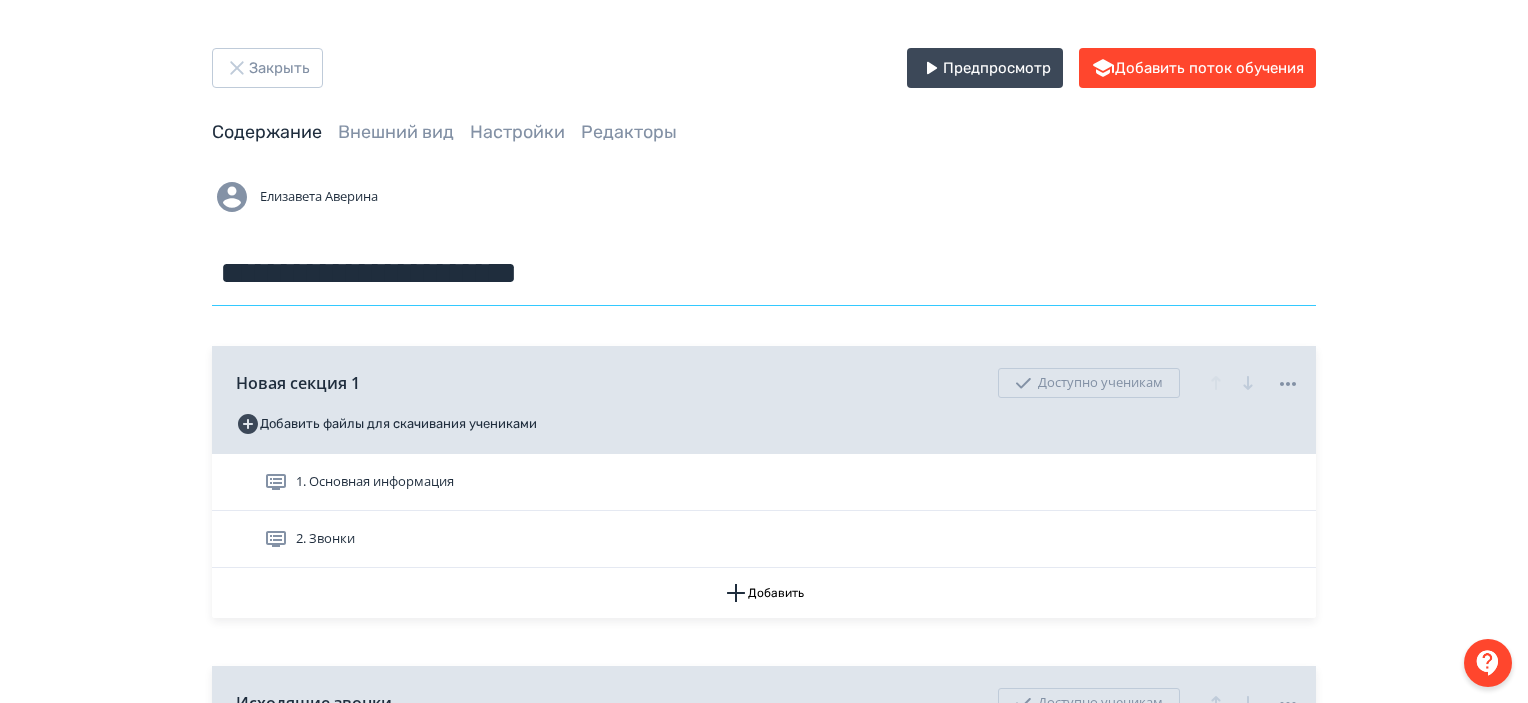 drag, startPoint x: 660, startPoint y: 255, endPoint x: 496, endPoint y: 262, distance: 164.14932 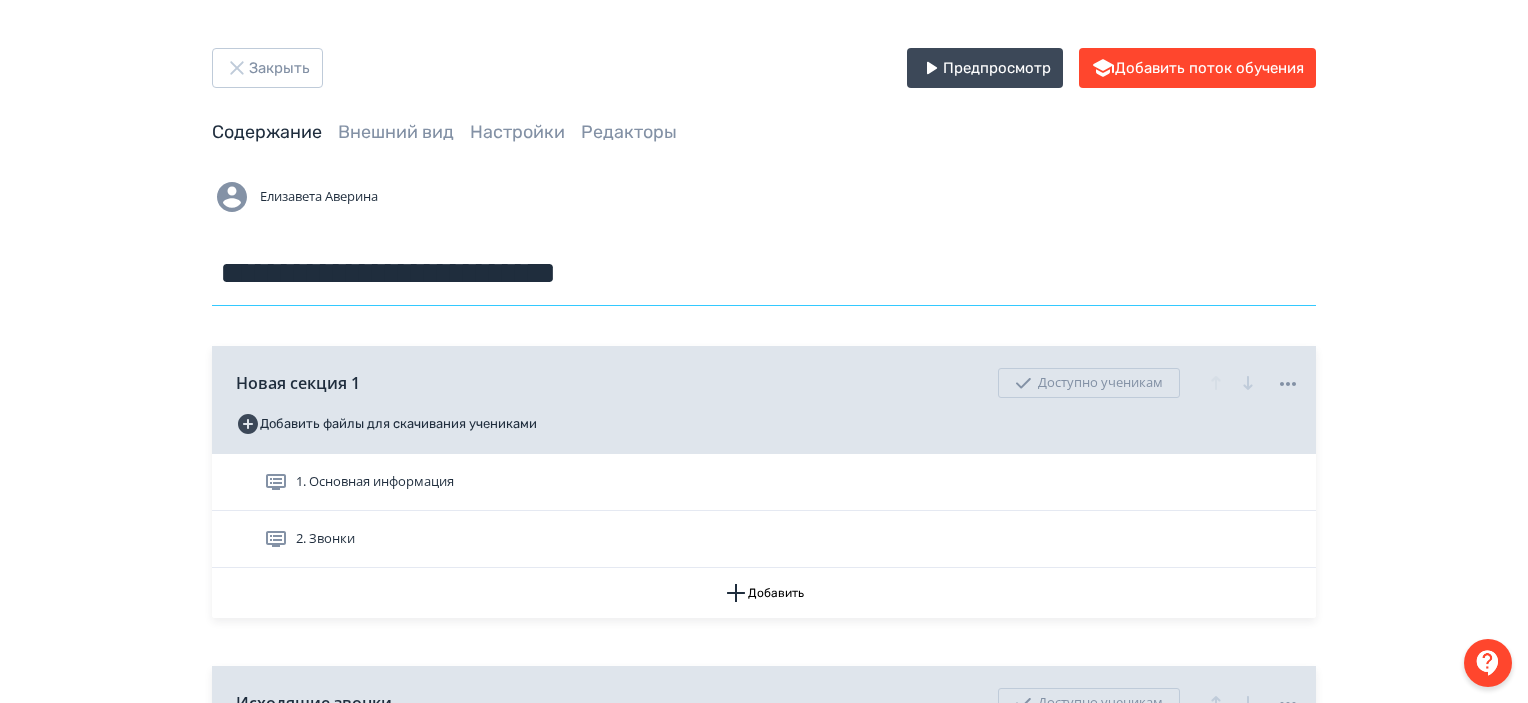 type on "**********" 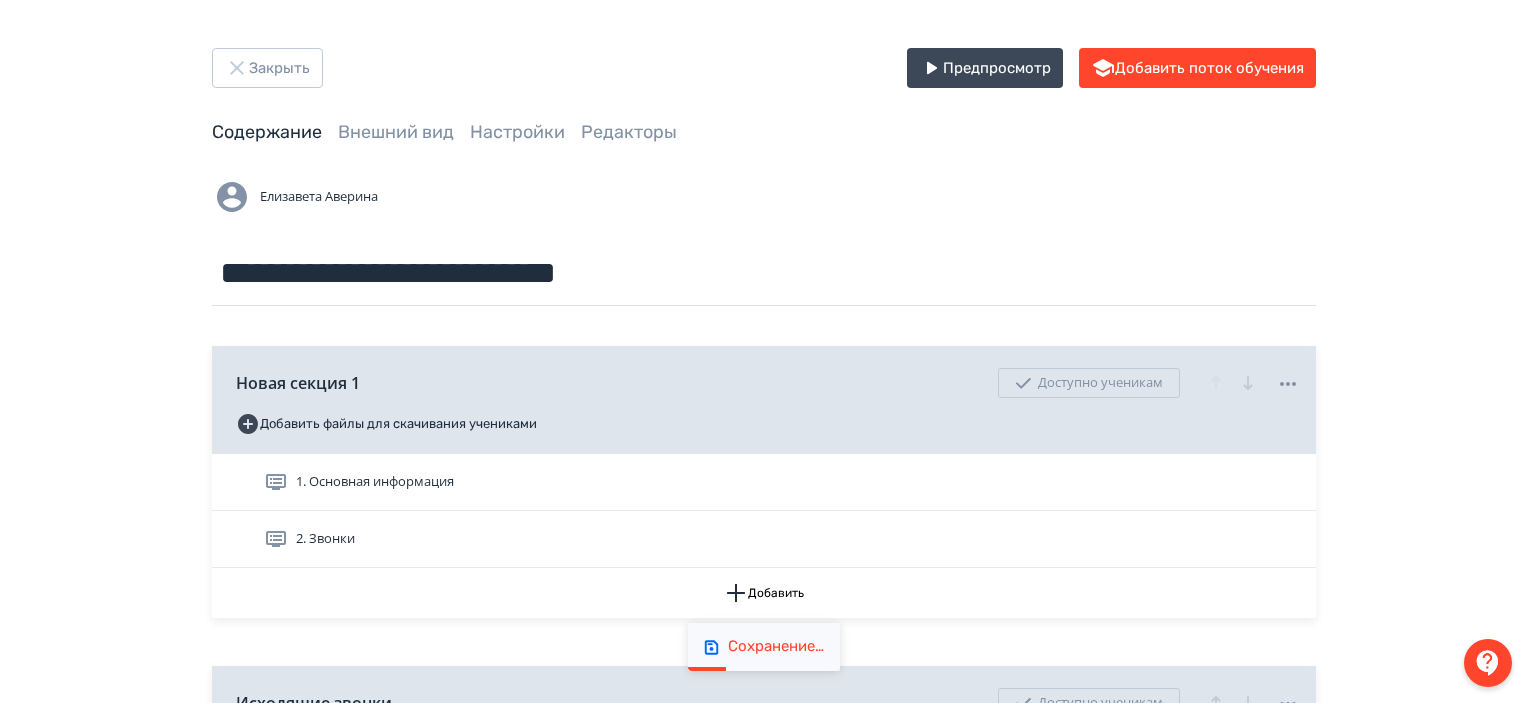 click on "[FIRST] [LAST]" at bounding box center [764, 197] 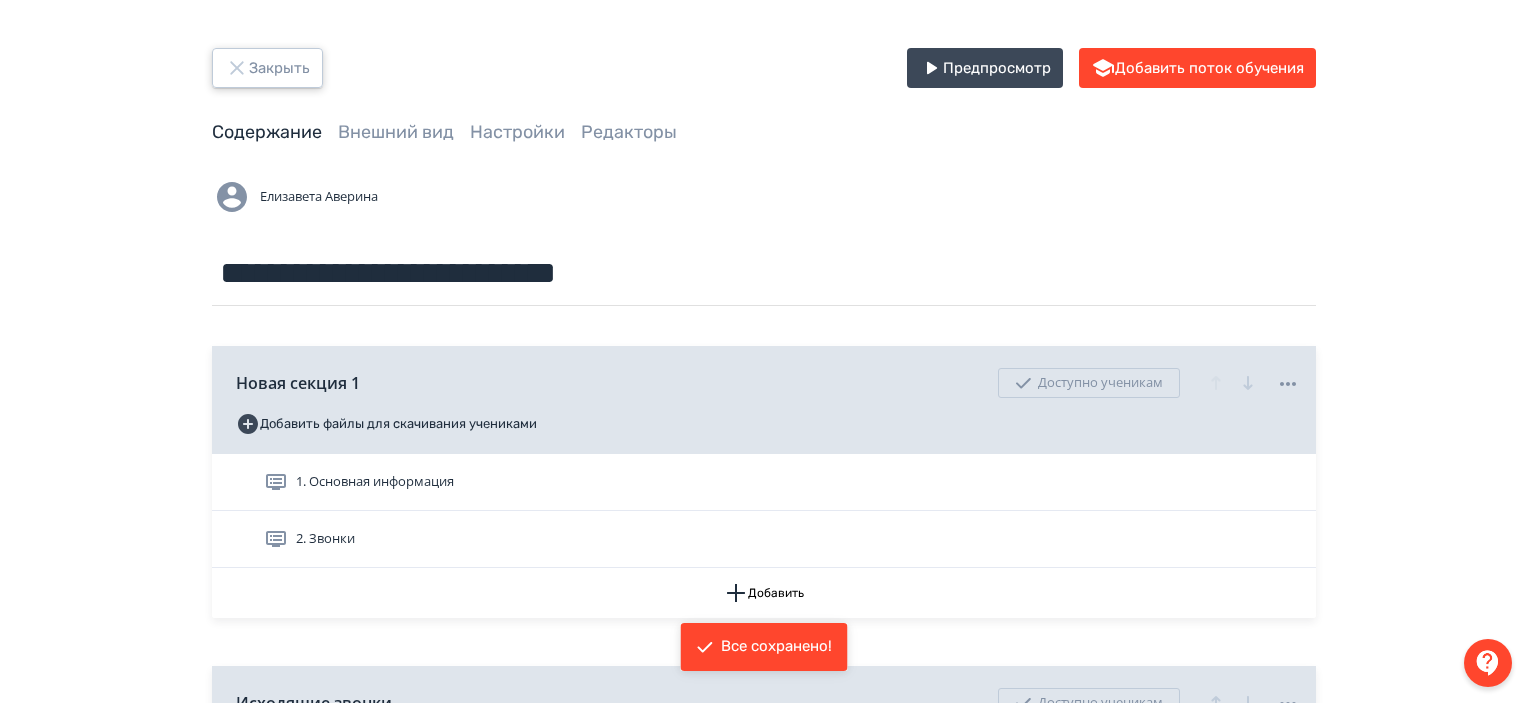 click on "Закрыть" at bounding box center (267, 68) 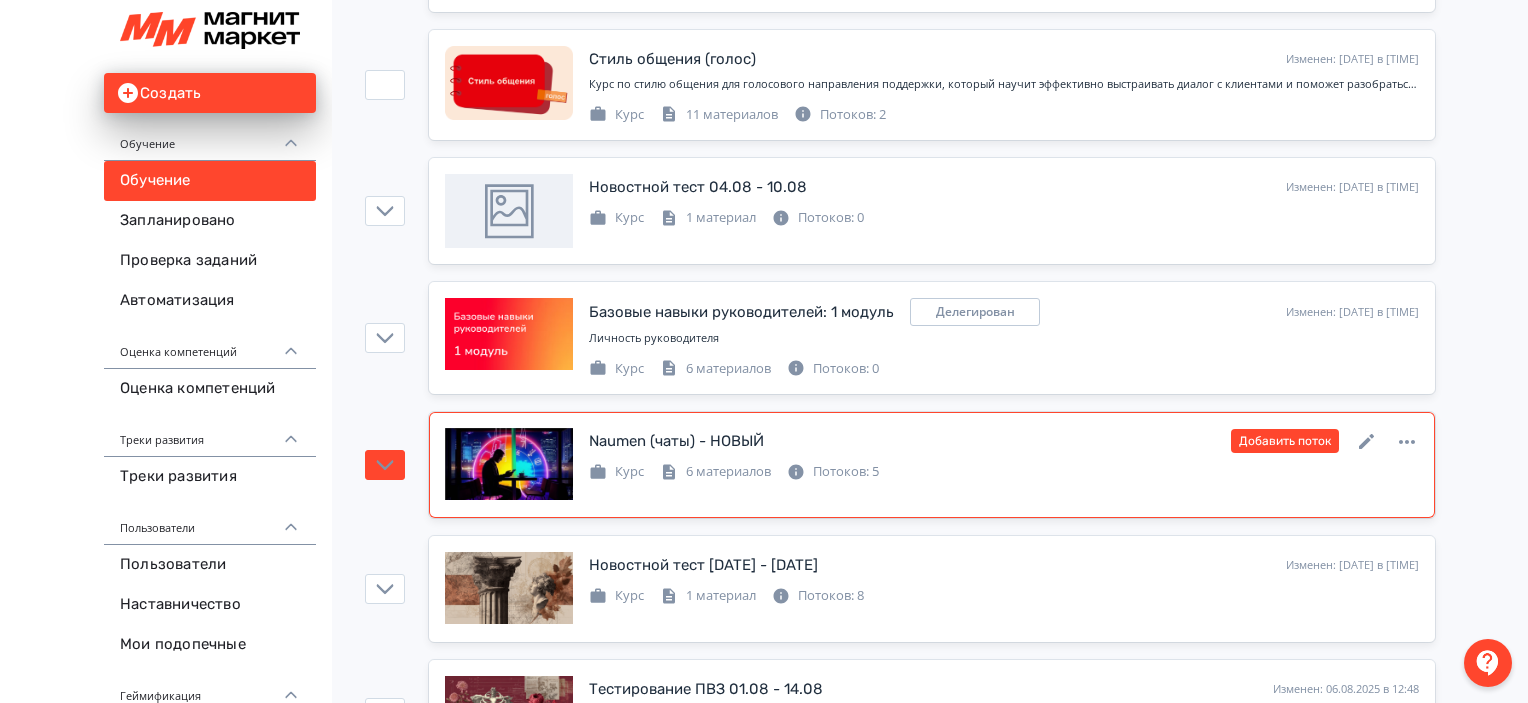 scroll, scrollTop: 900, scrollLeft: 0, axis: vertical 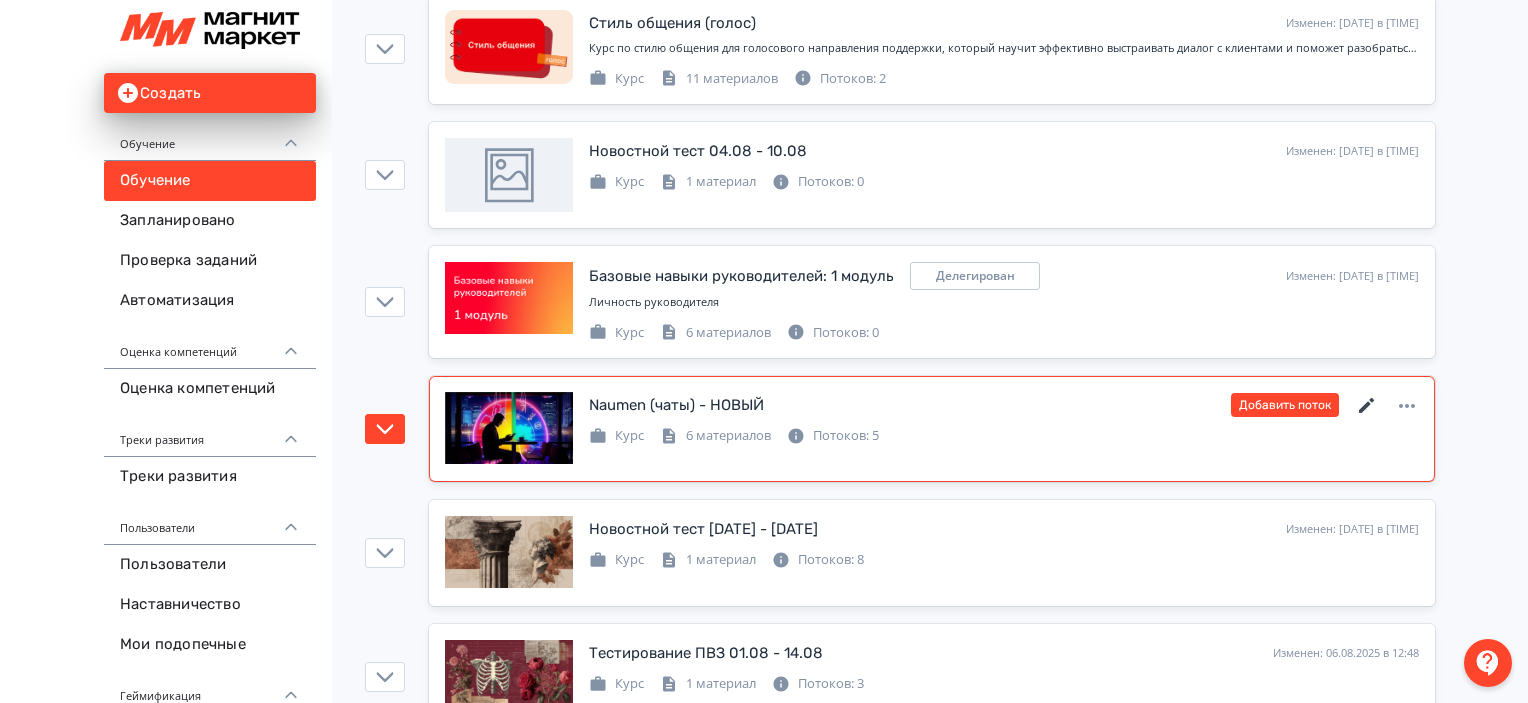click 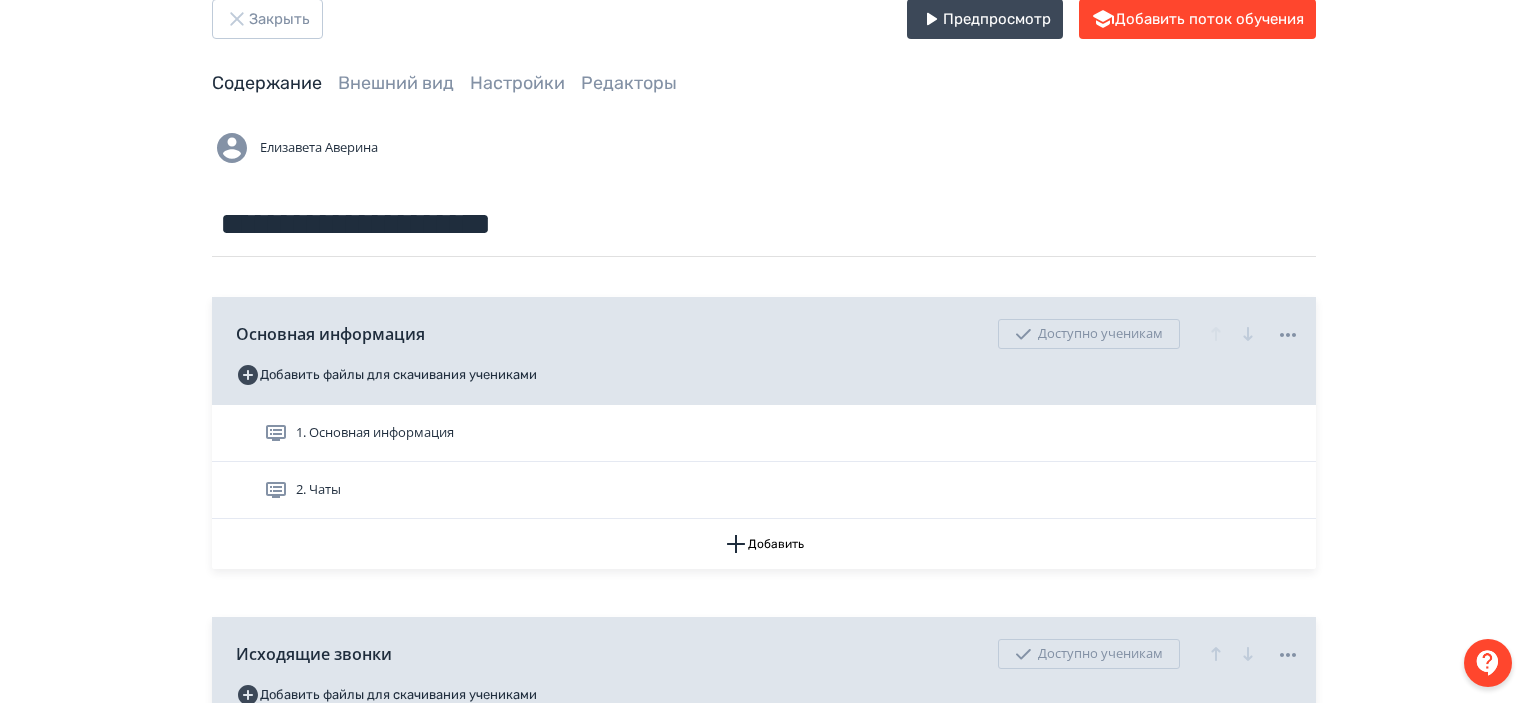scroll, scrollTop: 0, scrollLeft: 0, axis: both 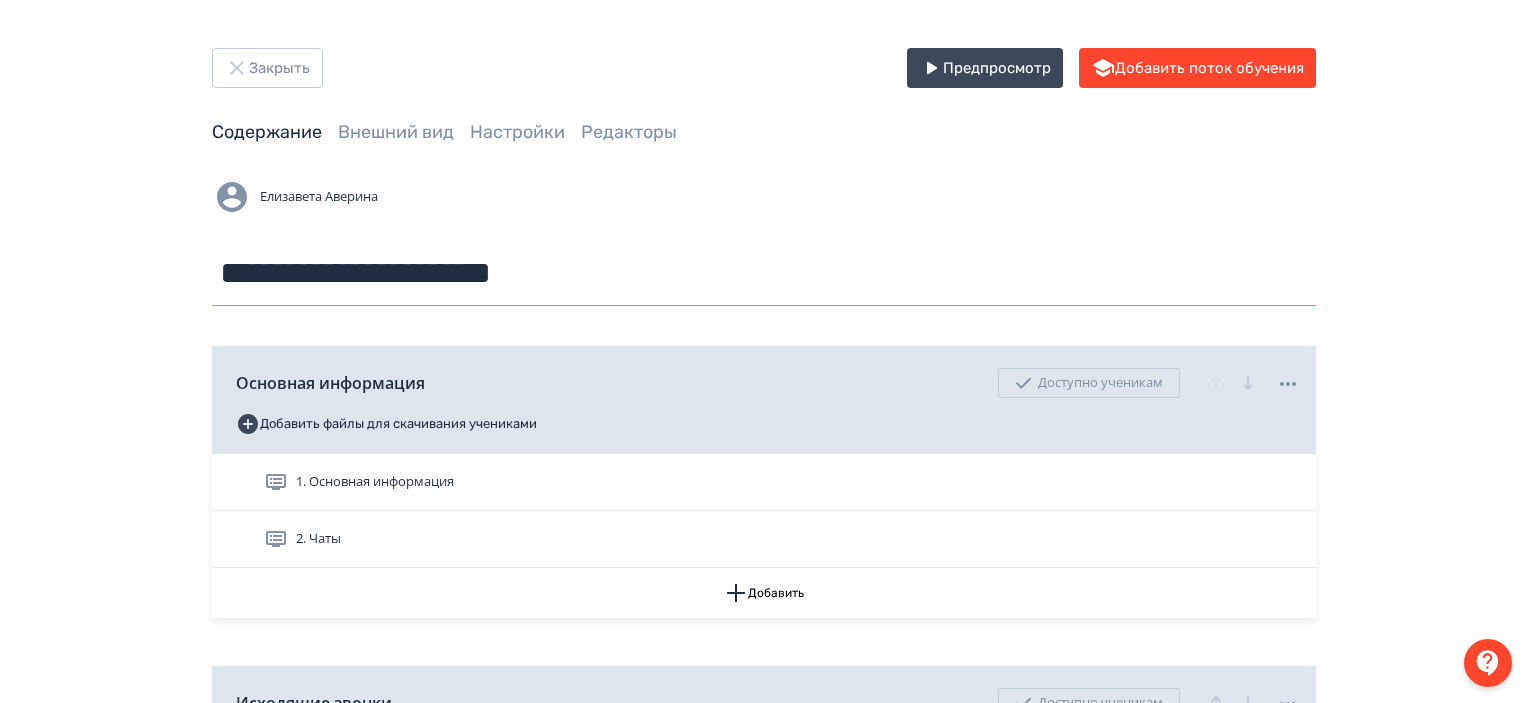 drag, startPoint x: 652, startPoint y: 264, endPoint x: 463, endPoint y: 259, distance: 189.06613 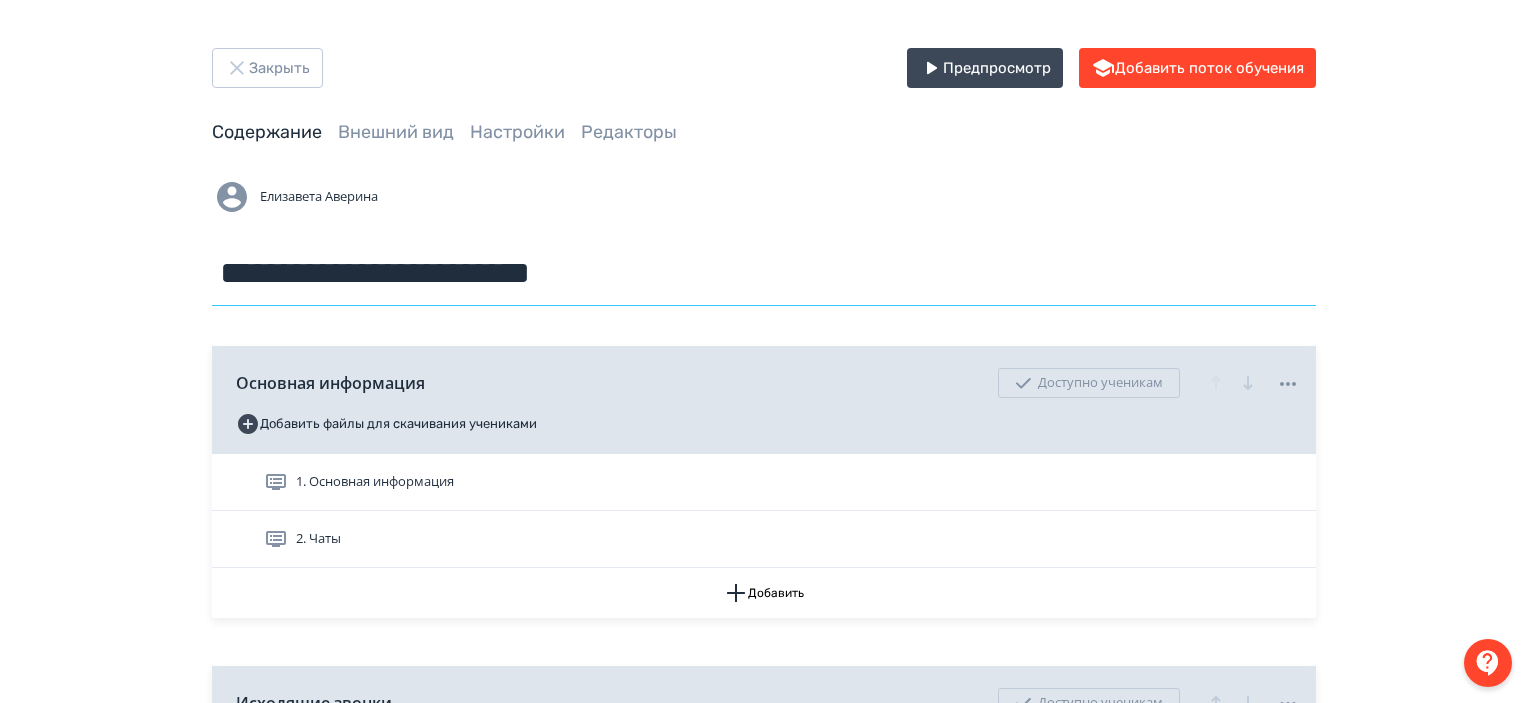 type on "**********" 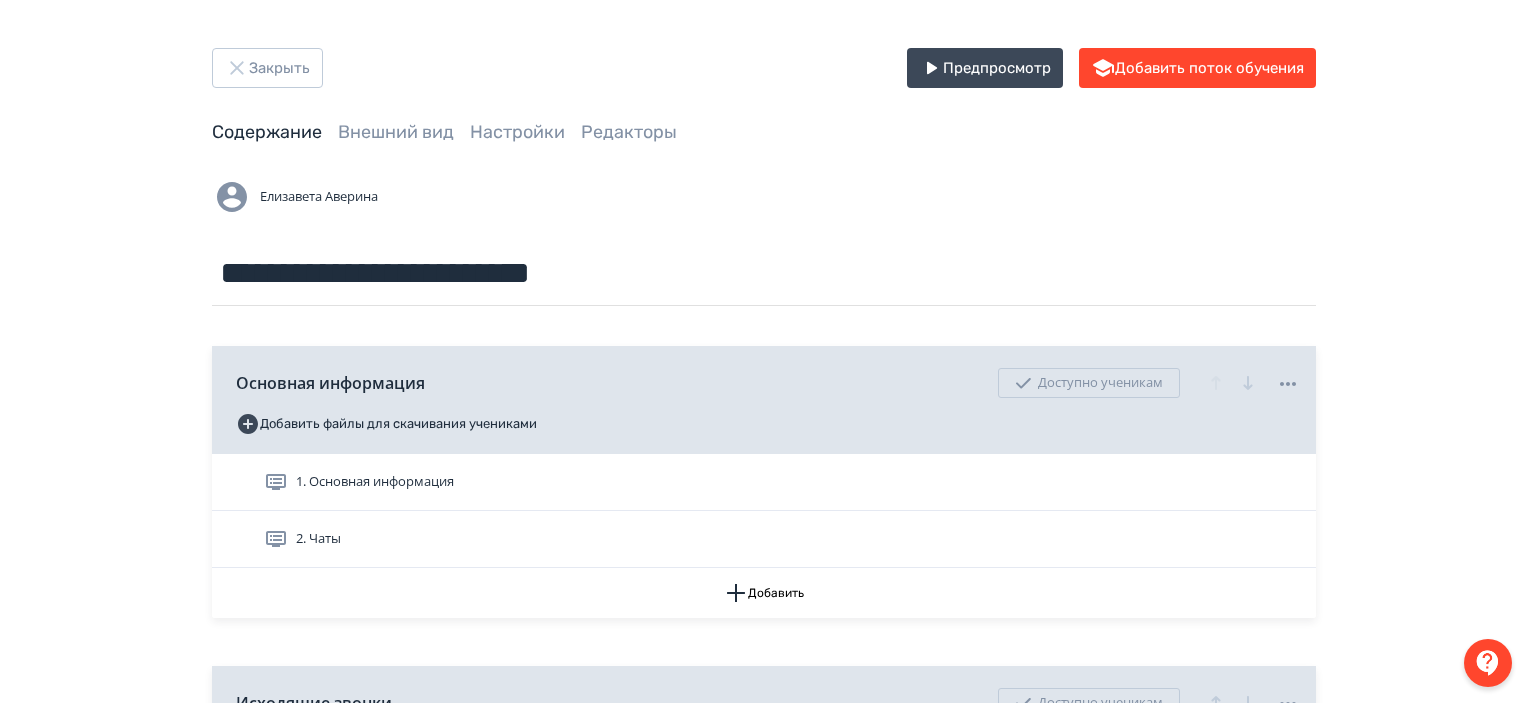 click on "[FIRST] [LAST]" at bounding box center [764, 197] 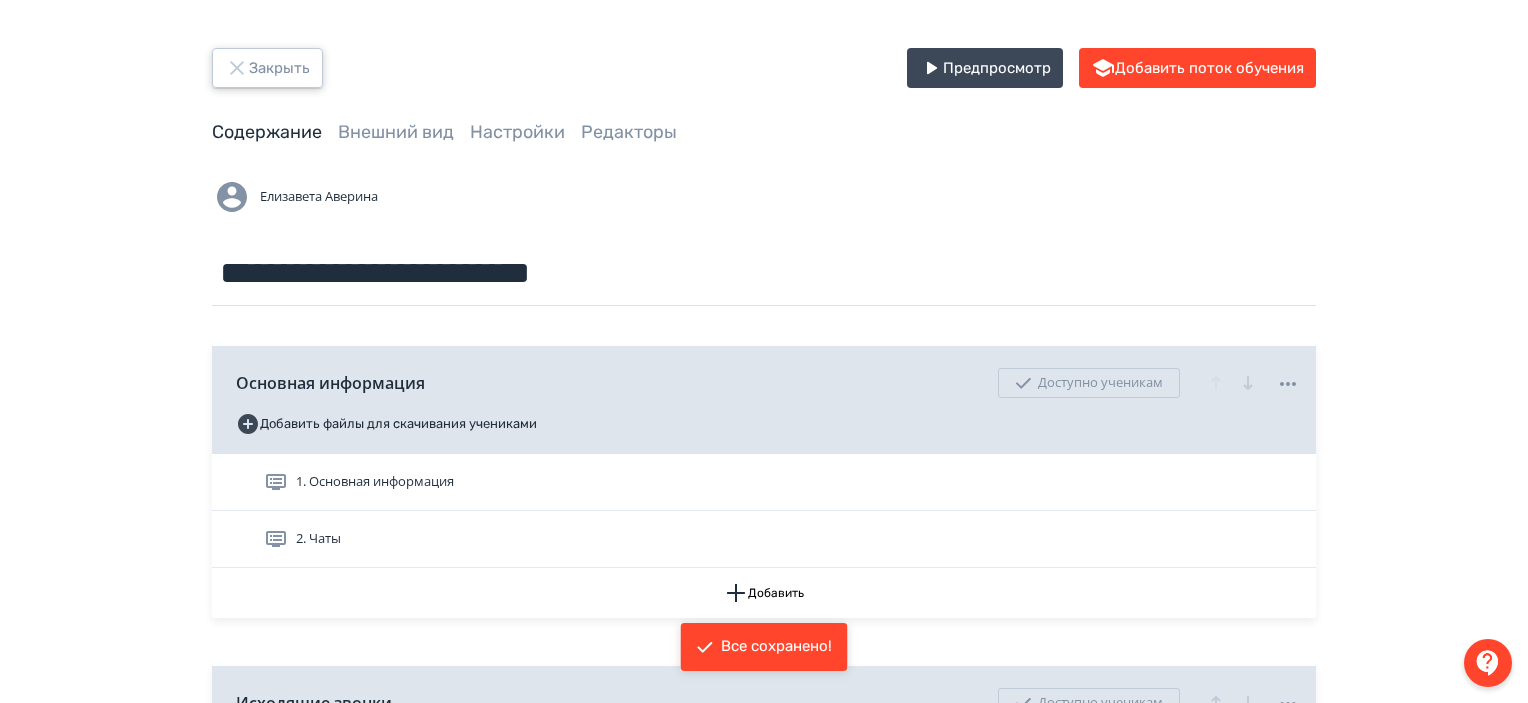 click on "Закрыть" at bounding box center [267, 68] 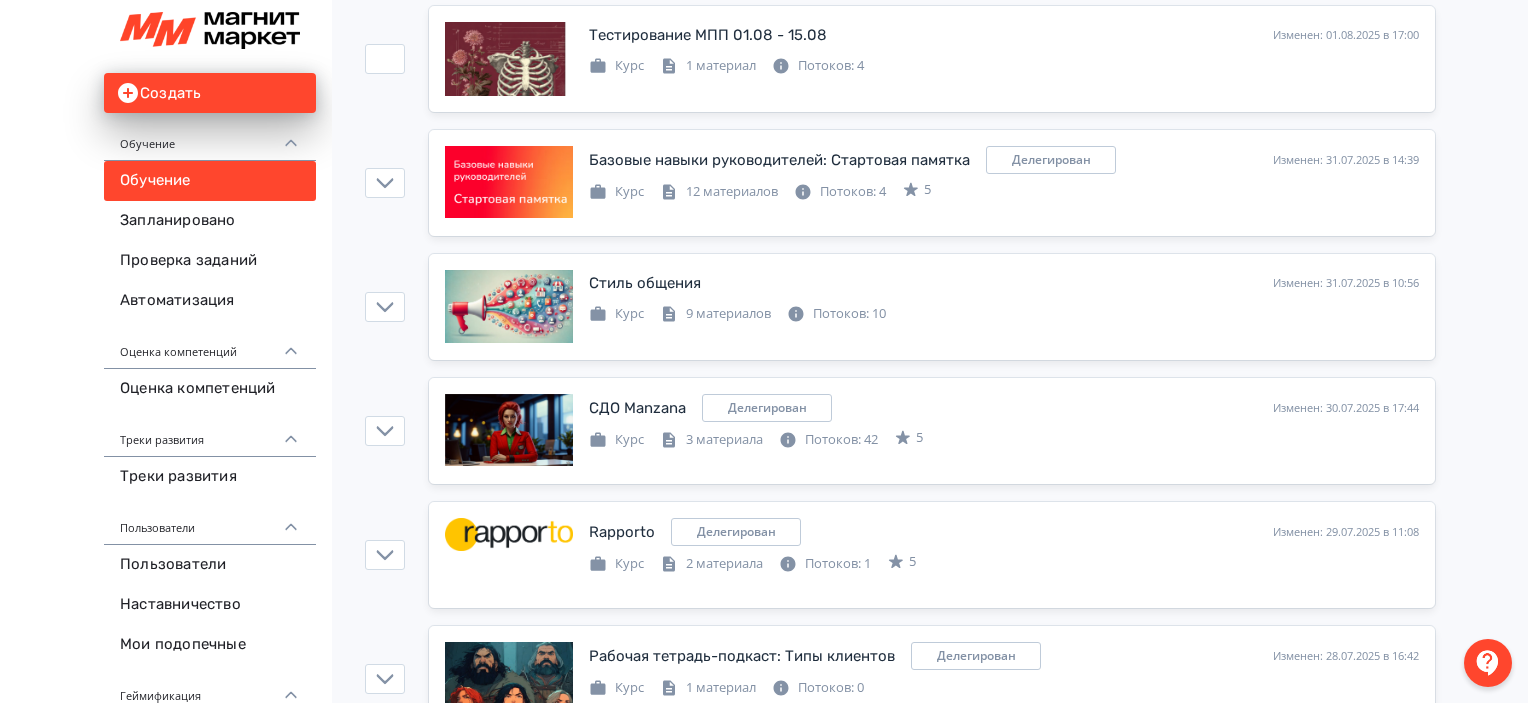 scroll, scrollTop: 3300, scrollLeft: 0, axis: vertical 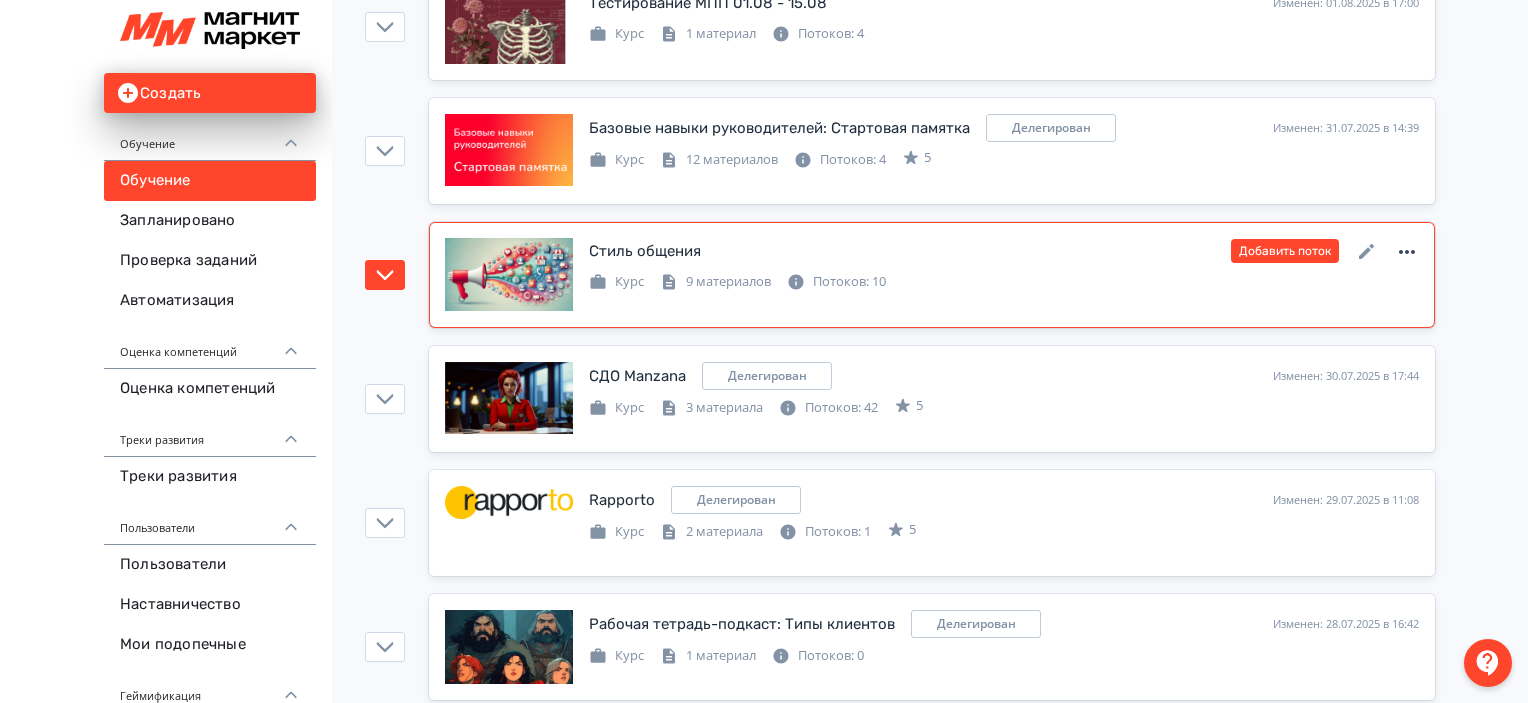 click 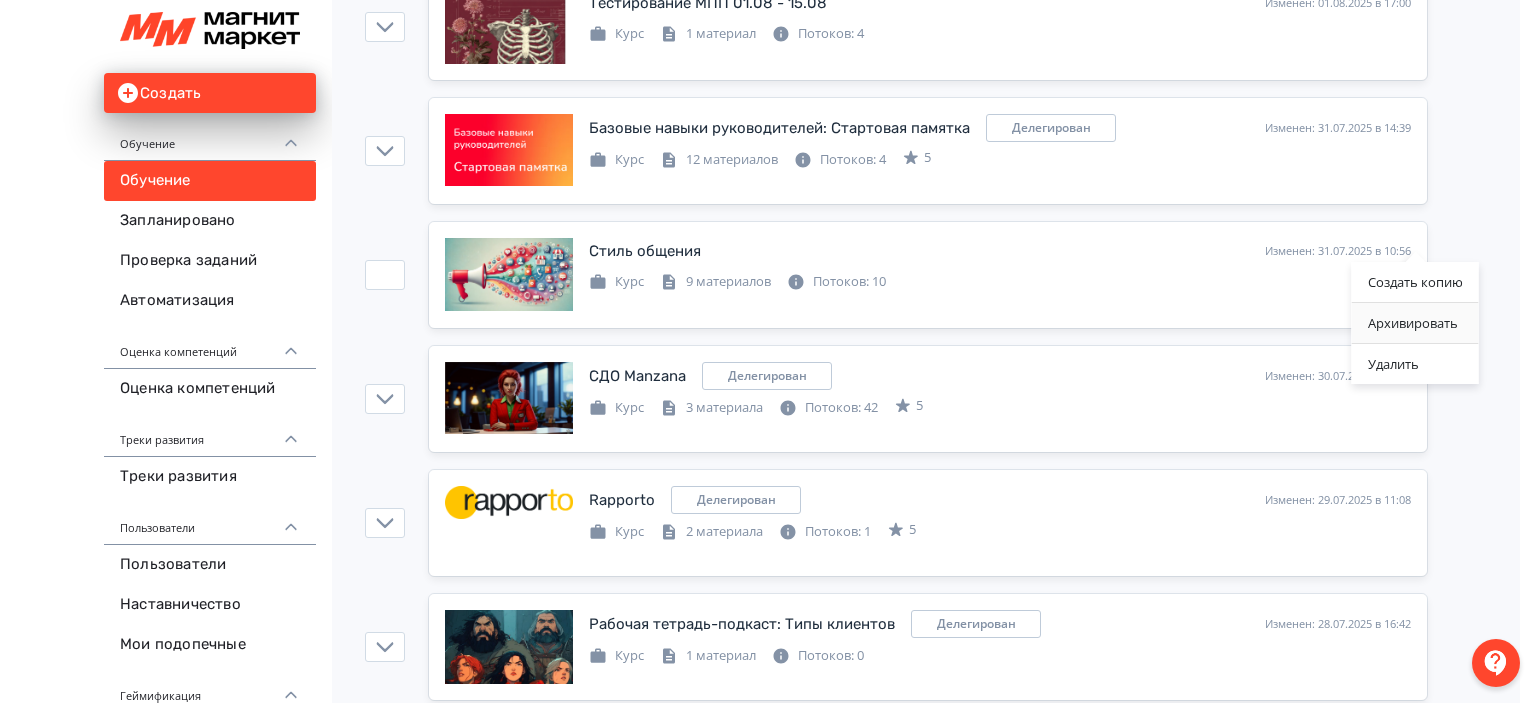 click on "Архивировать" at bounding box center [1415, 323] 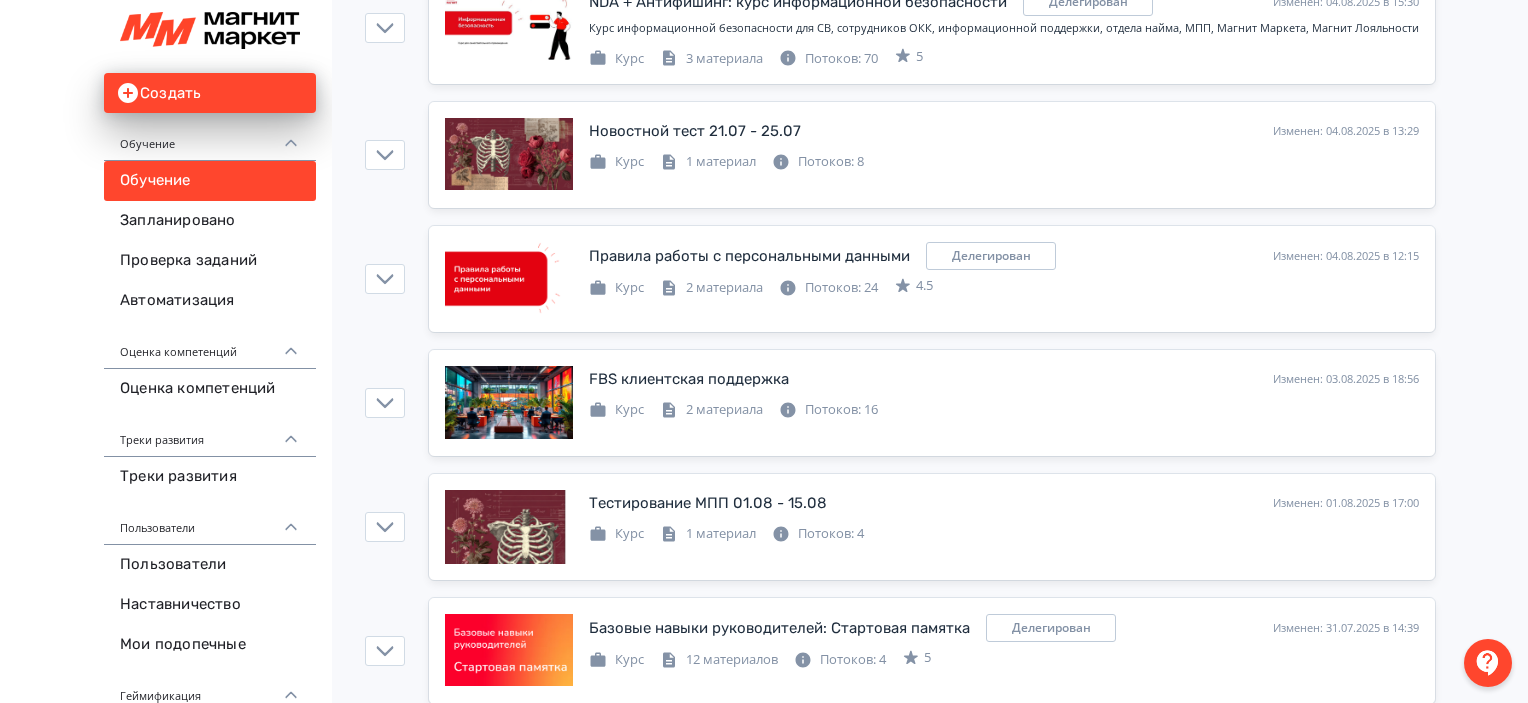 scroll, scrollTop: 457, scrollLeft: 0, axis: vertical 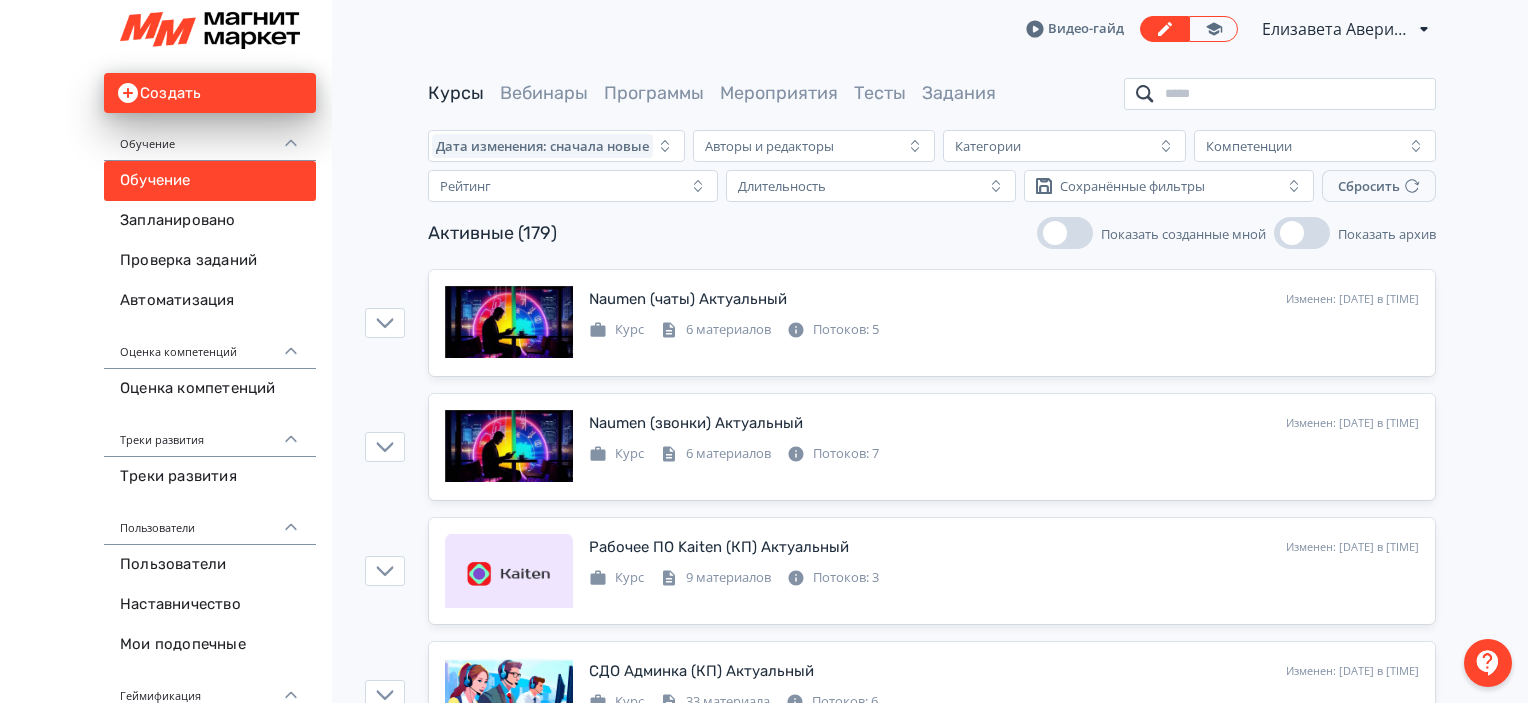 click at bounding box center [1280, 94] 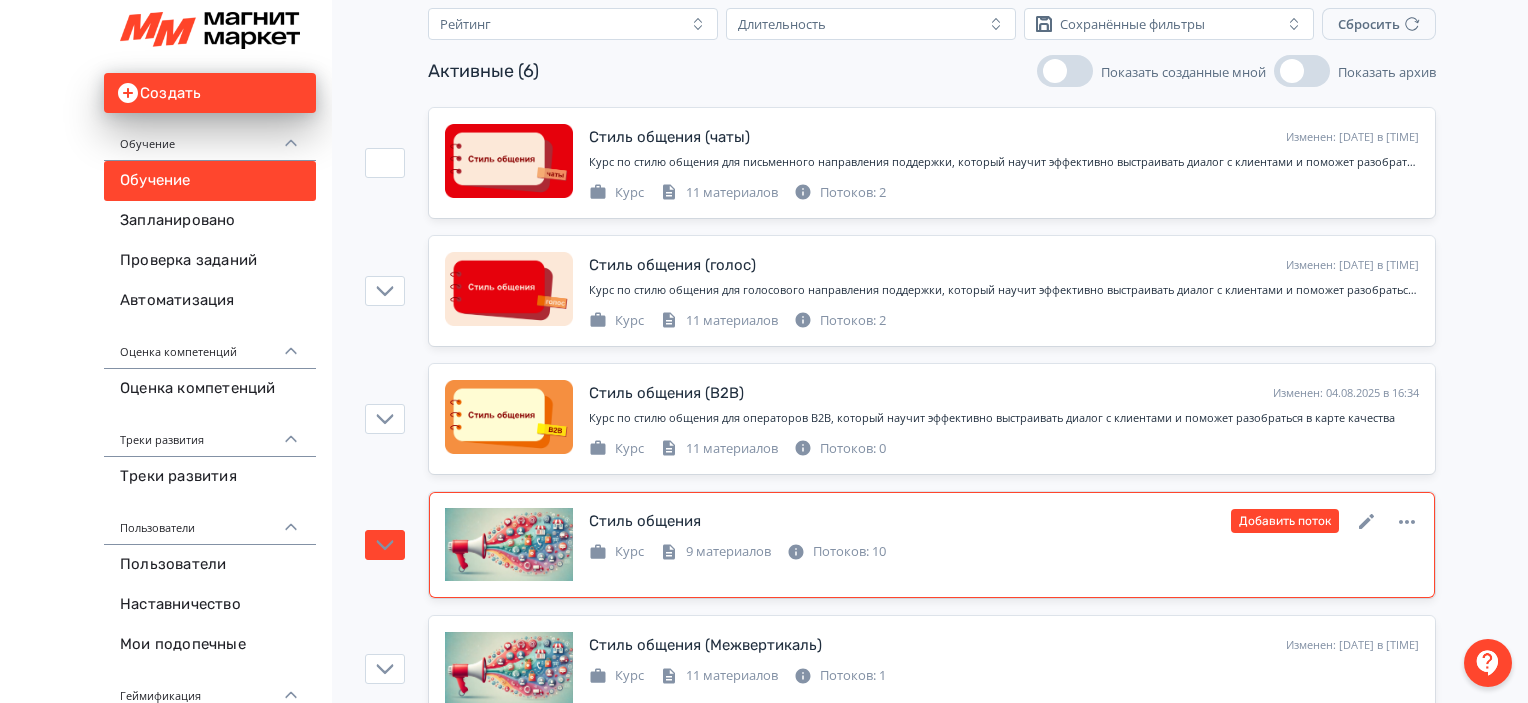 scroll, scrollTop: 339, scrollLeft: 0, axis: vertical 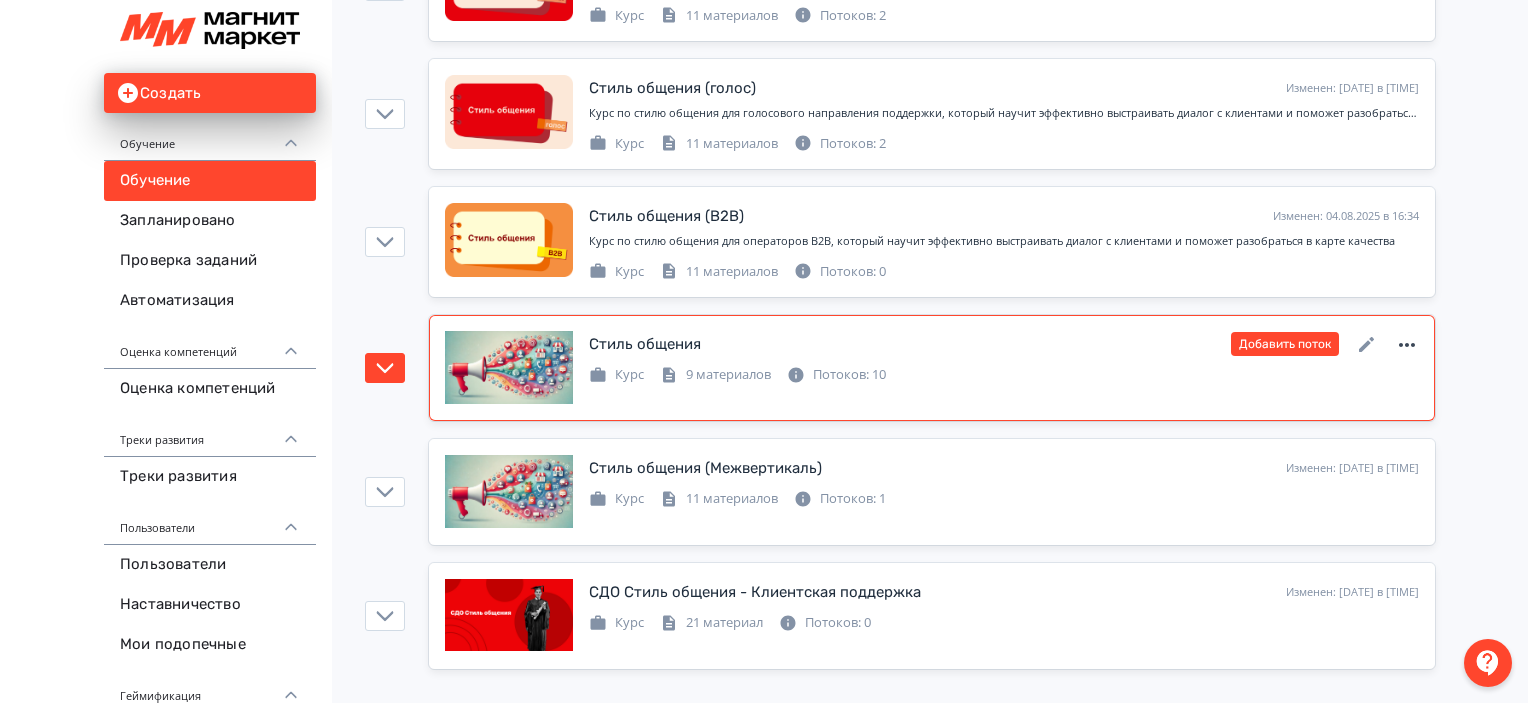 type on "*******" 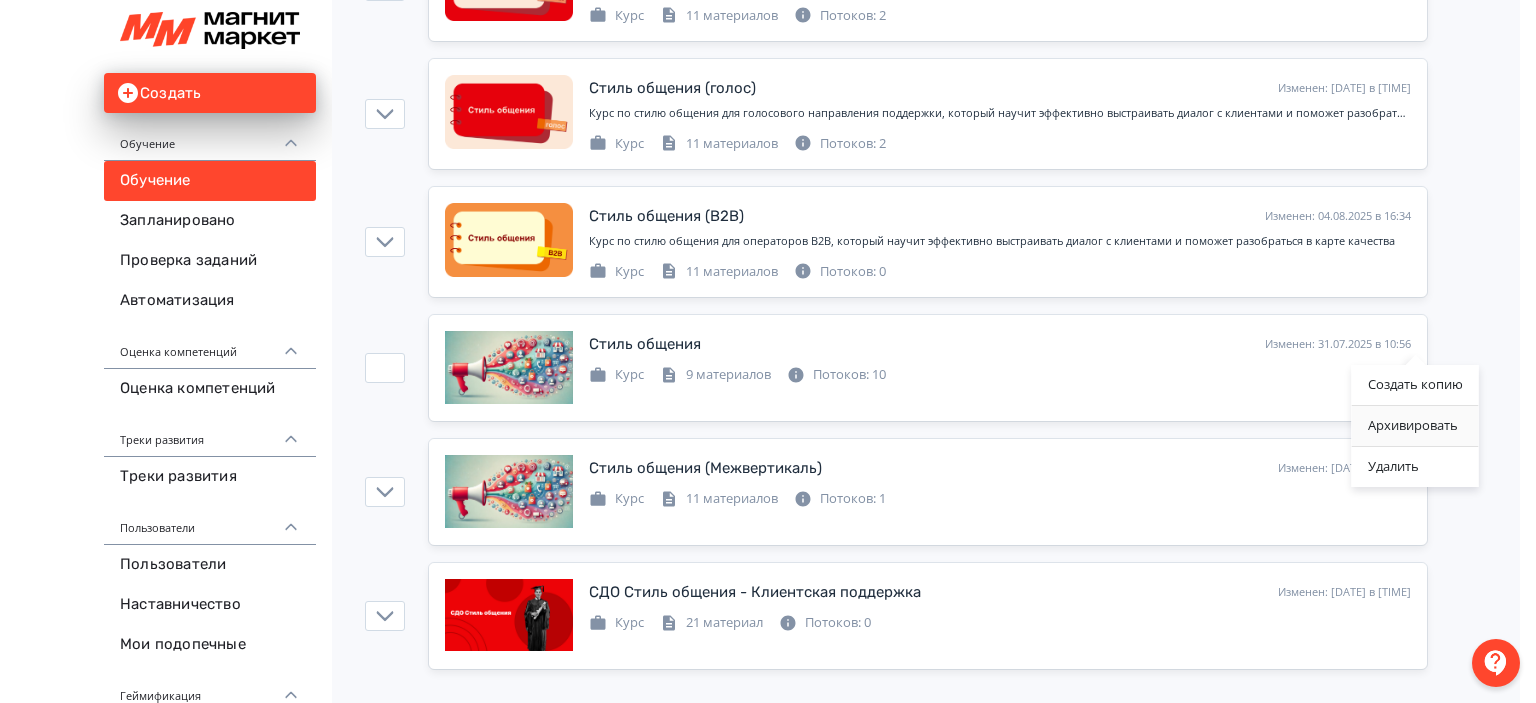 click on "Архивировать" at bounding box center (1415, 426) 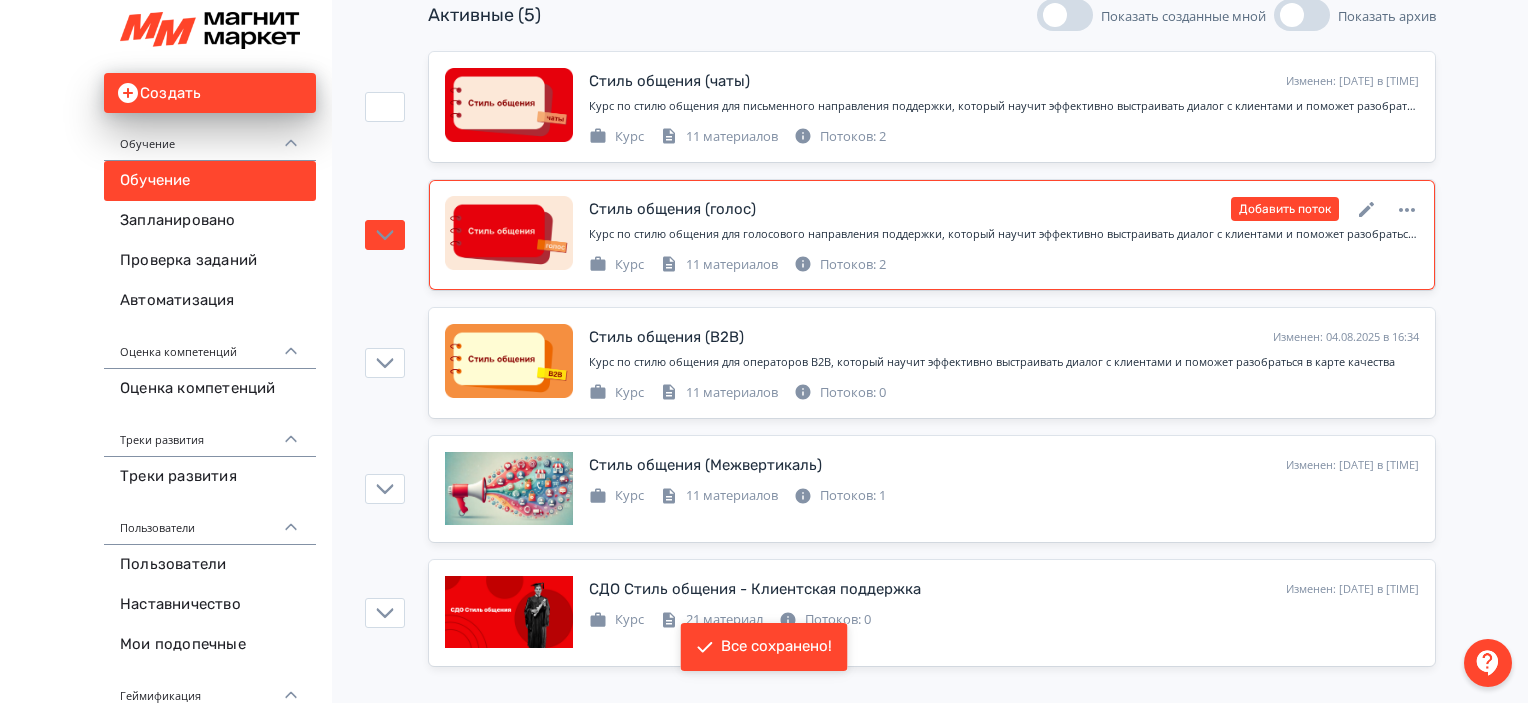 scroll, scrollTop: 216, scrollLeft: 0, axis: vertical 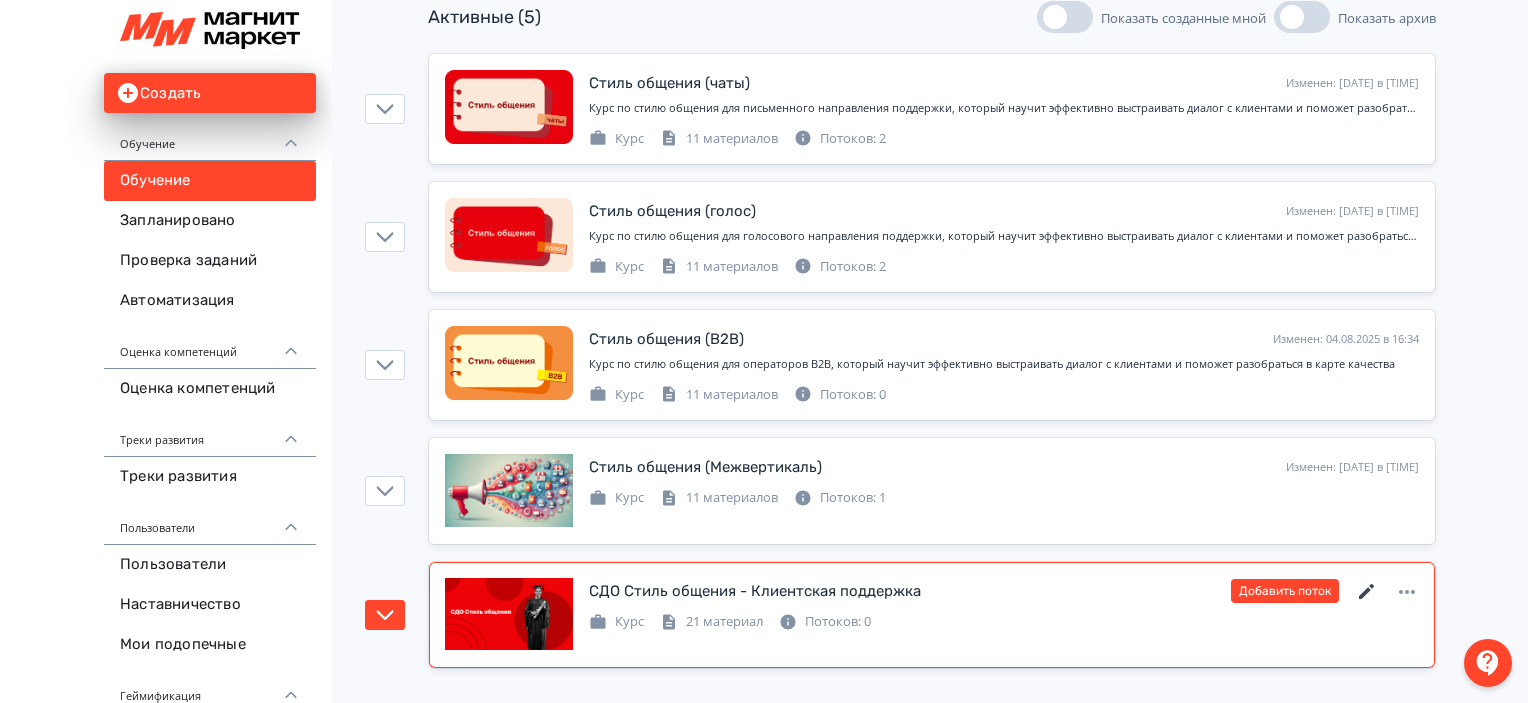 click 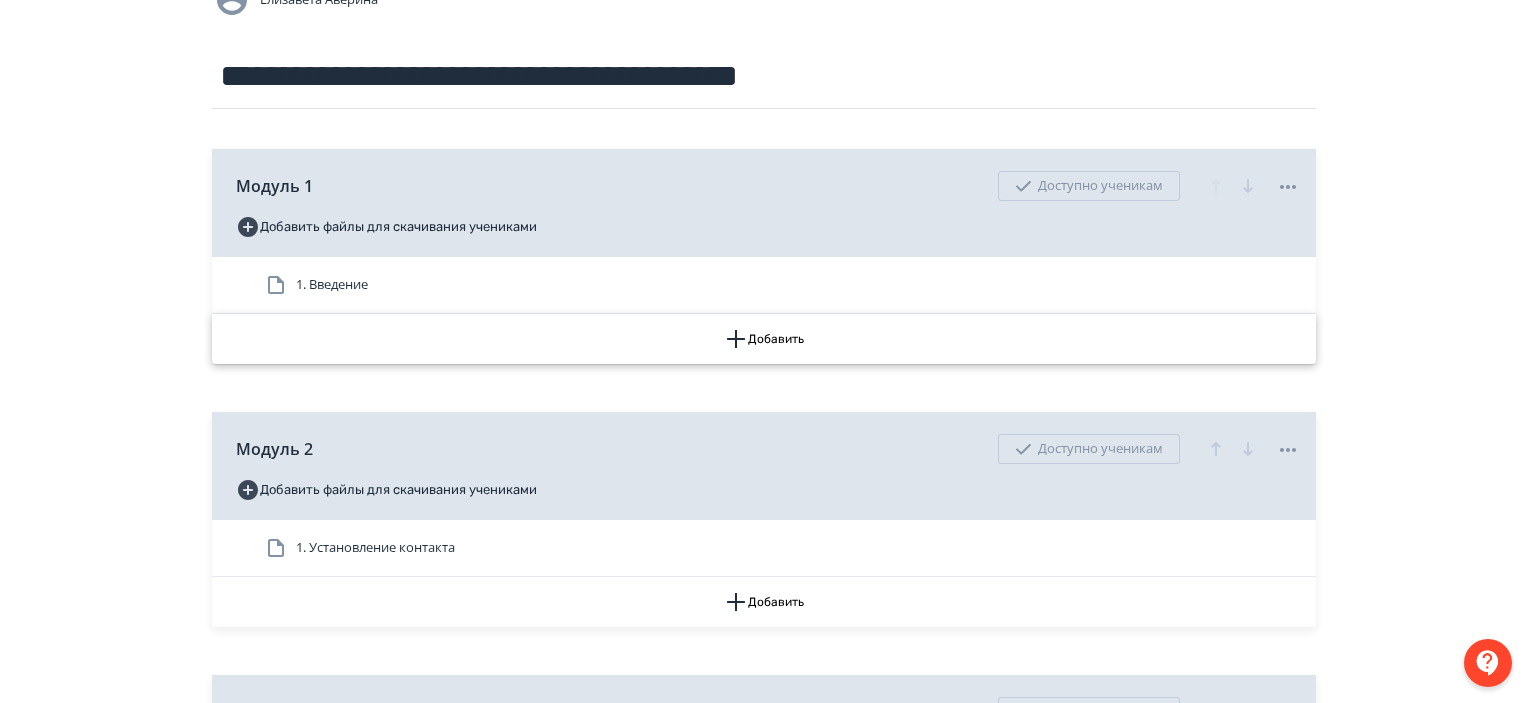 scroll, scrollTop: 200, scrollLeft: 0, axis: vertical 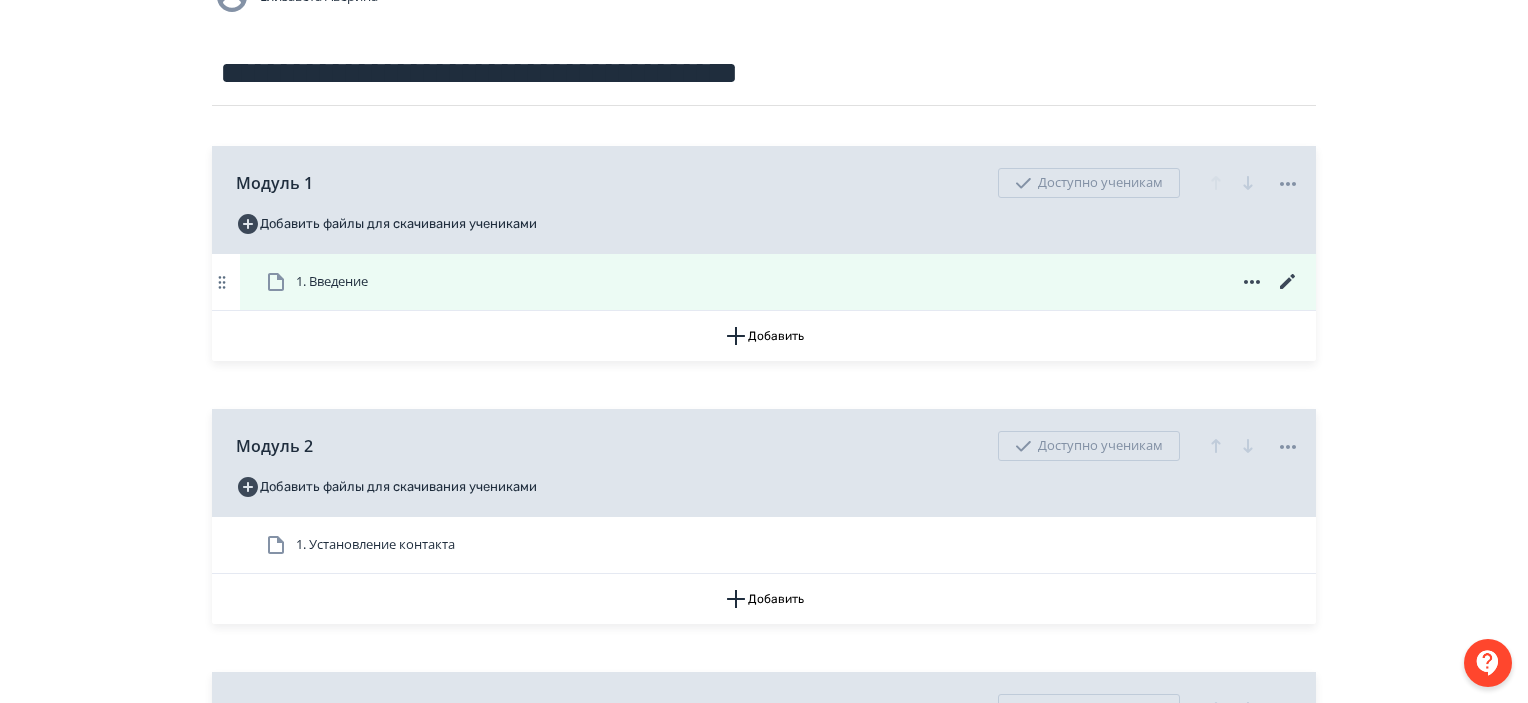 click on "1. Введение" at bounding box center (782, 282) 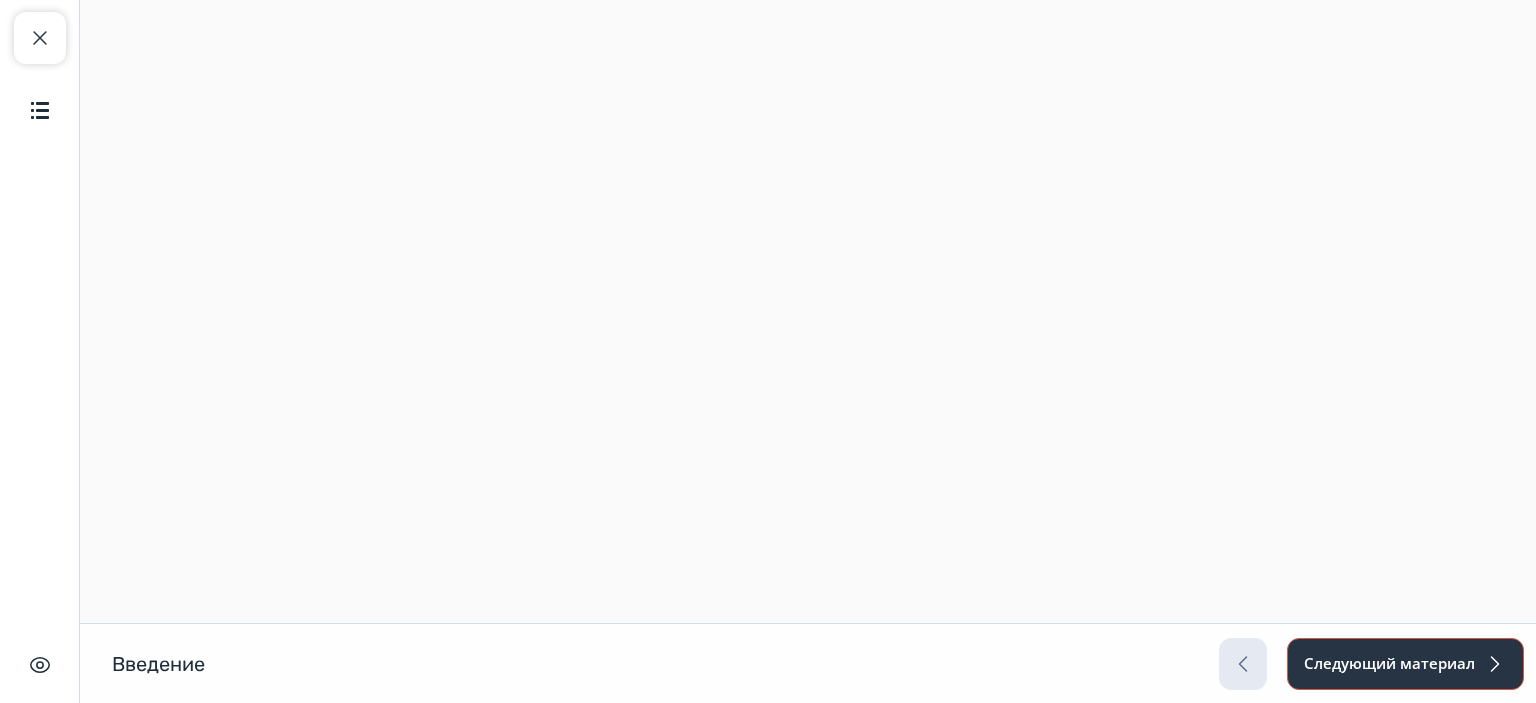 click on "Следующий материал" at bounding box center (1405, 664) 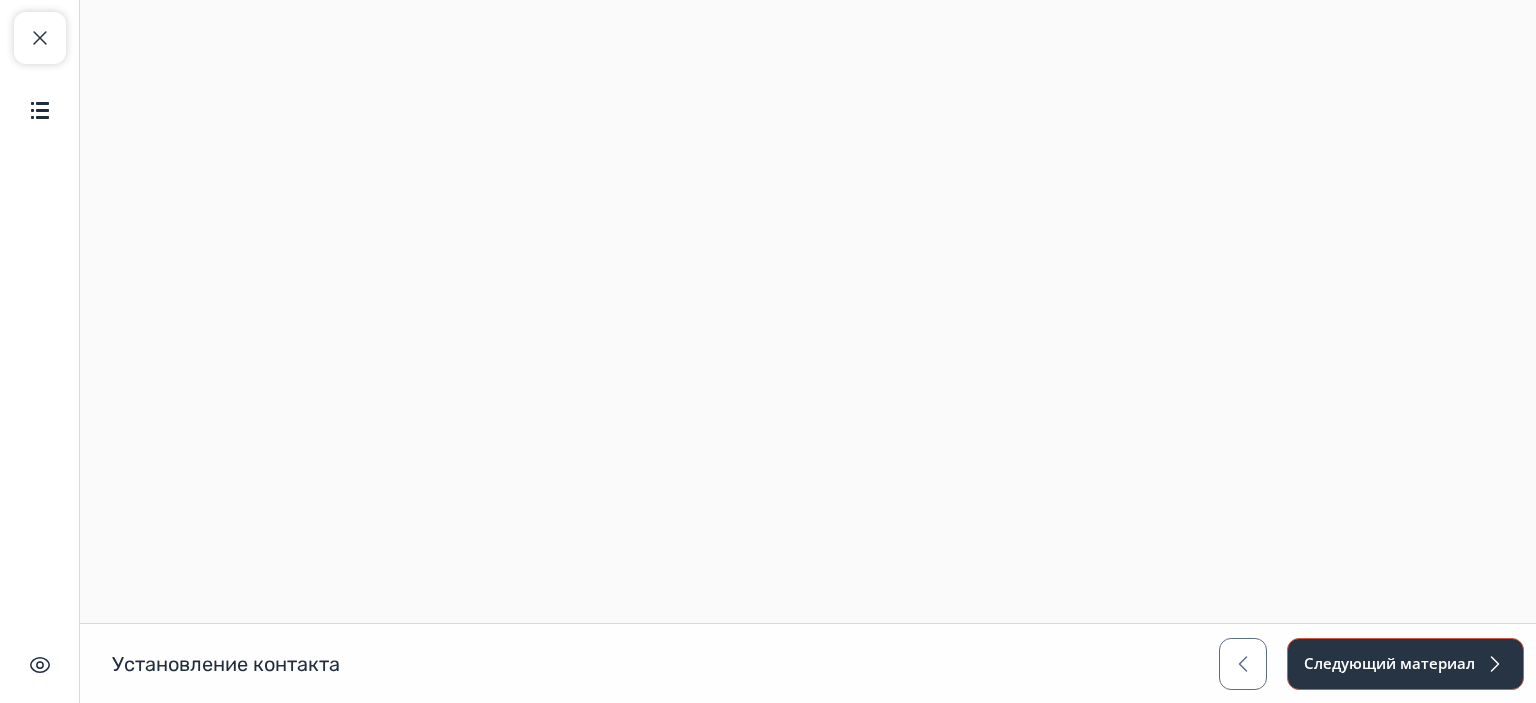 click on "Следующий материал" at bounding box center (1405, 664) 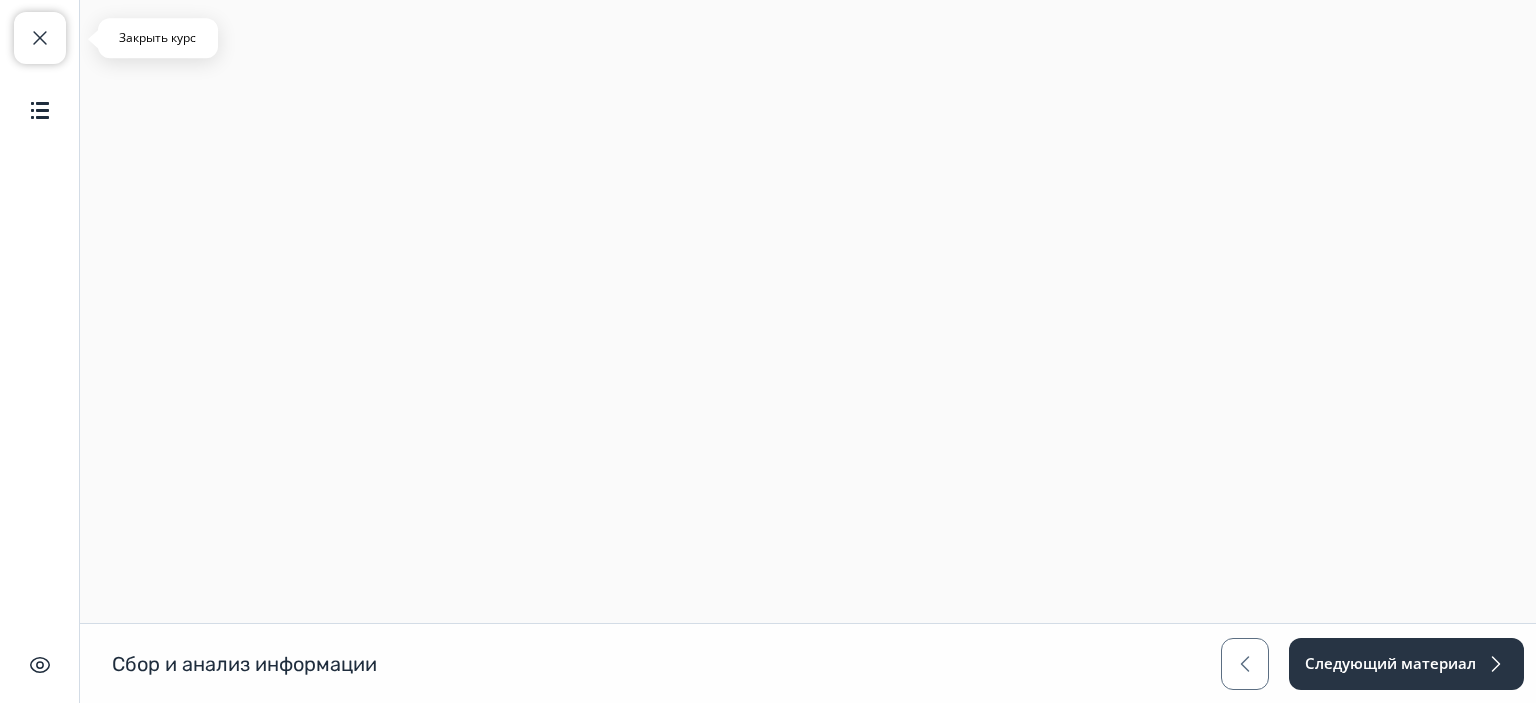 click at bounding box center [40, 38] 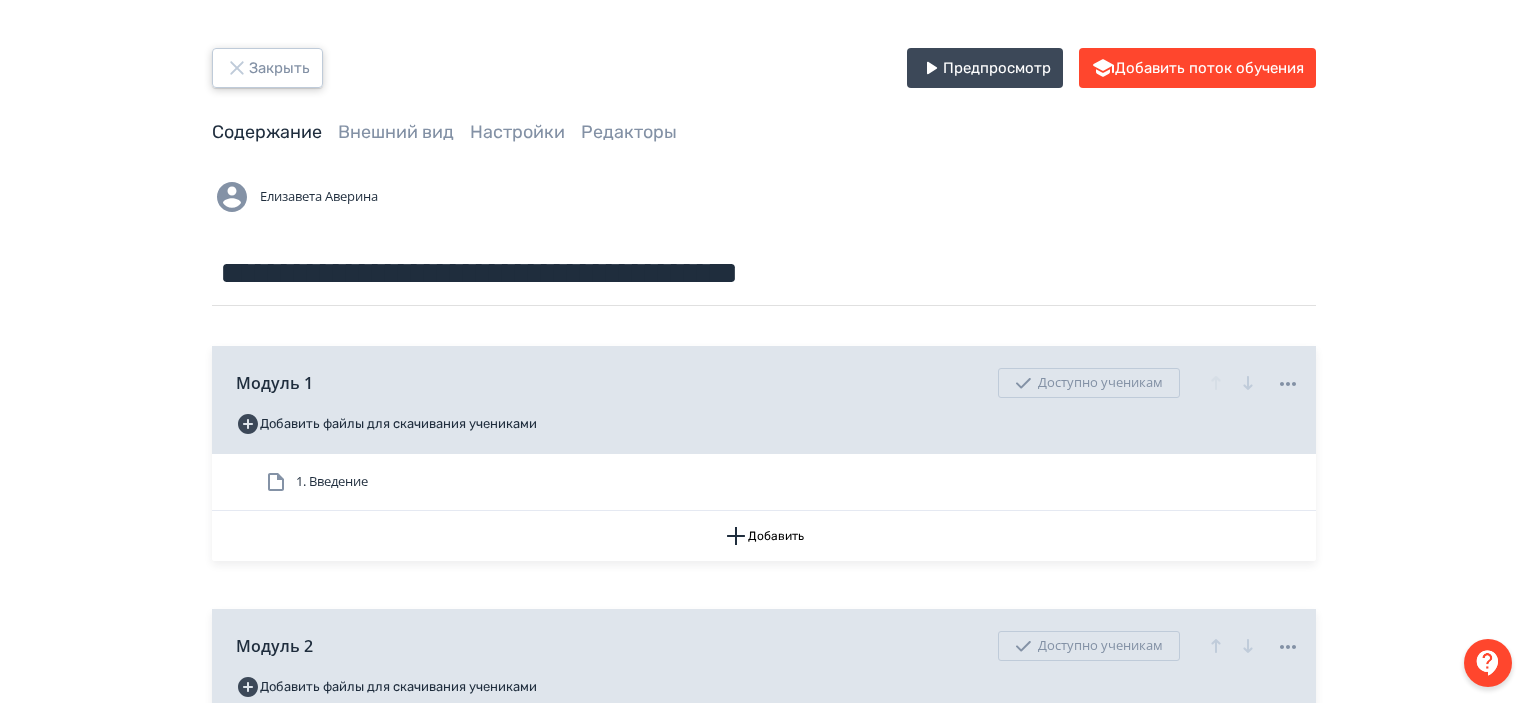 click on "Закрыть" at bounding box center [267, 68] 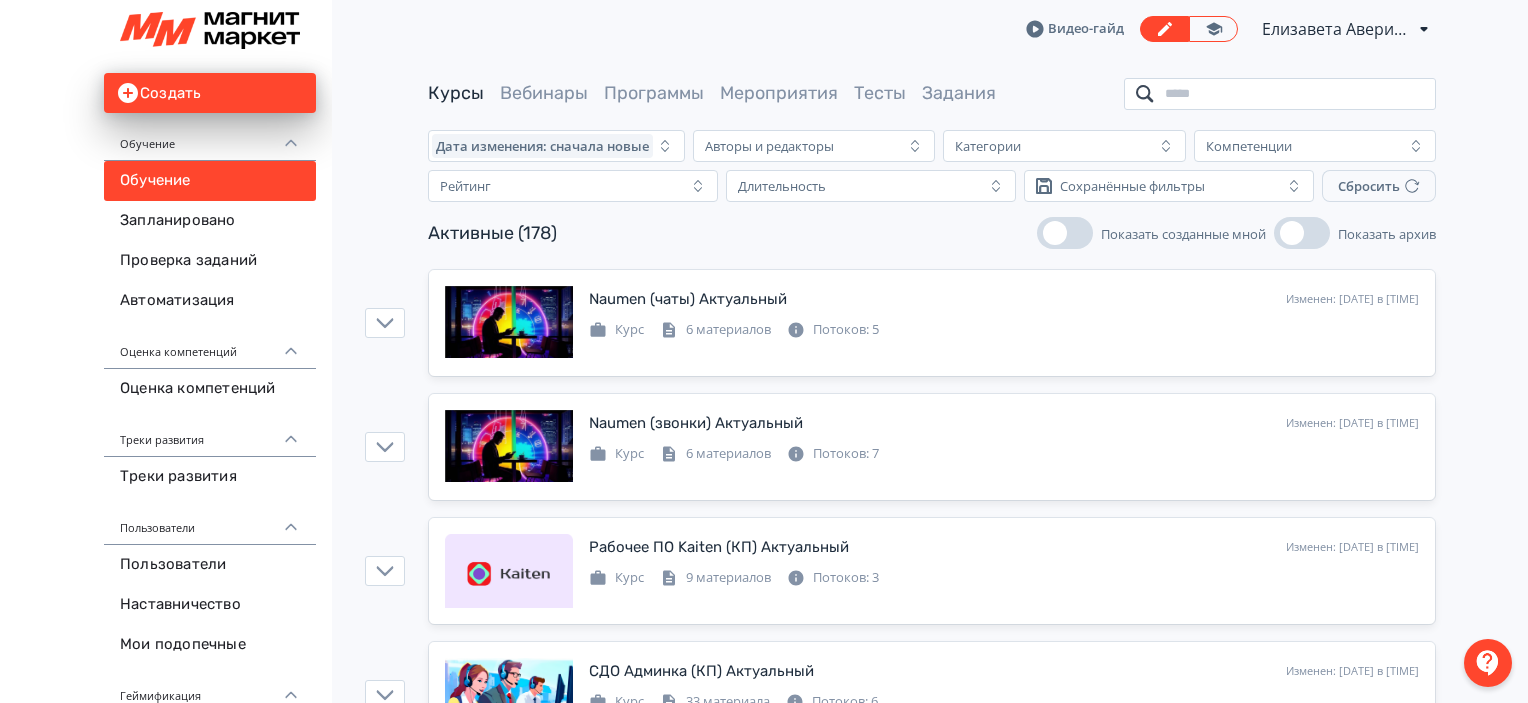 click at bounding box center [1280, 94] 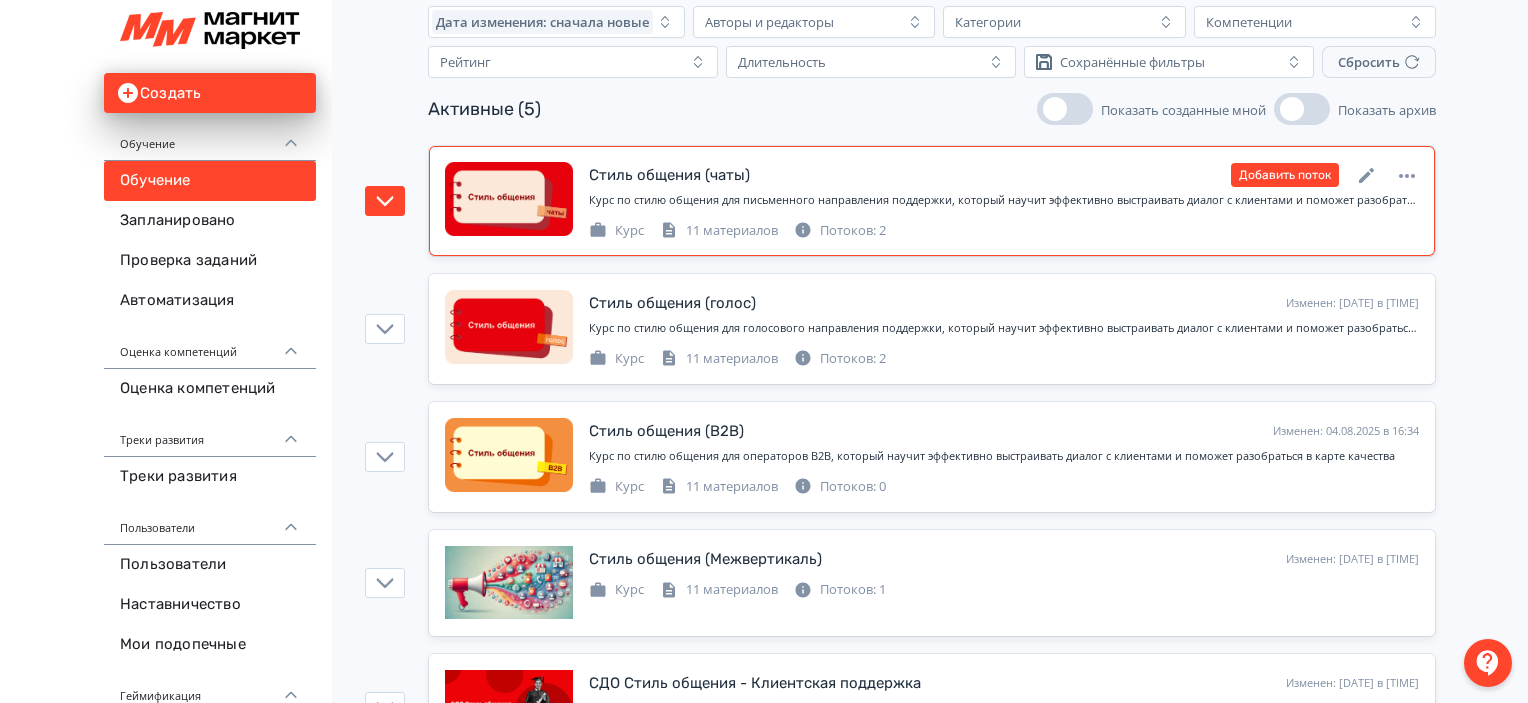 scroll, scrollTop: 216, scrollLeft: 0, axis: vertical 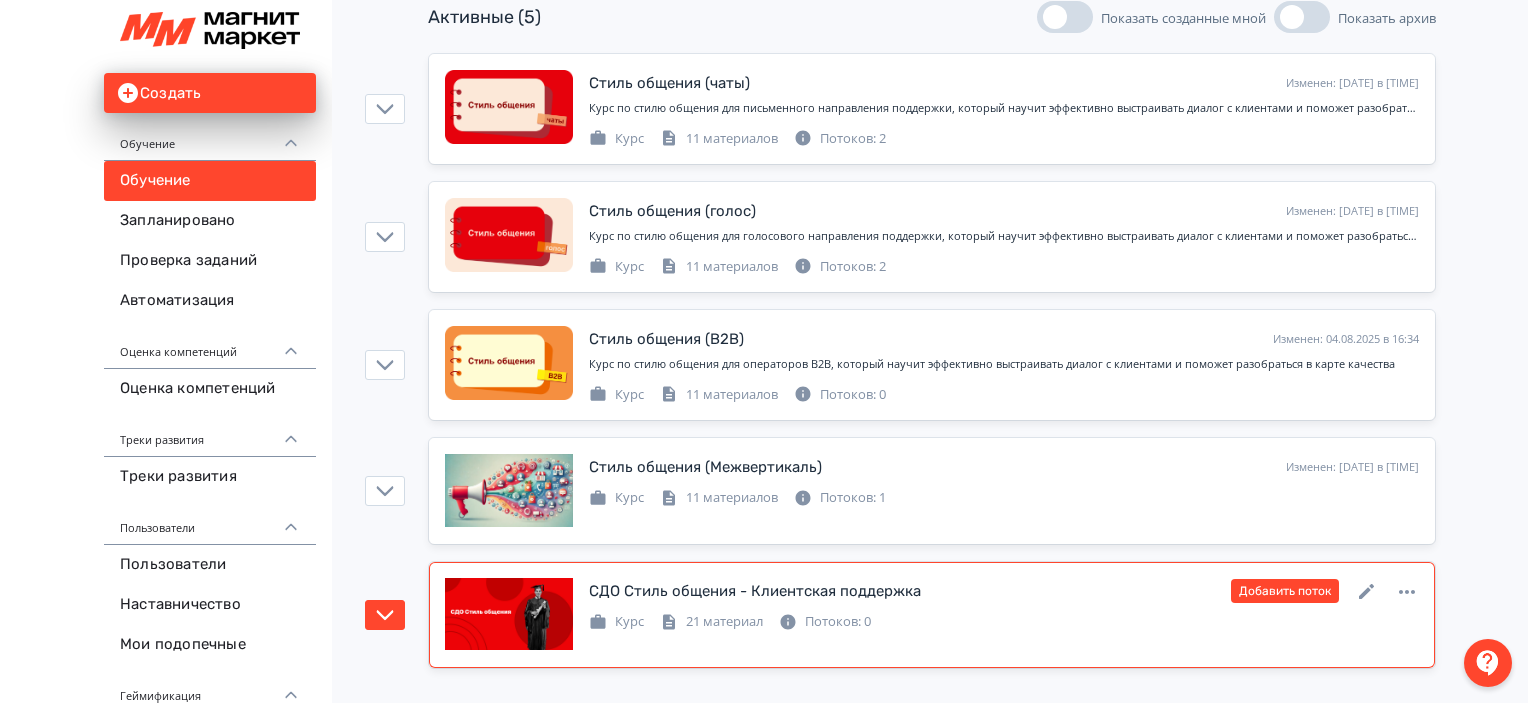 type on "*****" 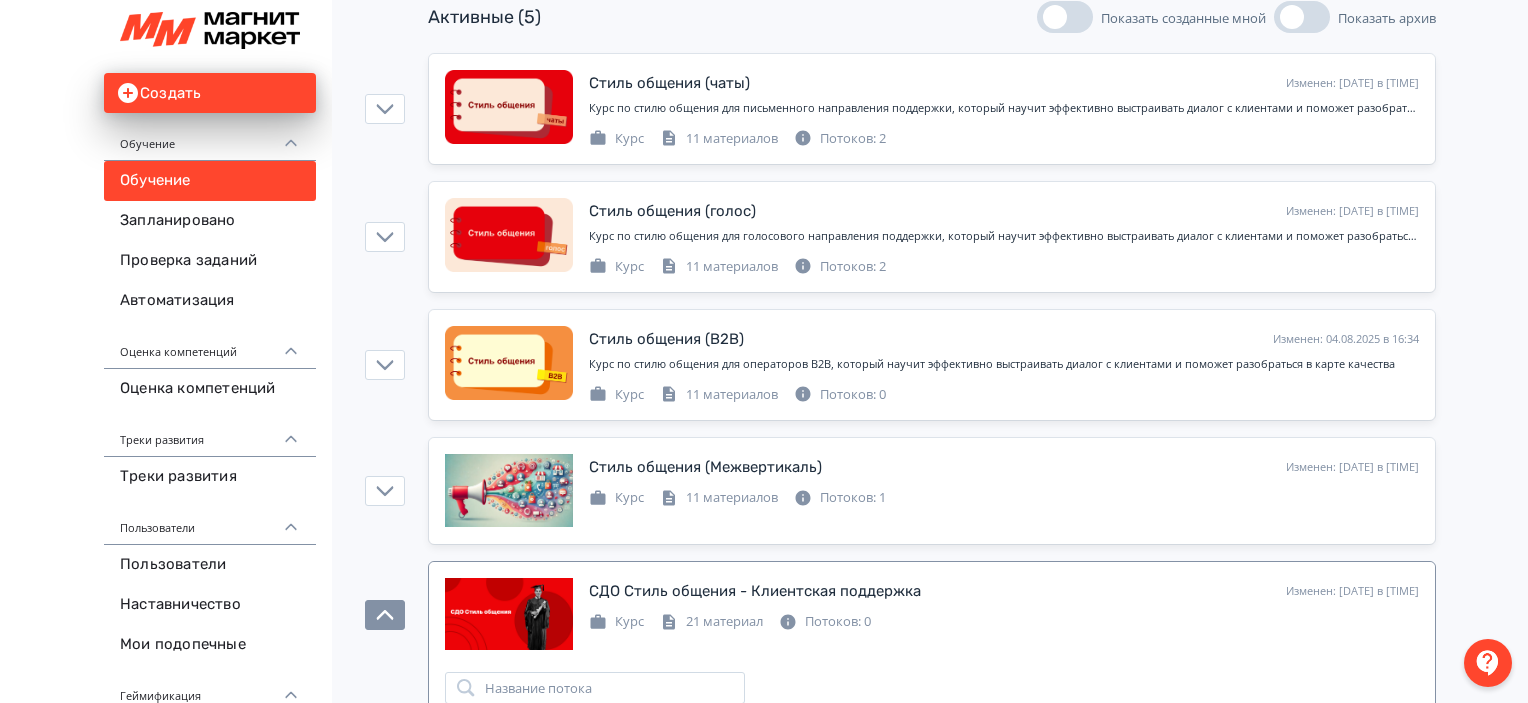 scroll, scrollTop: 476, scrollLeft: 0, axis: vertical 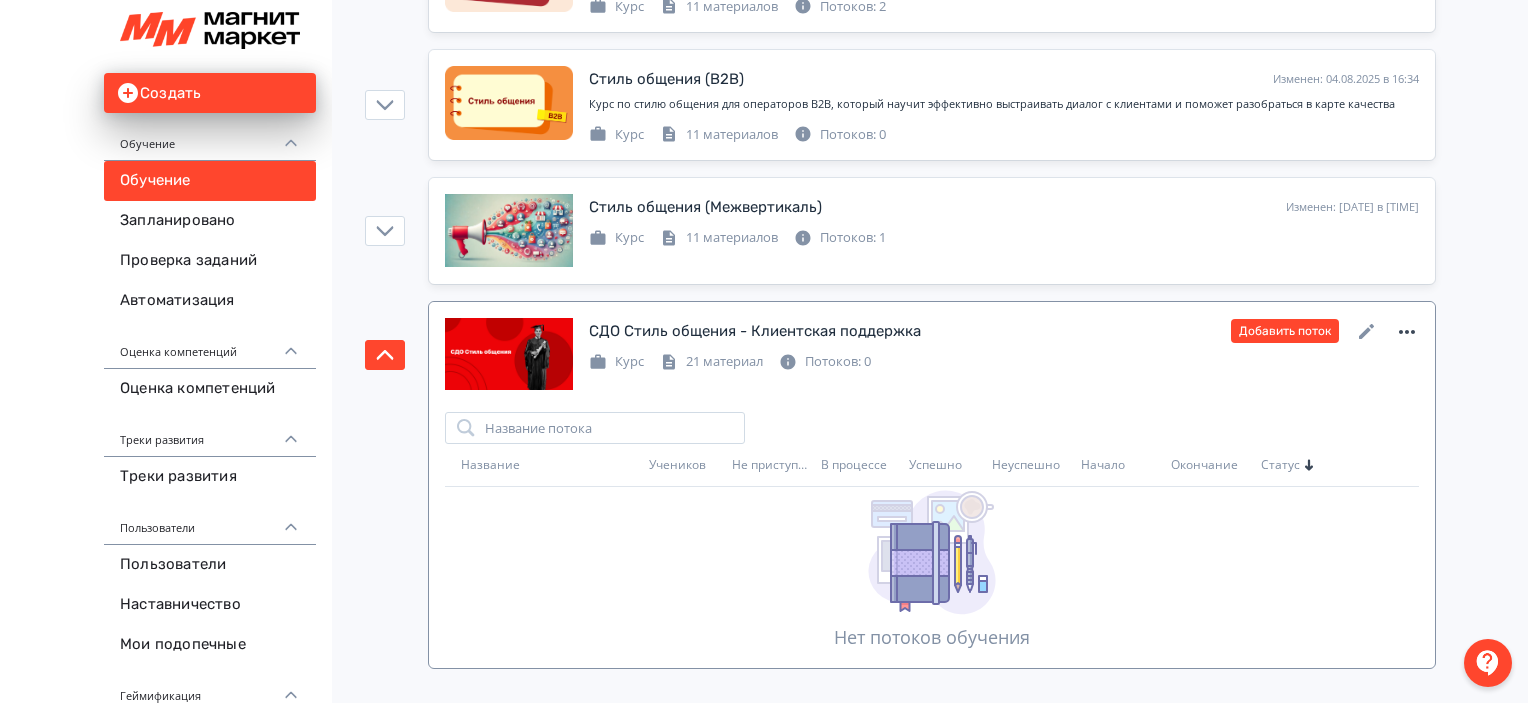 click 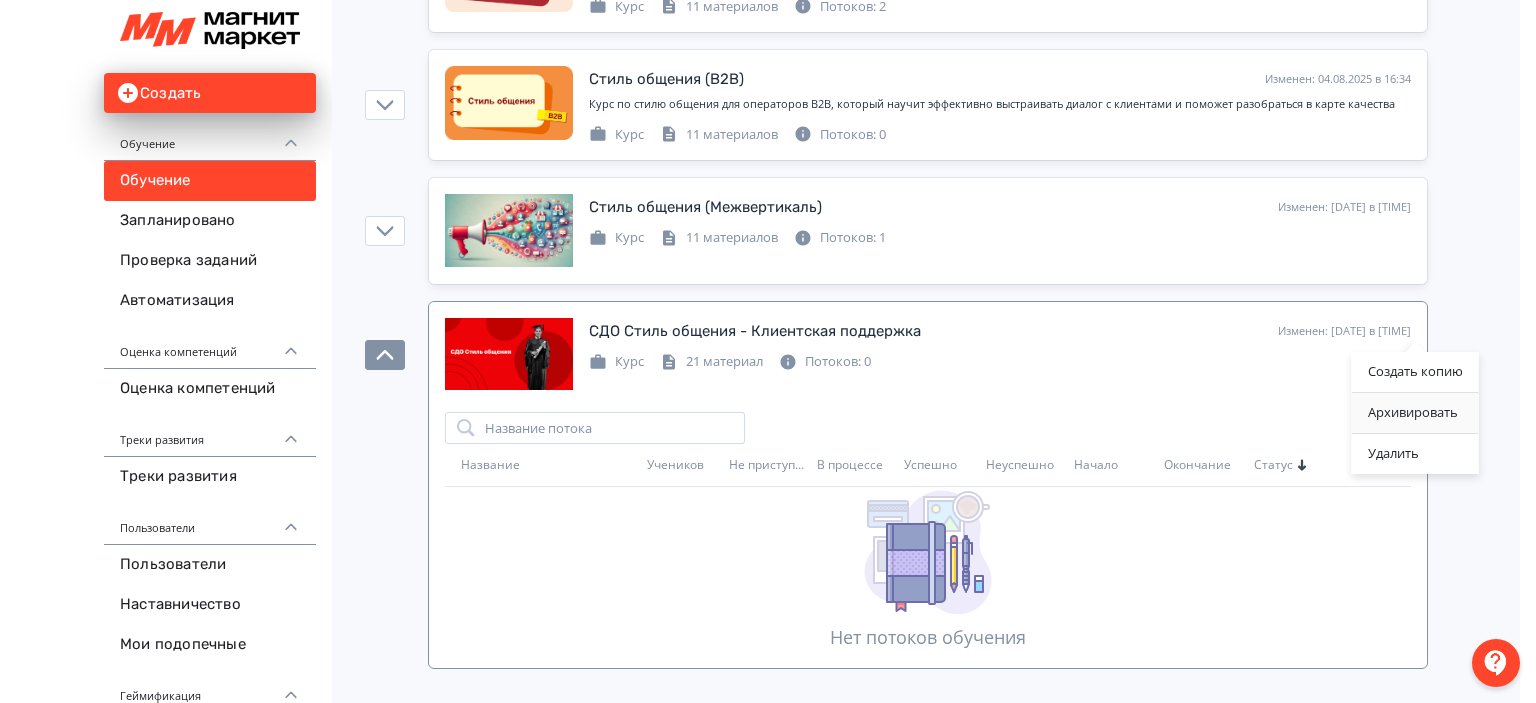click on "Архивировать" at bounding box center [1415, 413] 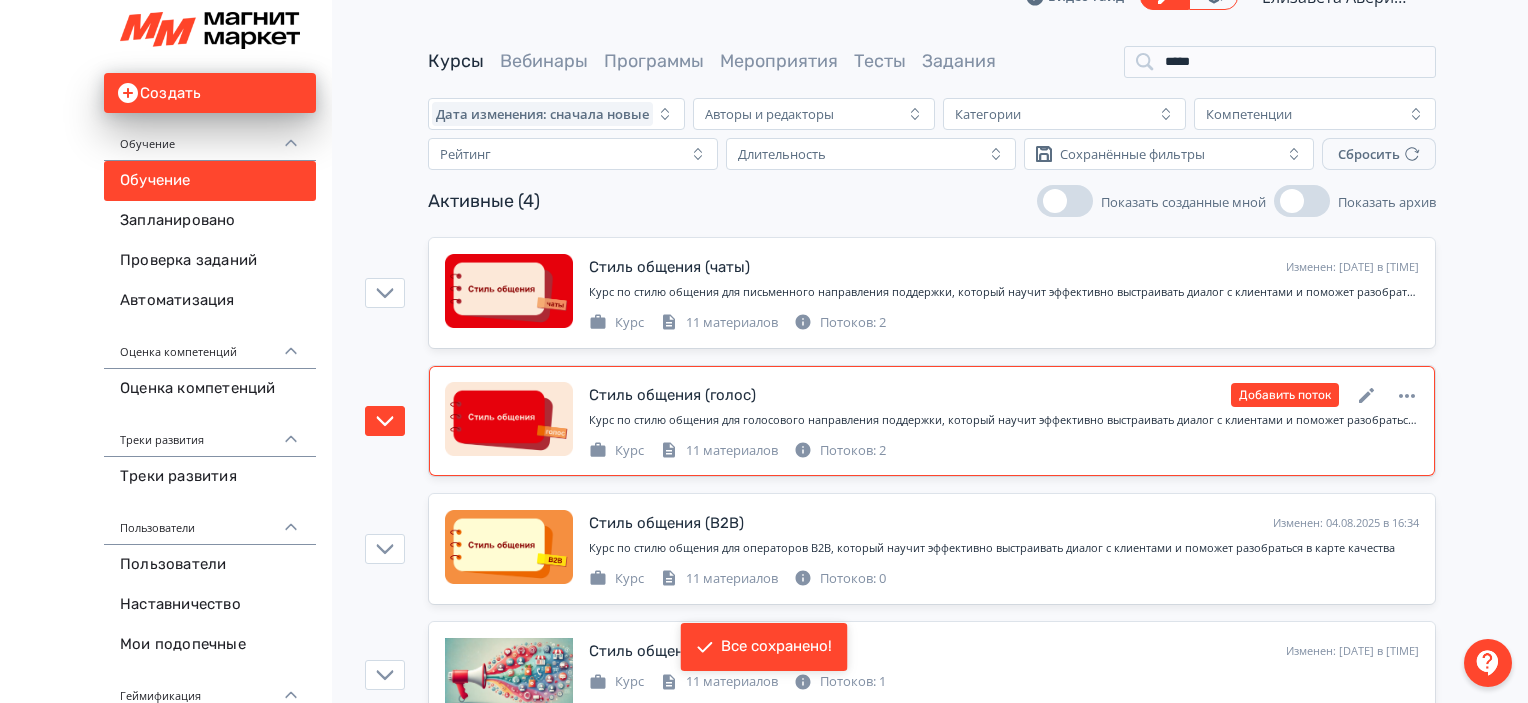 scroll, scrollTop: 0, scrollLeft: 0, axis: both 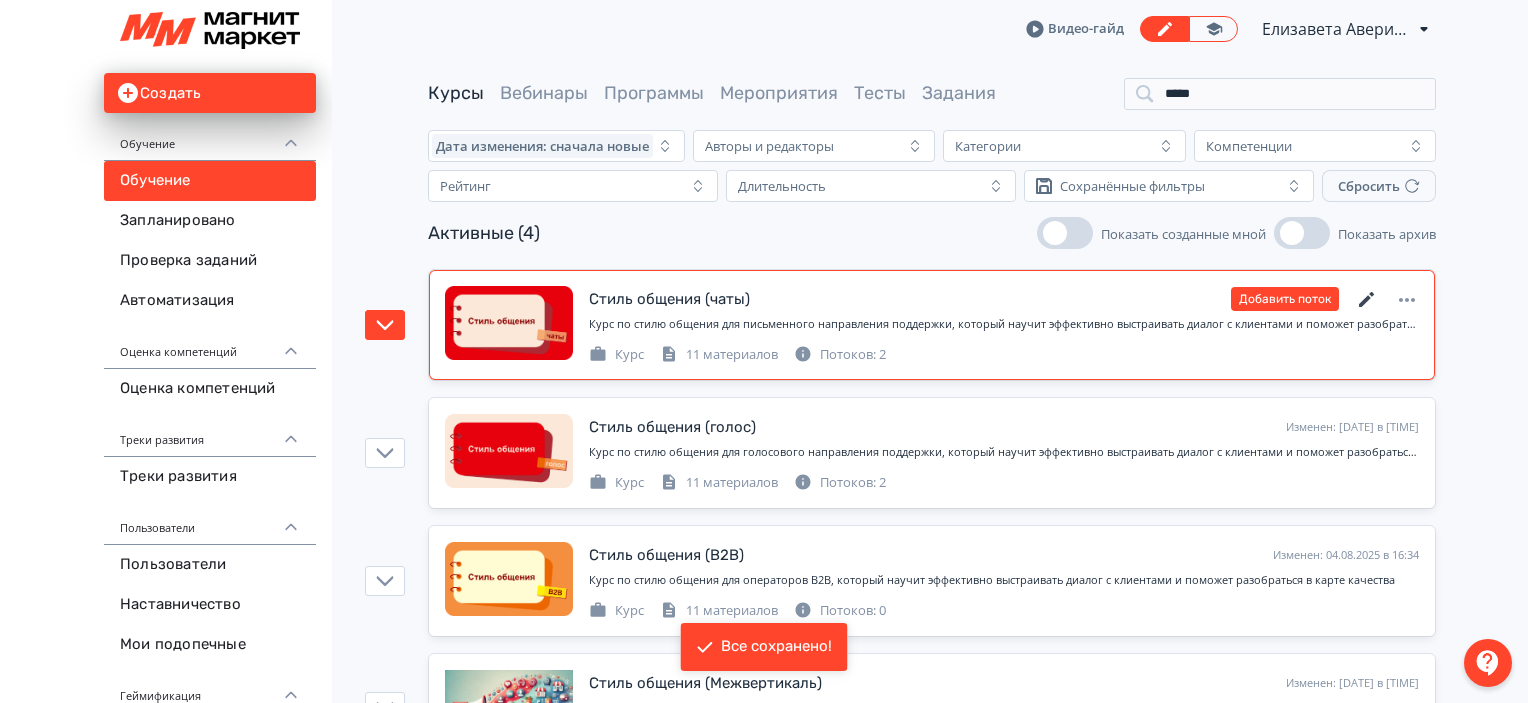 click 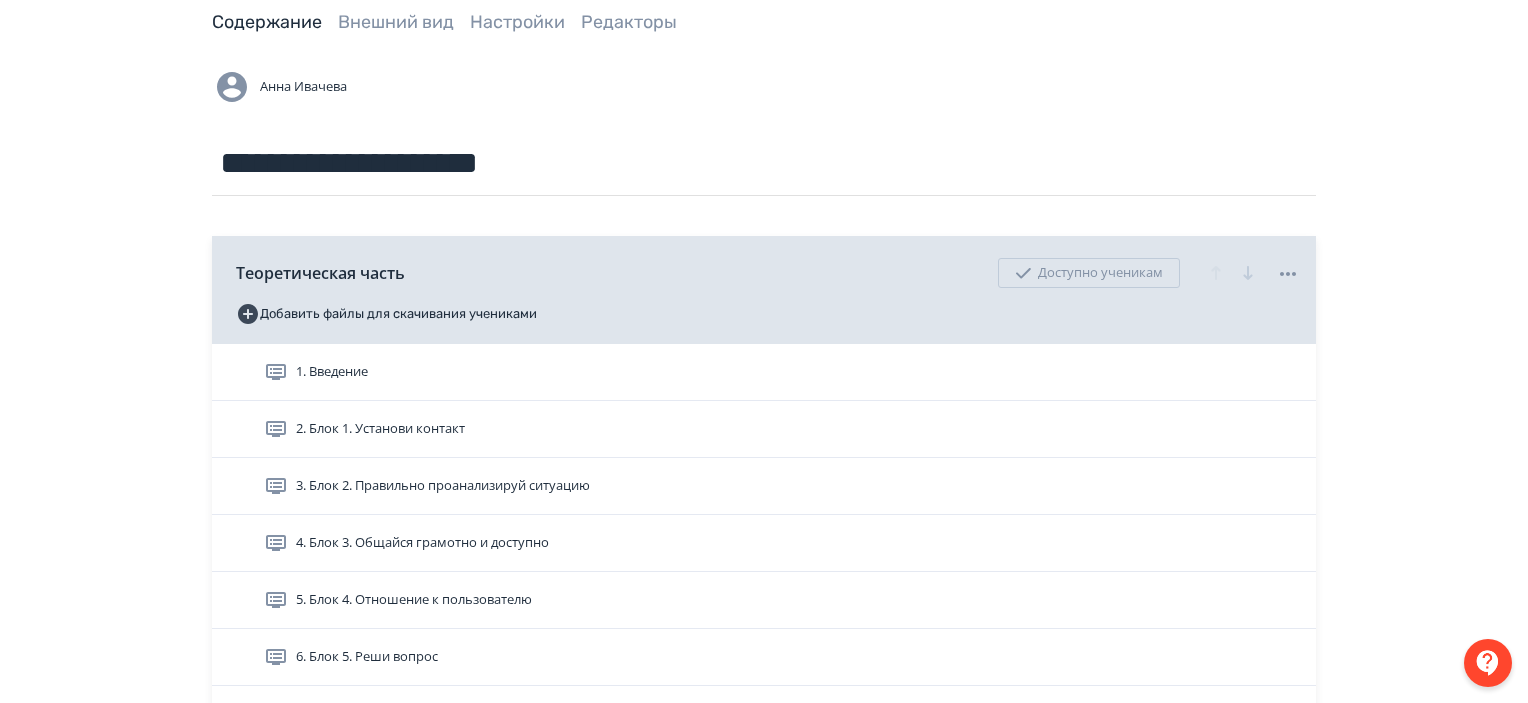 scroll, scrollTop: 100, scrollLeft: 0, axis: vertical 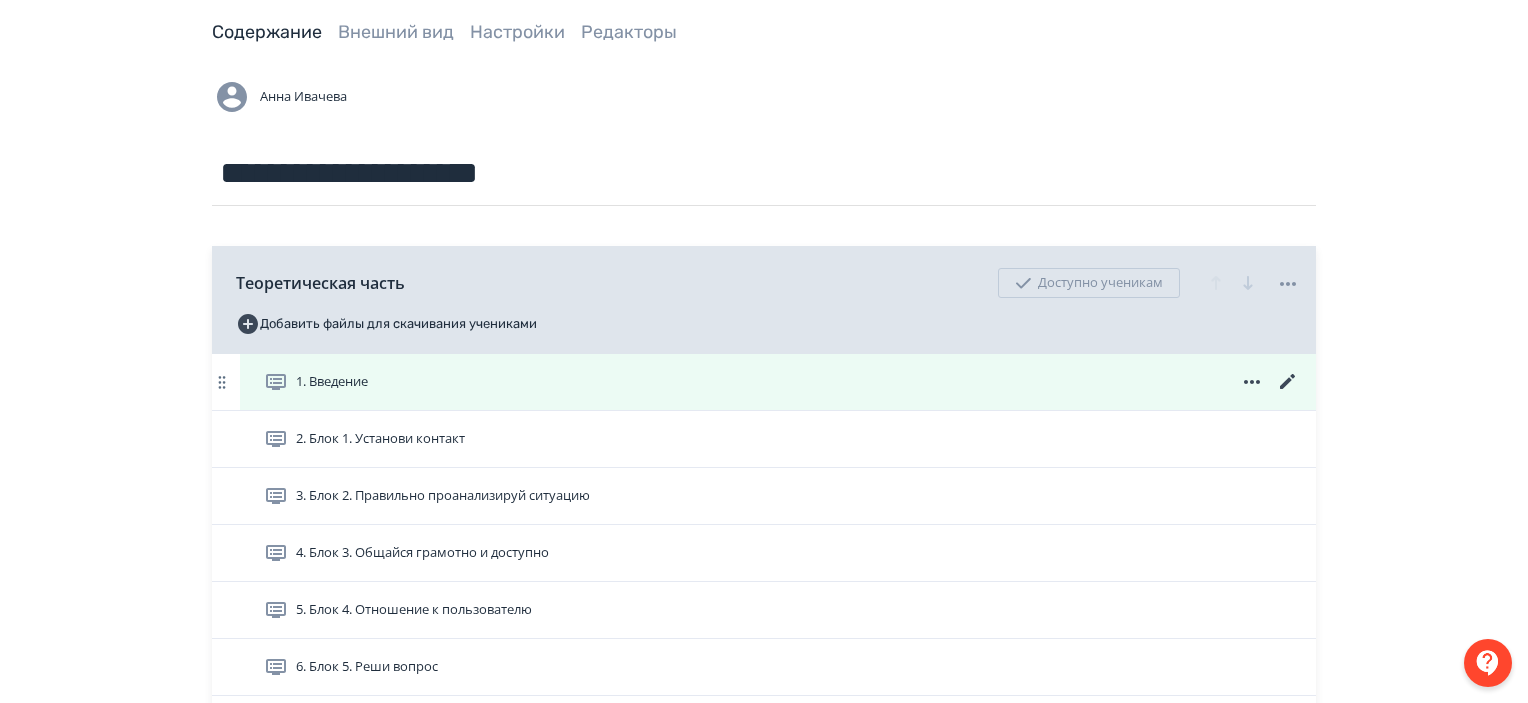 click 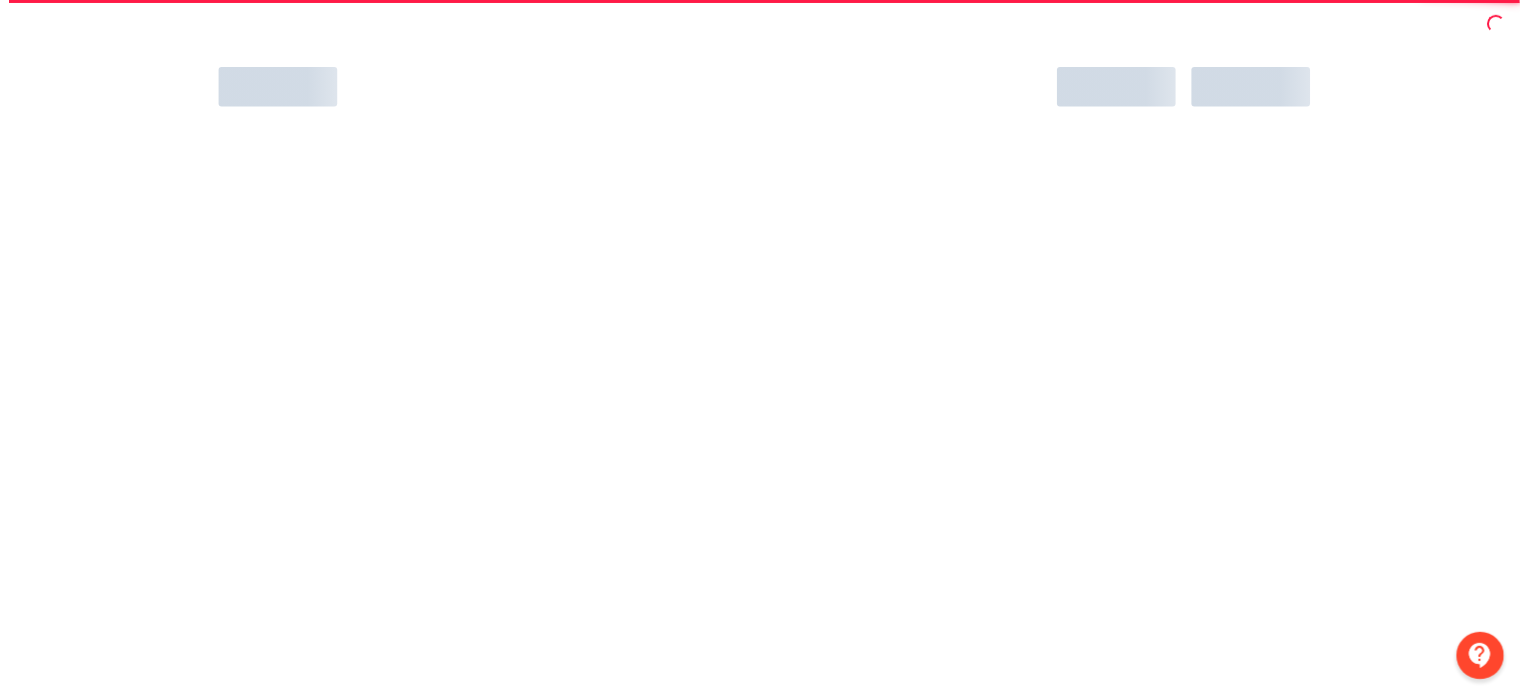 scroll, scrollTop: 0, scrollLeft: 0, axis: both 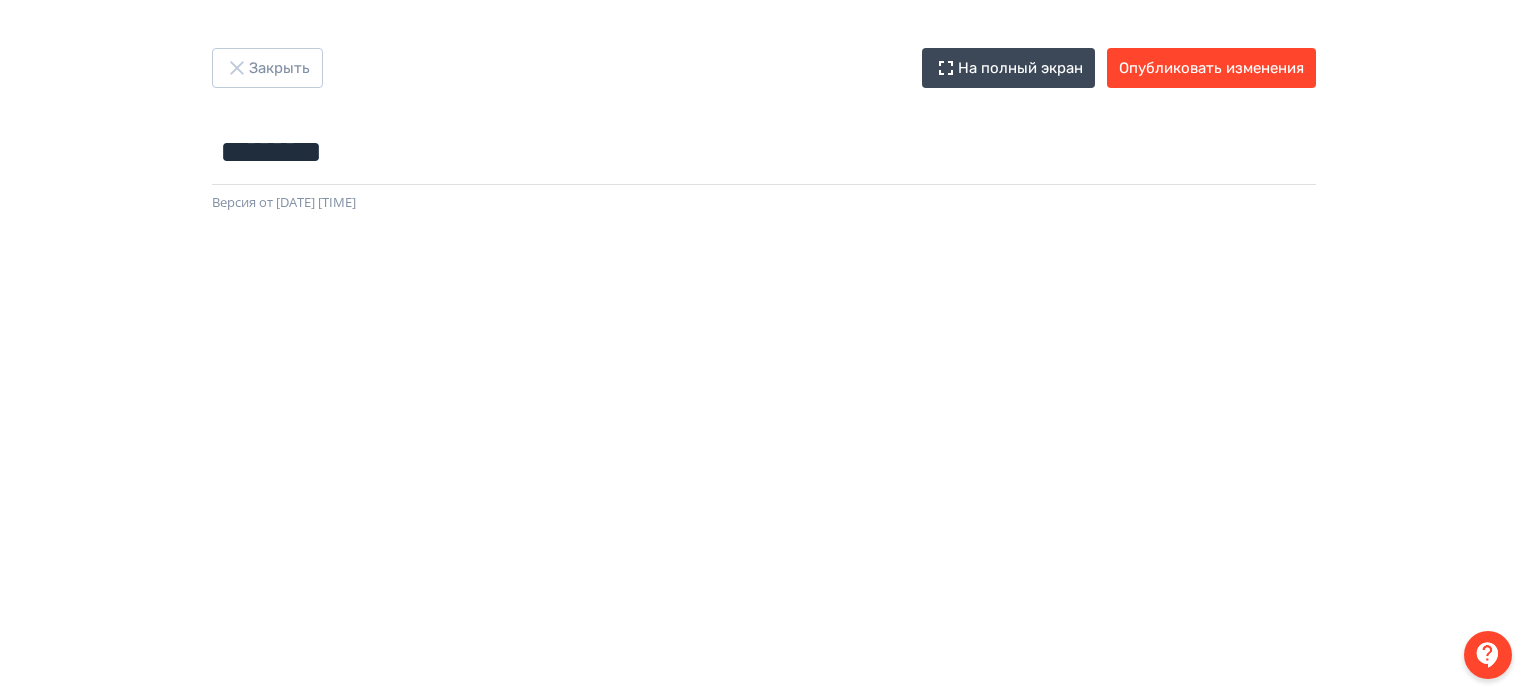 click at bounding box center [764, 663] 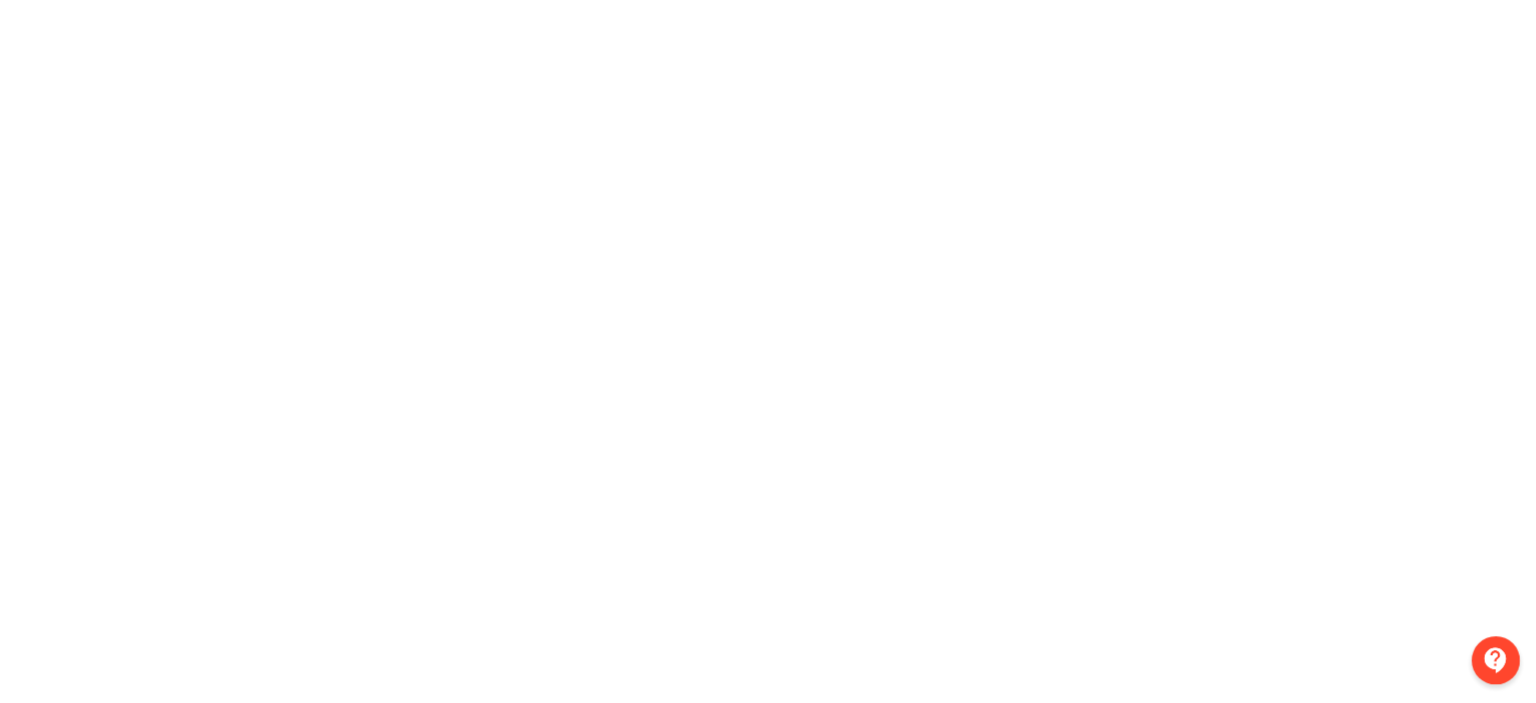 scroll, scrollTop: 0, scrollLeft: 0, axis: both 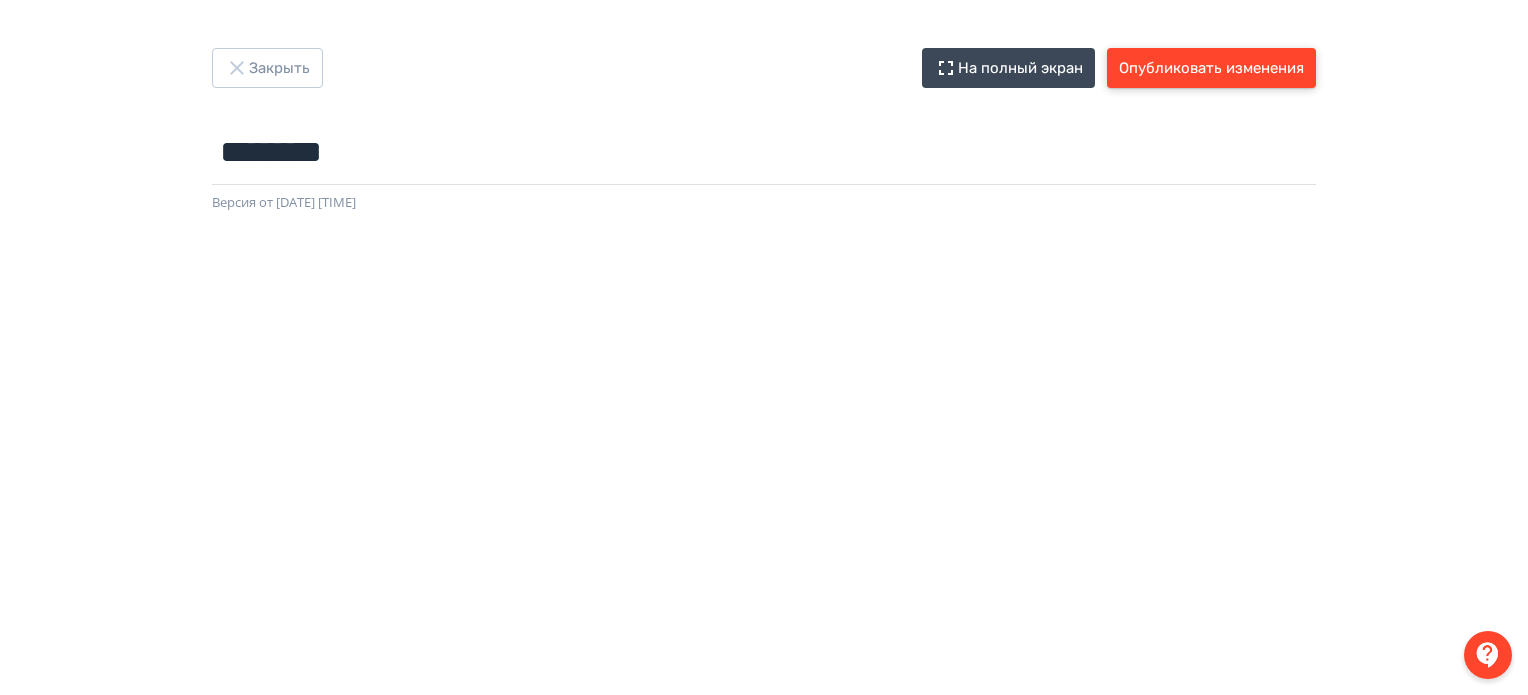 click on "Опубликовать изменения" at bounding box center (1211, 68) 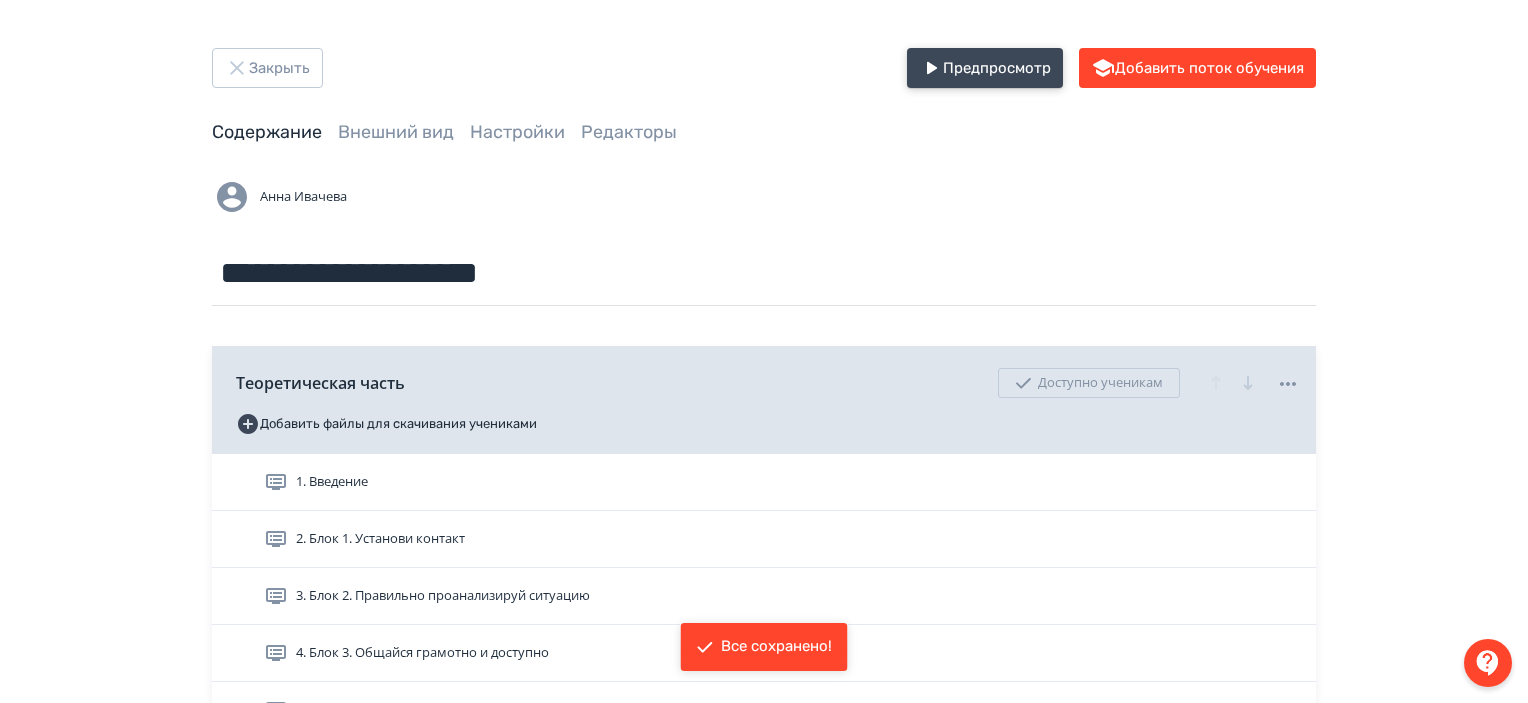 click on "Предпросмотр" at bounding box center (985, 68) 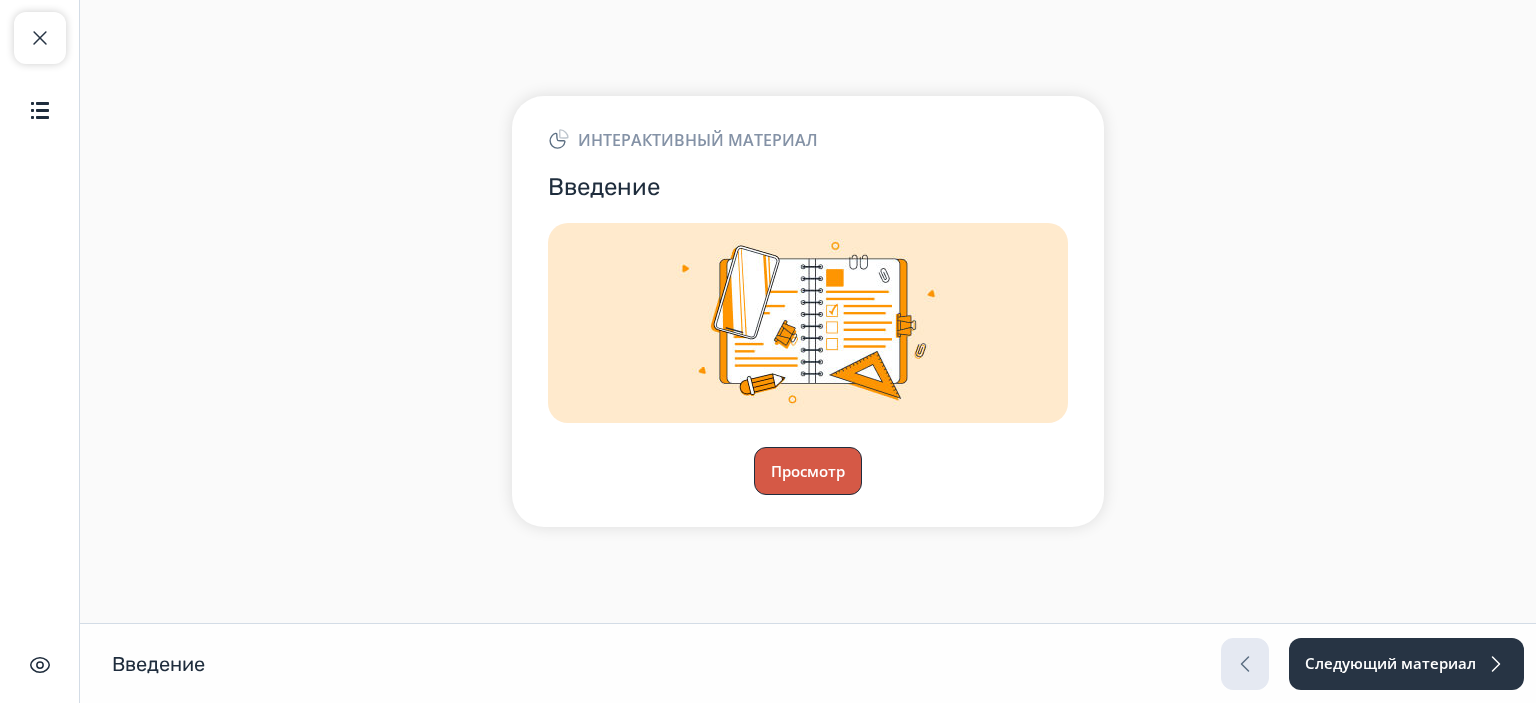 click on "Просмотр" at bounding box center (808, 471) 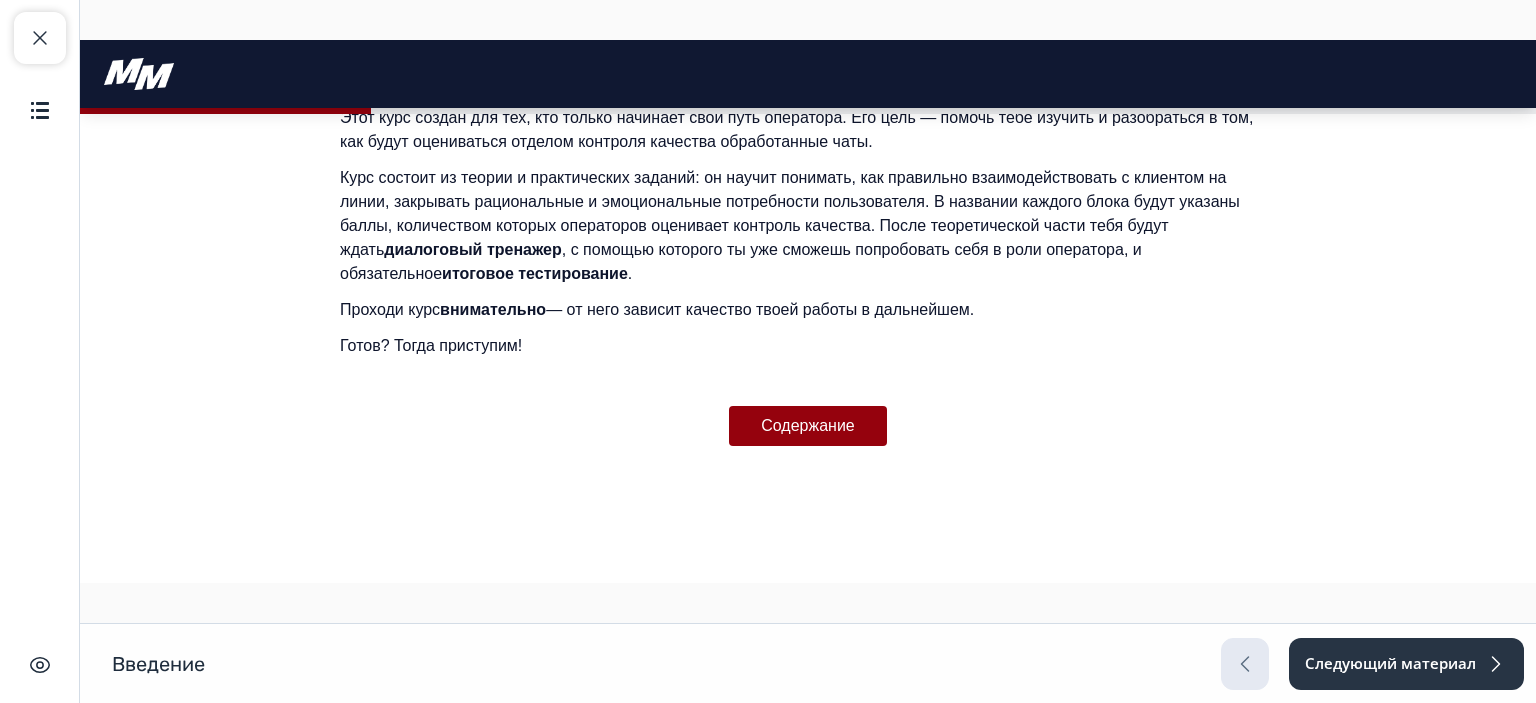 scroll, scrollTop: 538, scrollLeft: 0, axis: vertical 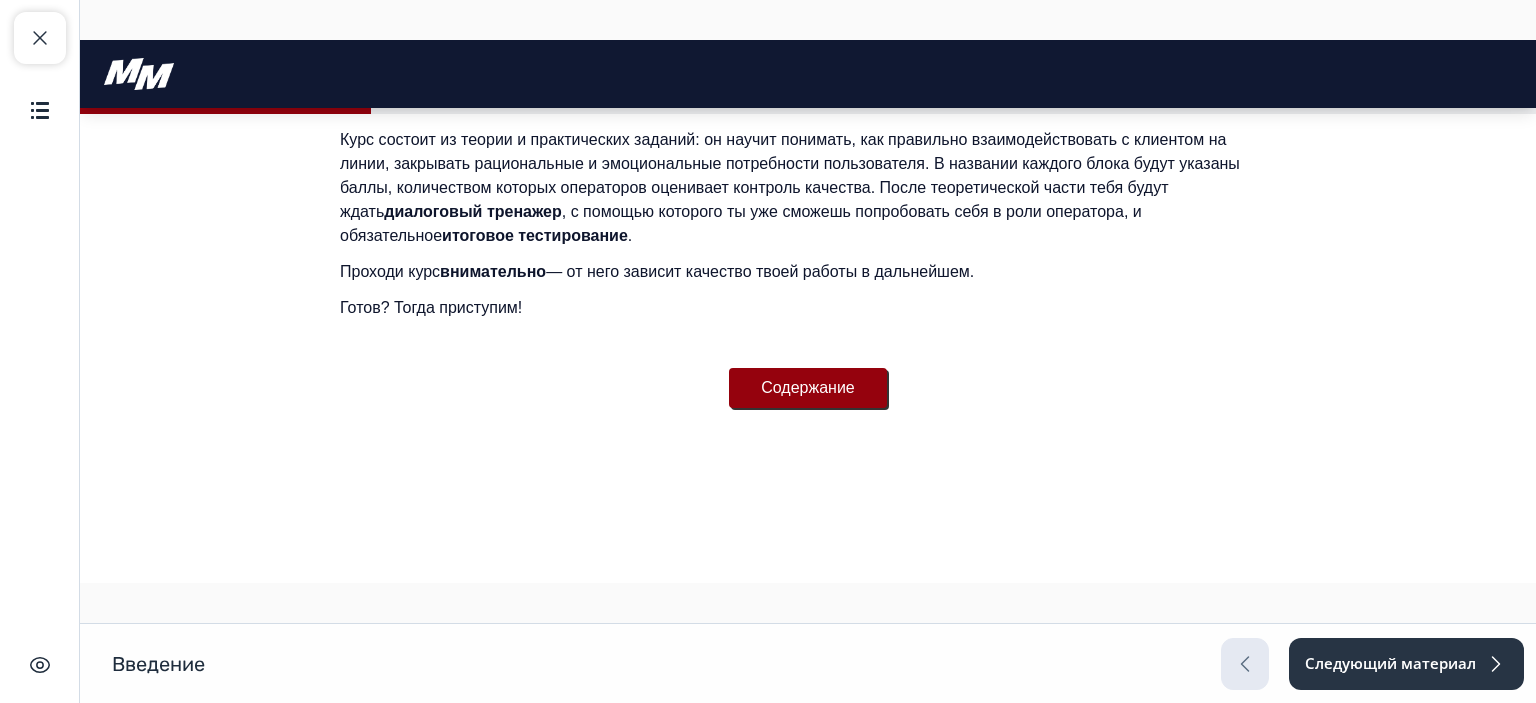 click on "Содержание" at bounding box center [808, 388] 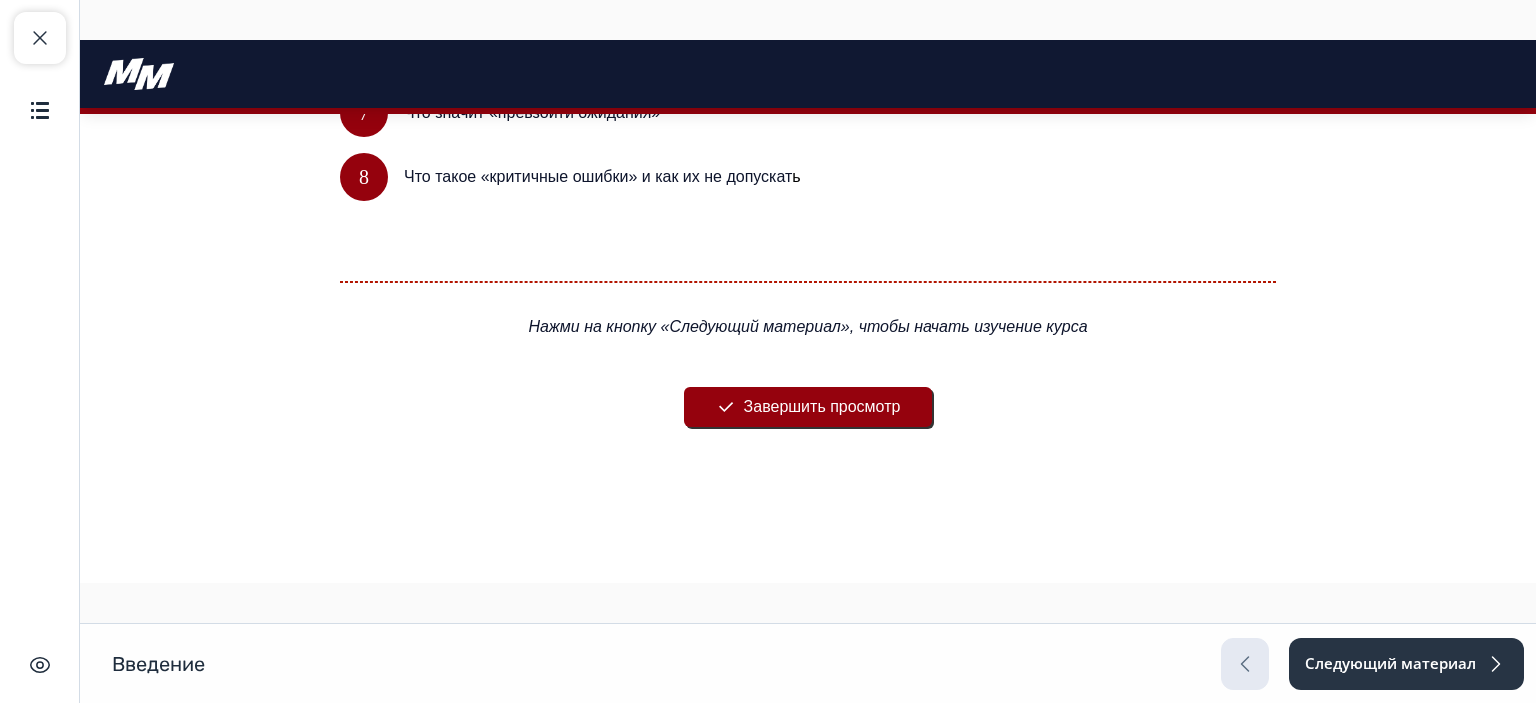 scroll, scrollTop: 1288, scrollLeft: 0, axis: vertical 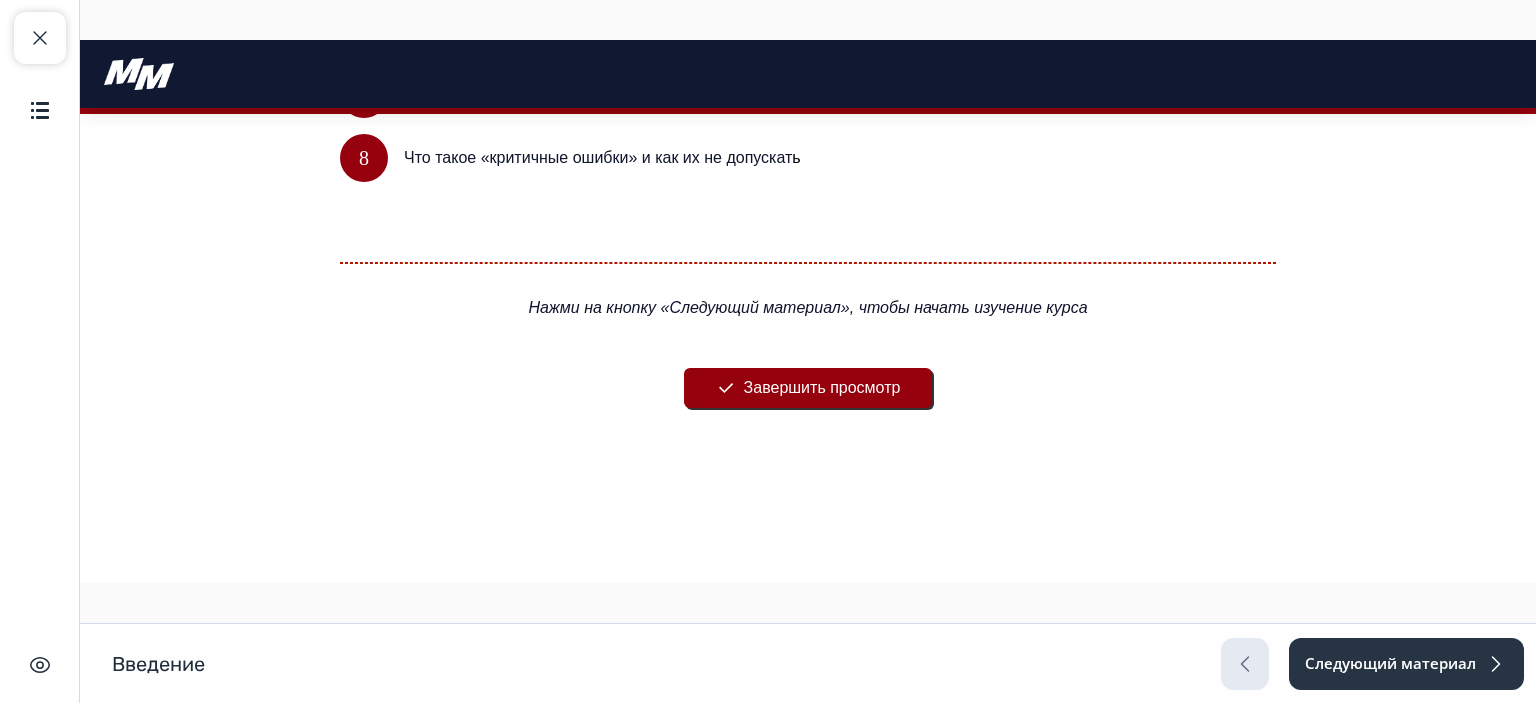 click on "Завершить просмотр" at bounding box center [808, 388] 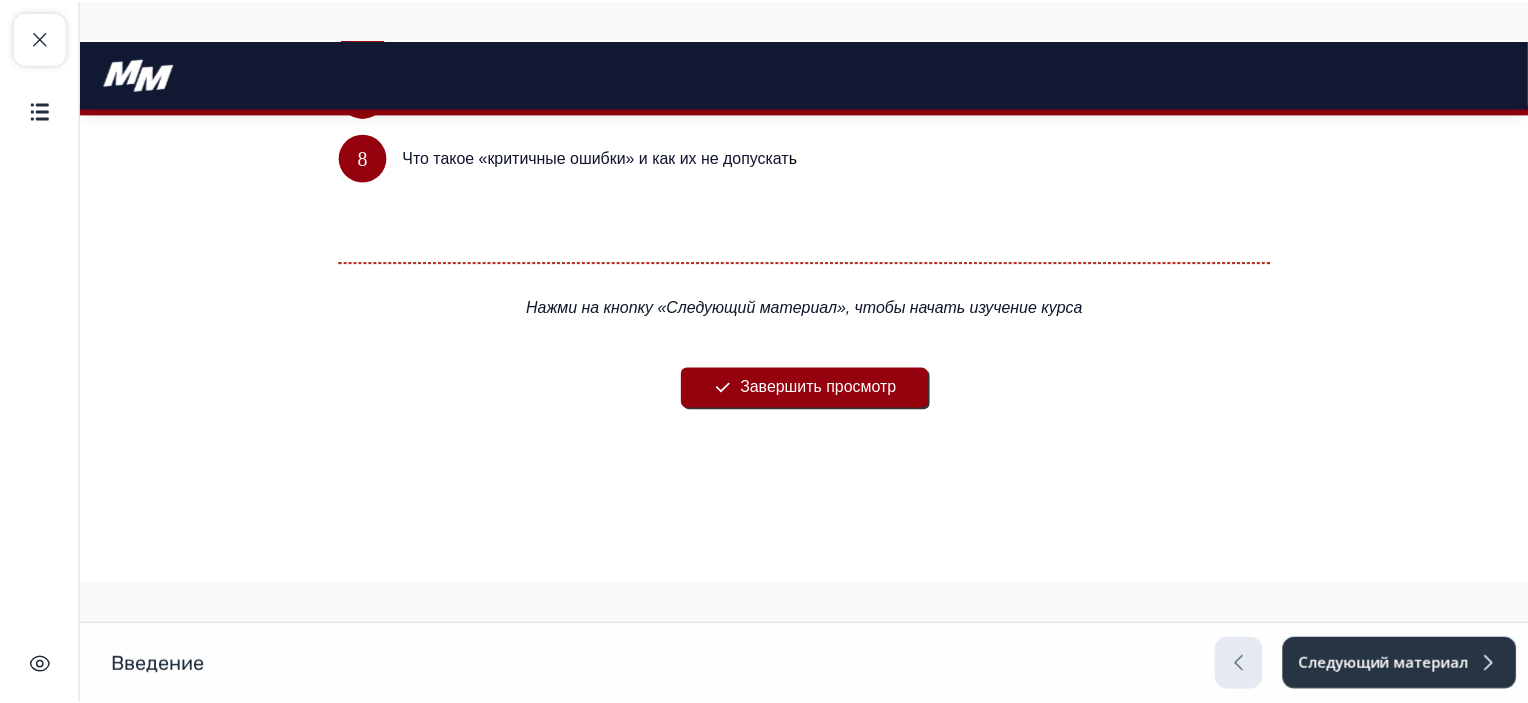 scroll, scrollTop: 324, scrollLeft: 0, axis: vertical 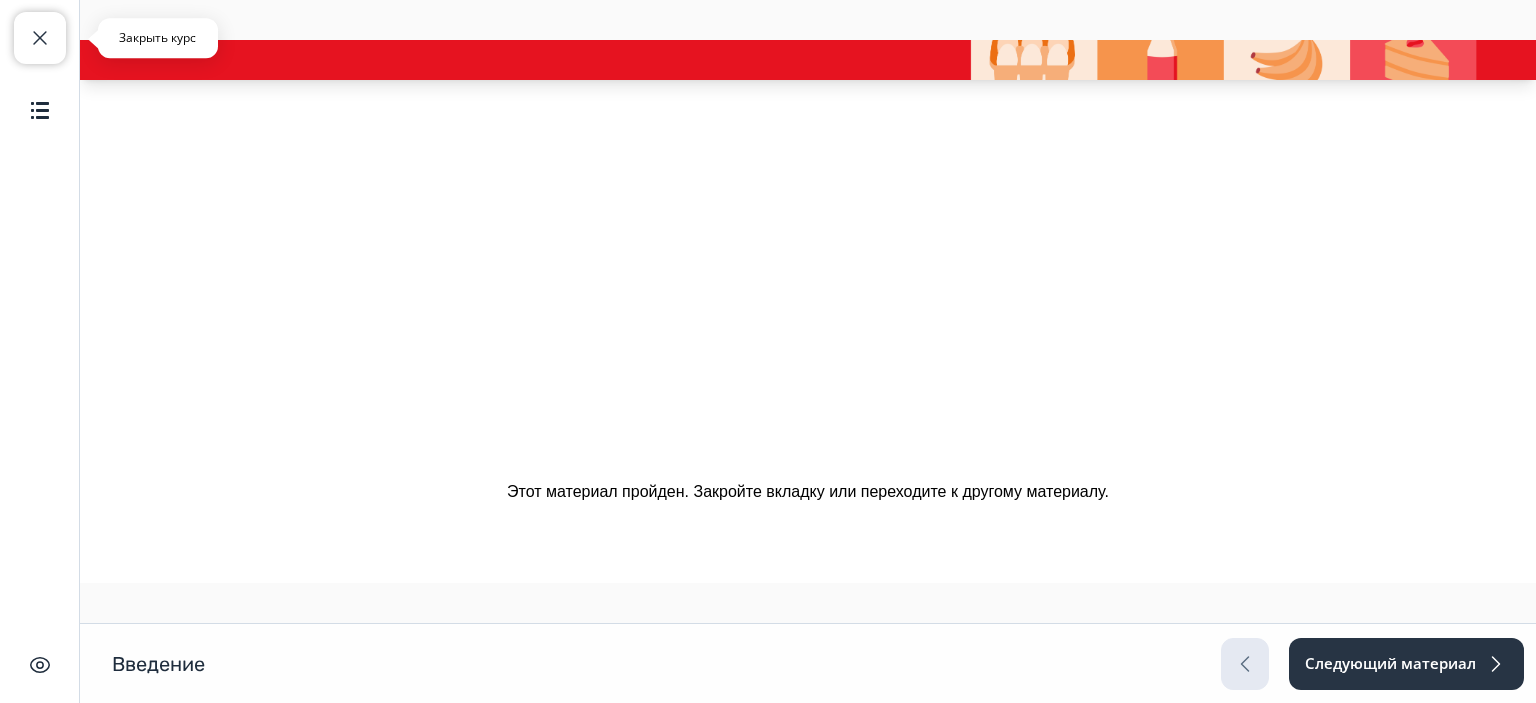 click at bounding box center [40, 38] 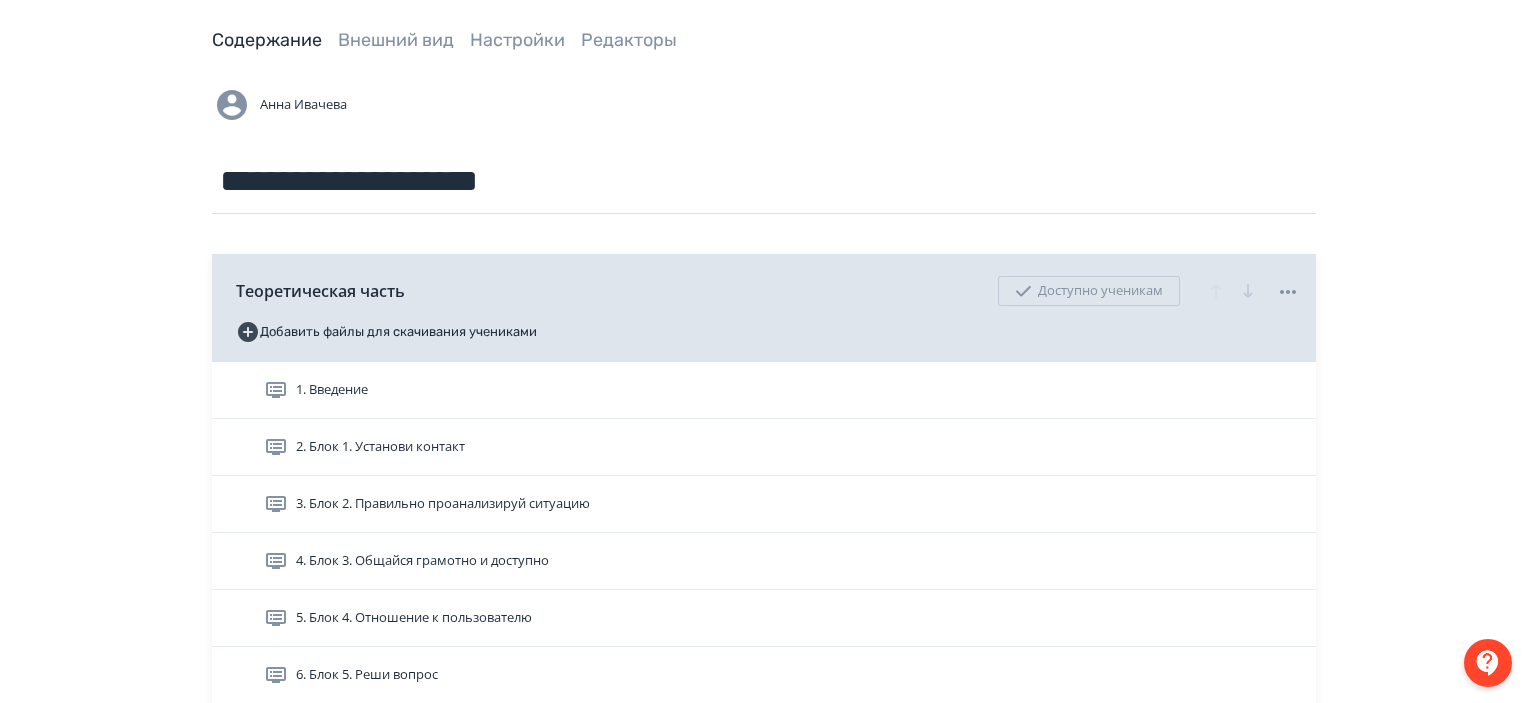 scroll, scrollTop: 200, scrollLeft: 0, axis: vertical 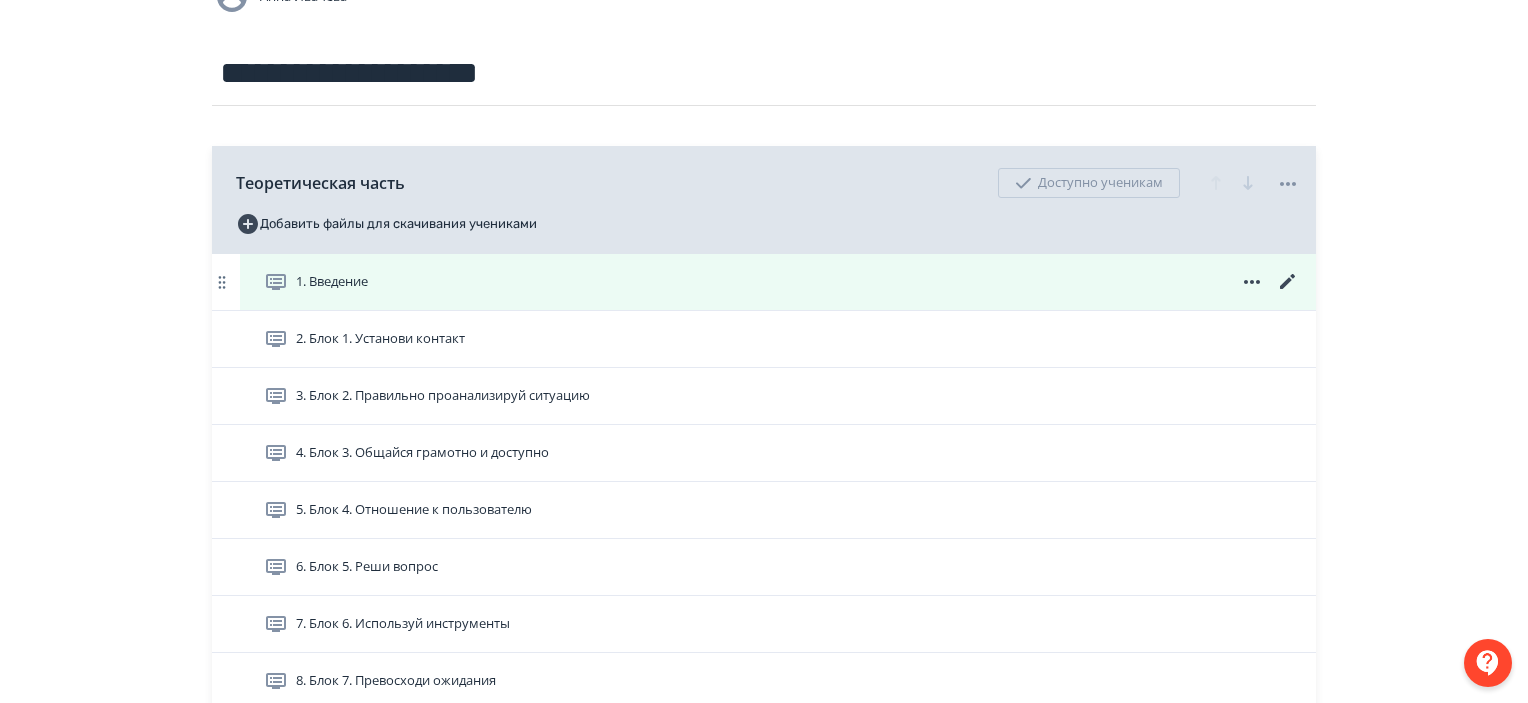 click 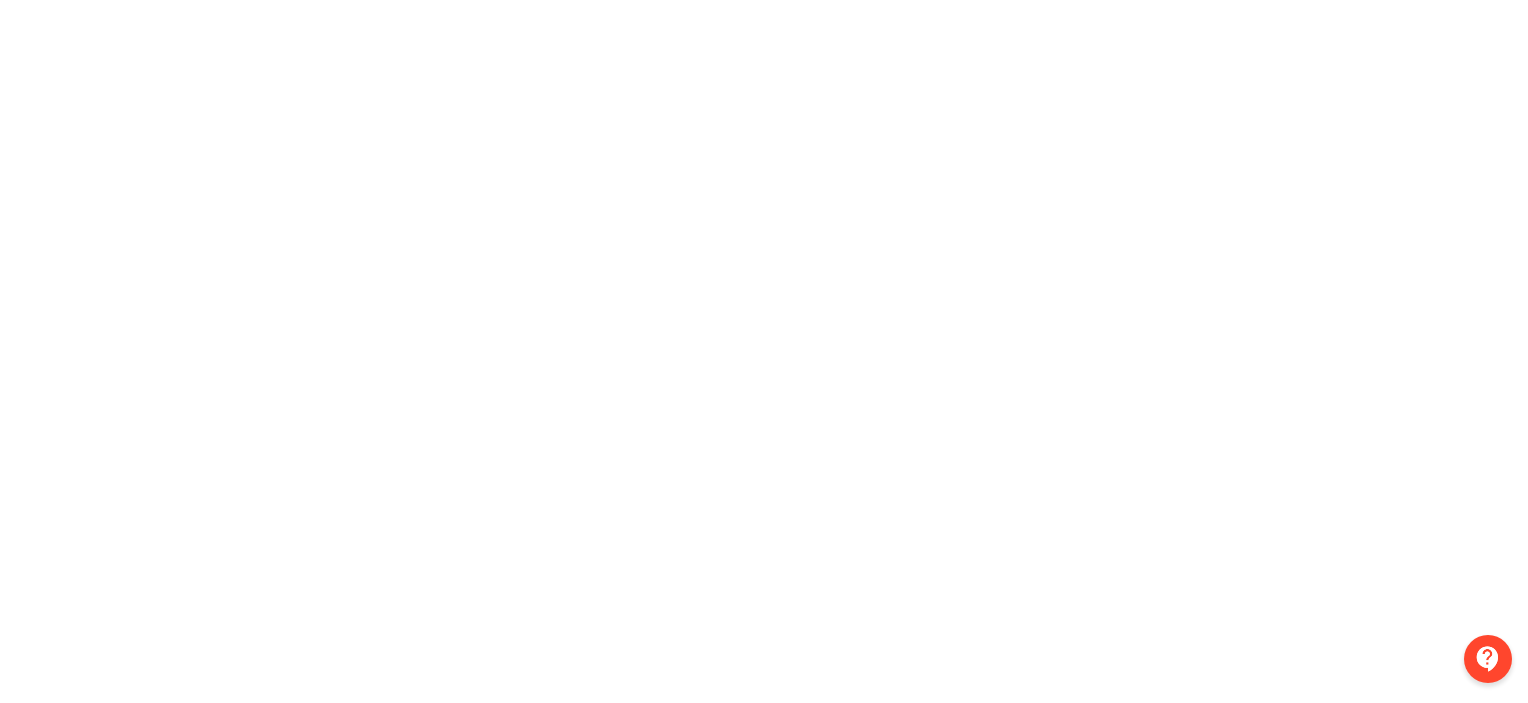 scroll, scrollTop: 0, scrollLeft: 0, axis: both 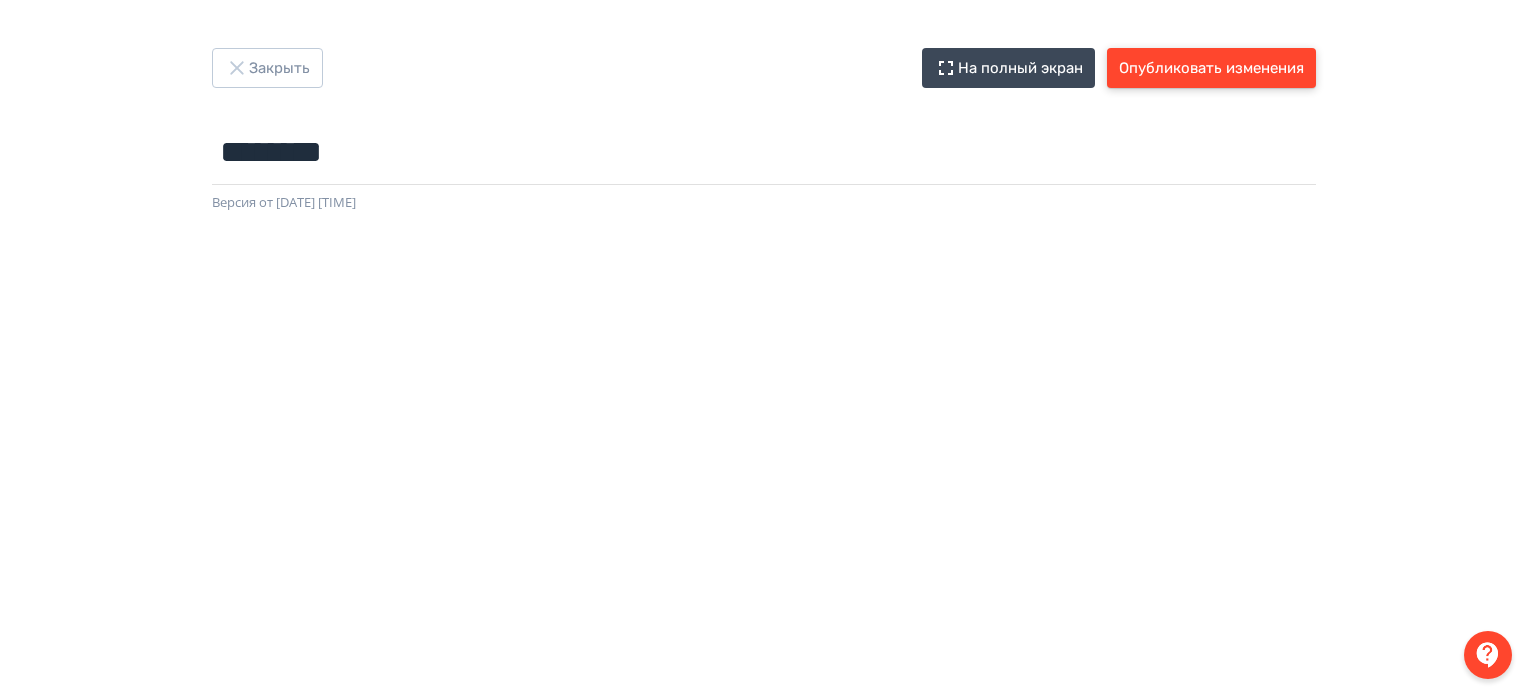 click on "Опубликовать изменения" at bounding box center [1211, 68] 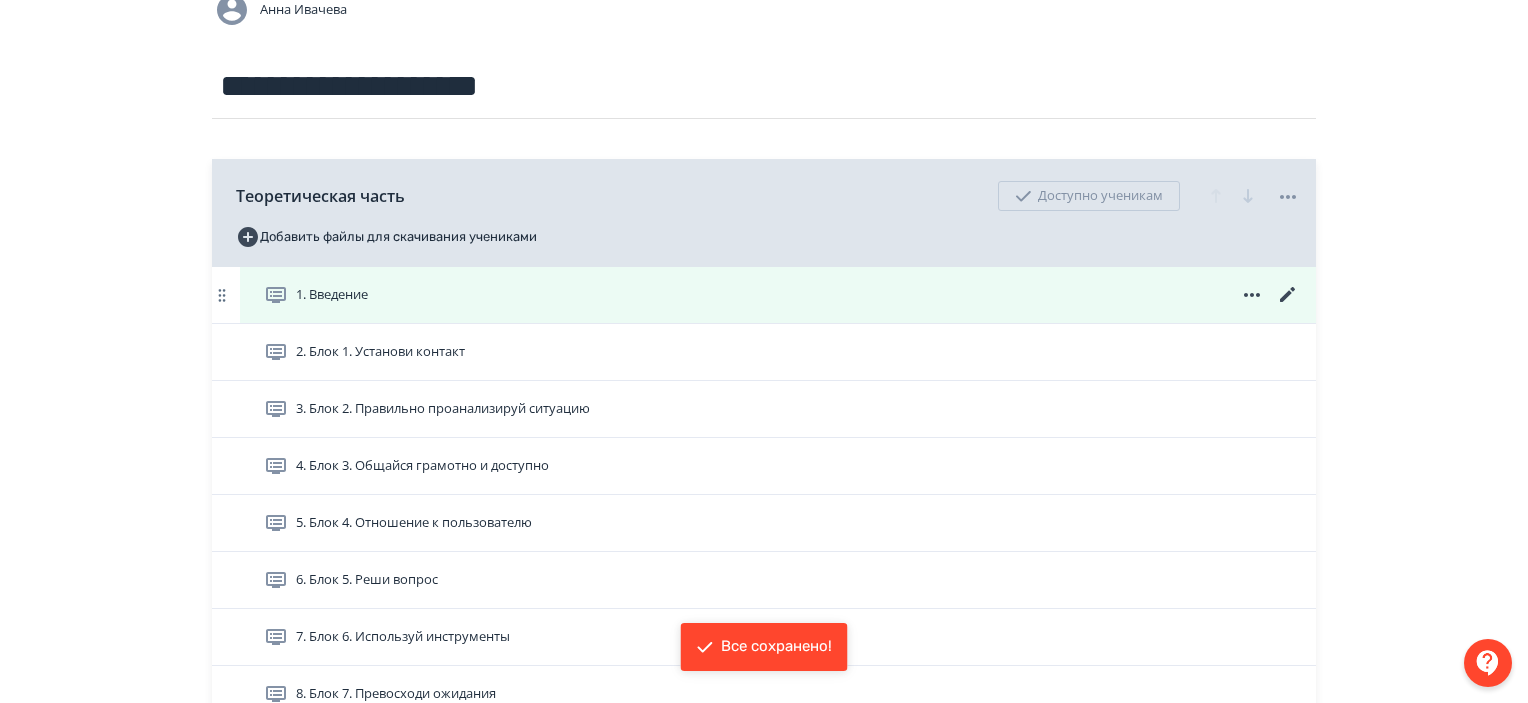 scroll, scrollTop: 200, scrollLeft: 0, axis: vertical 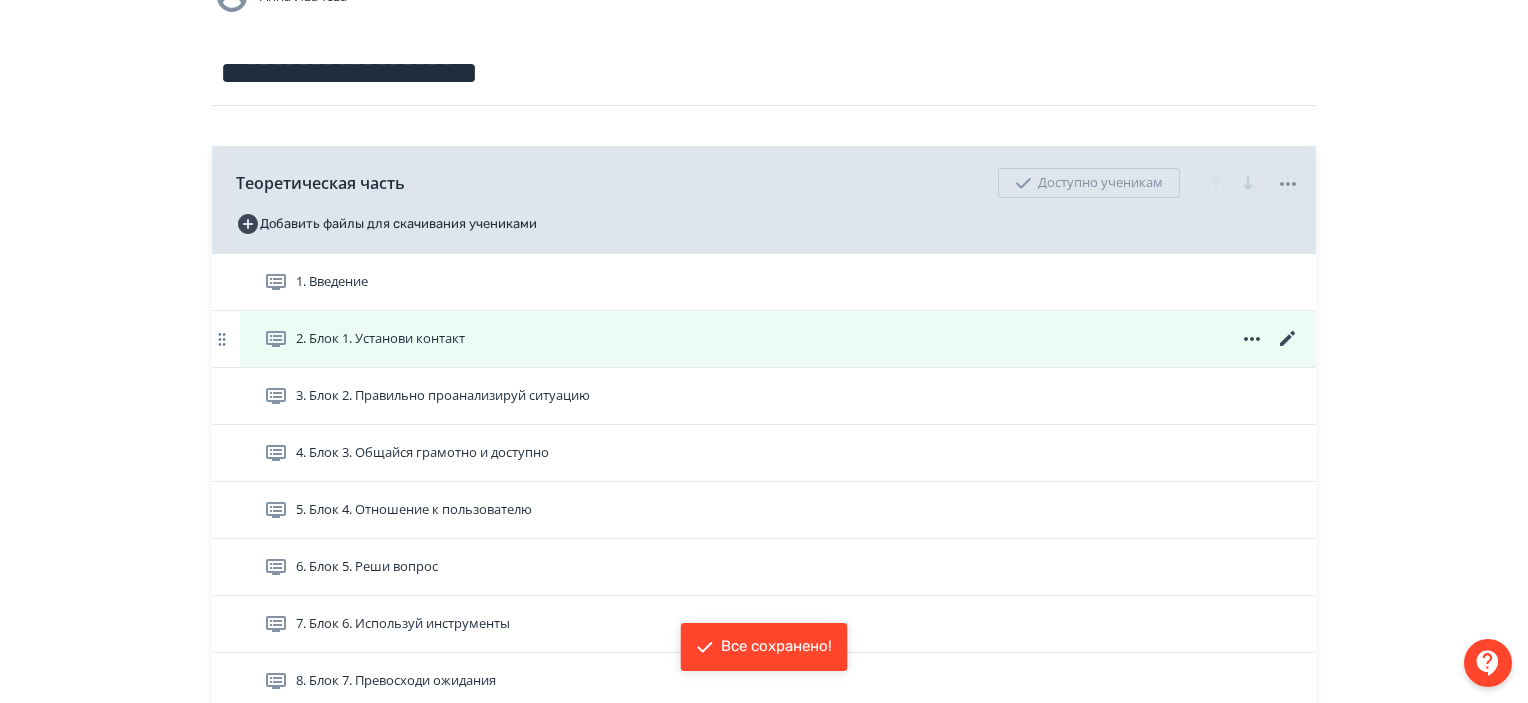 click 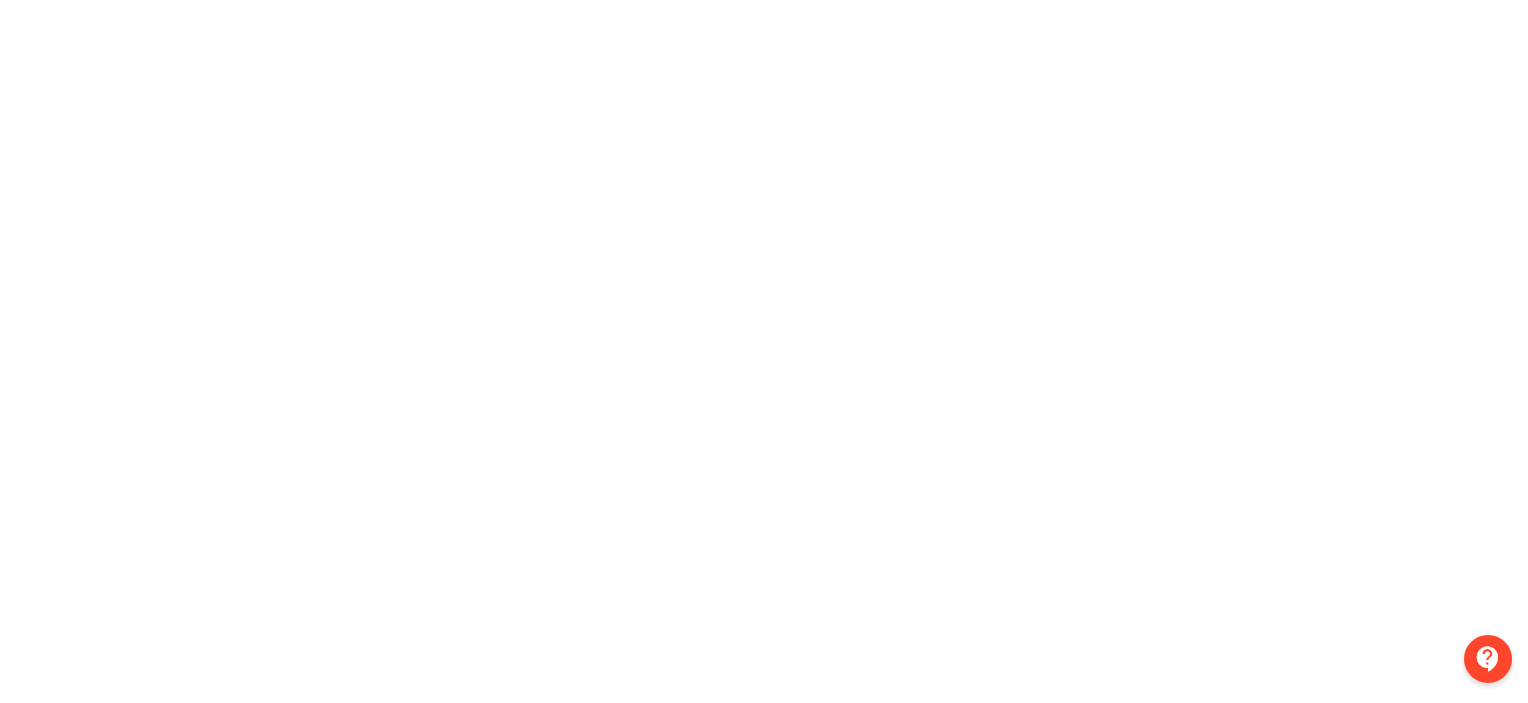 scroll, scrollTop: 0, scrollLeft: 0, axis: both 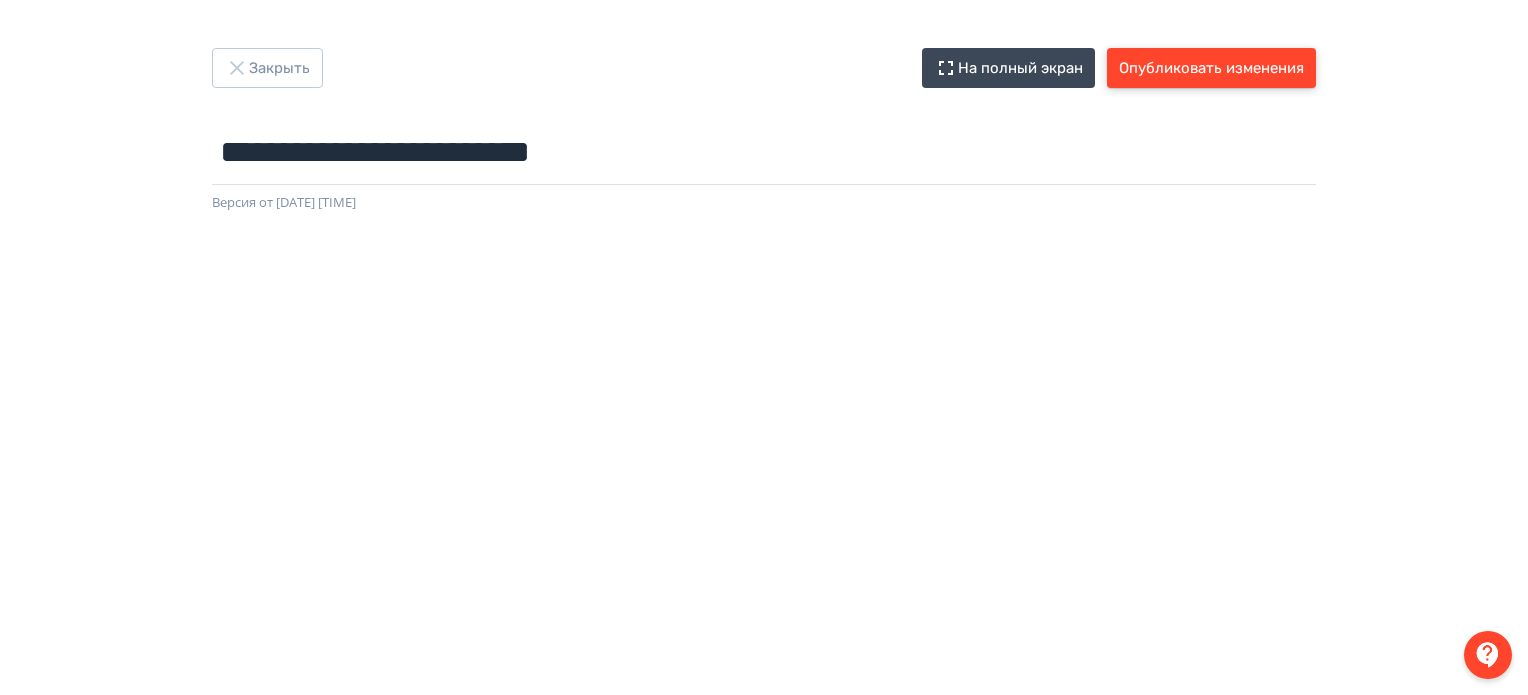 click on "Опубликовать изменения" at bounding box center [1211, 68] 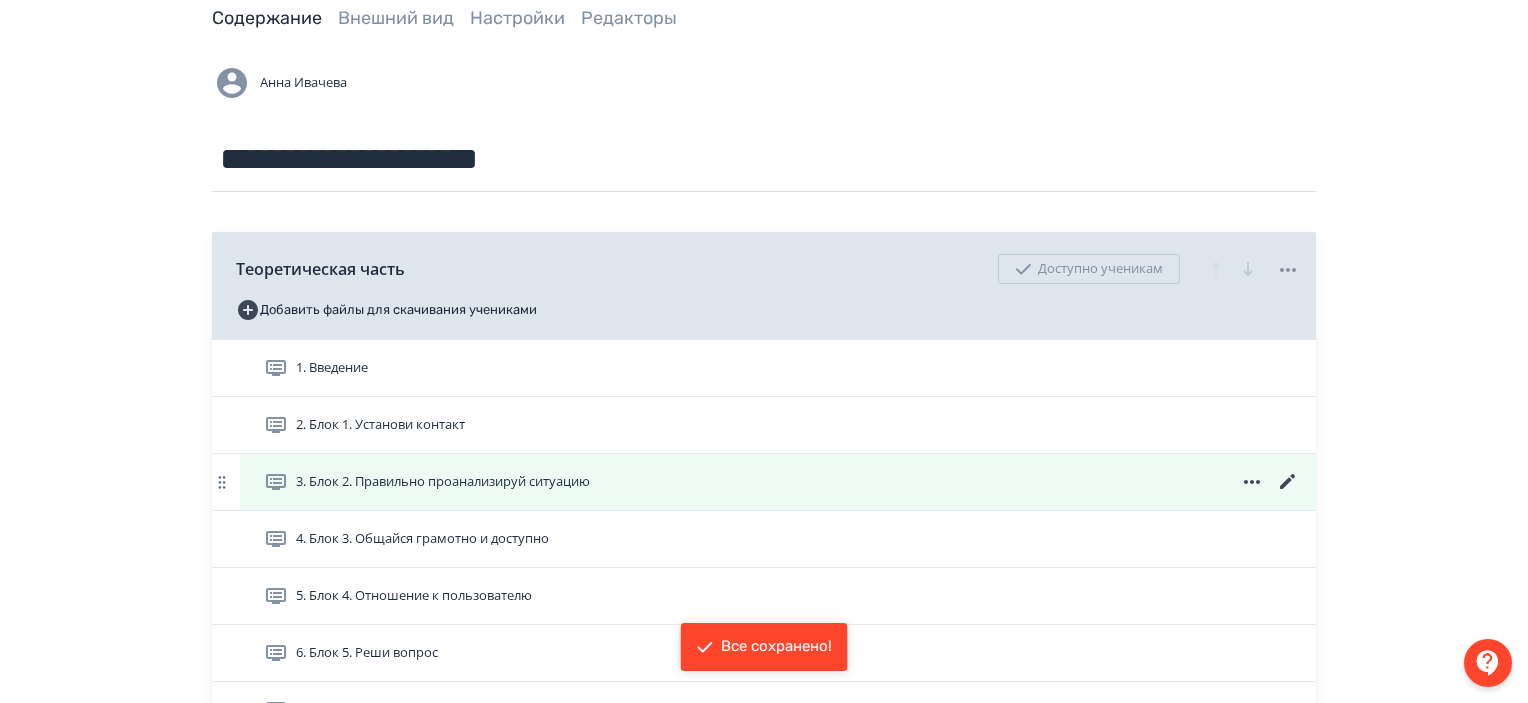 scroll, scrollTop: 200, scrollLeft: 0, axis: vertical 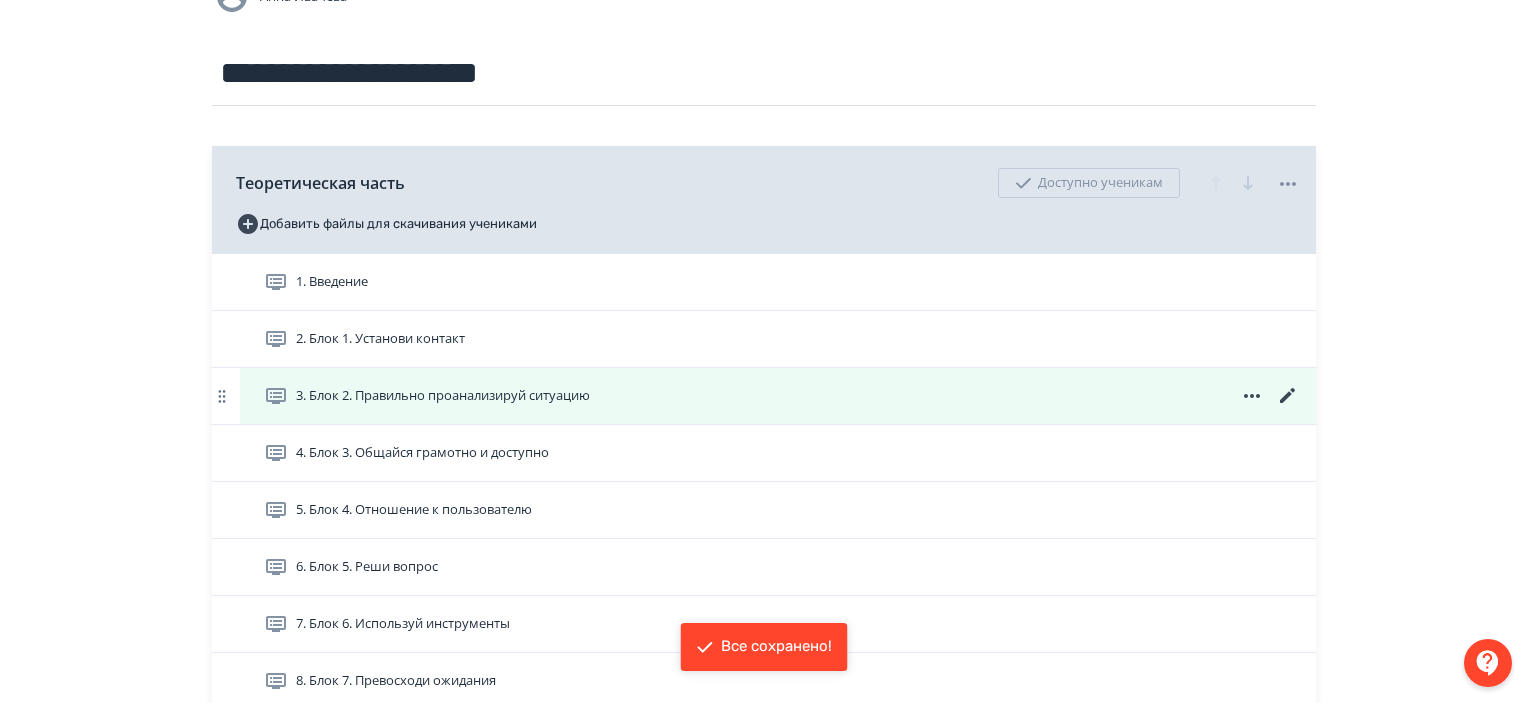 click 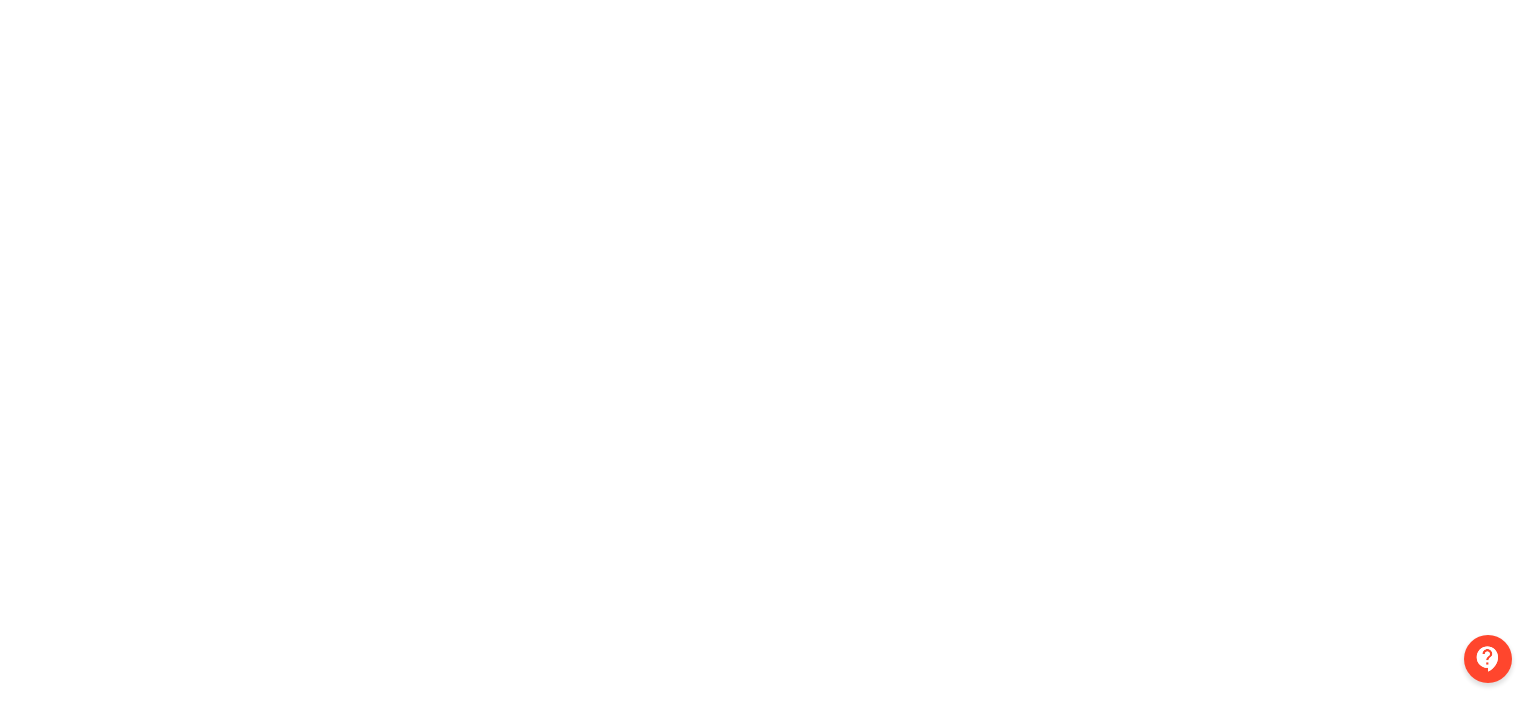 scroll, scrollTop: 0, scrollLeft: 0, axis: both 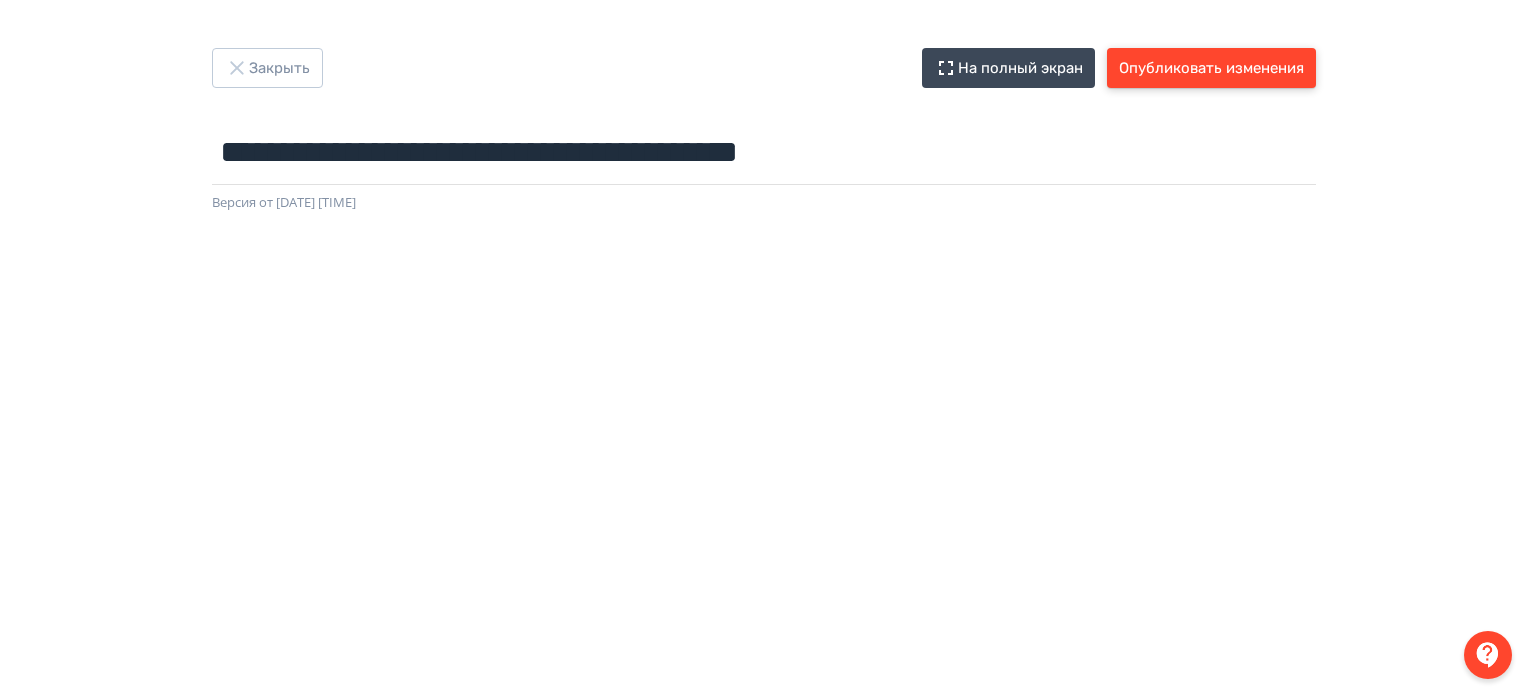 click on "Опубликовать изменения" at bounding box center [1211, 68] 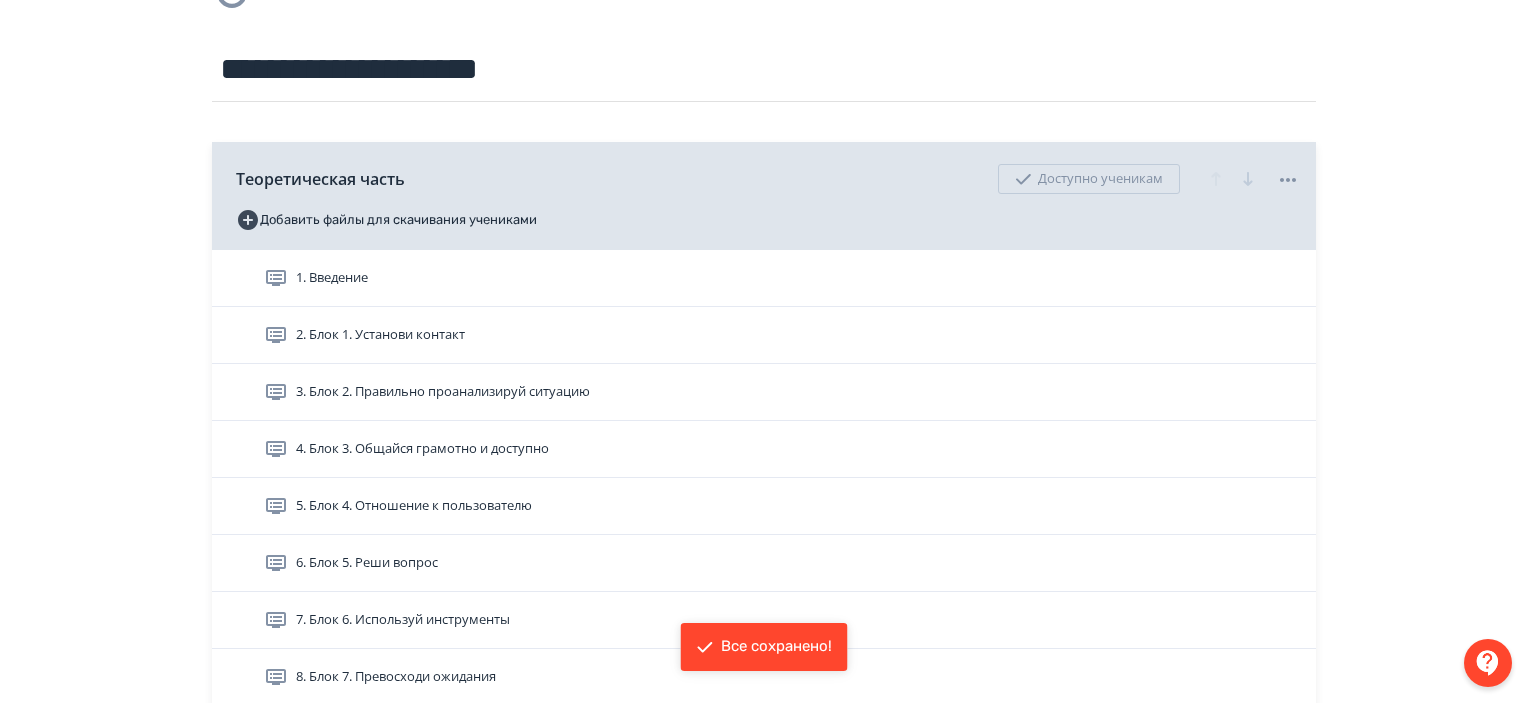 scroll, scrollTop: 300, scrollLeft: 0, axis: vertical 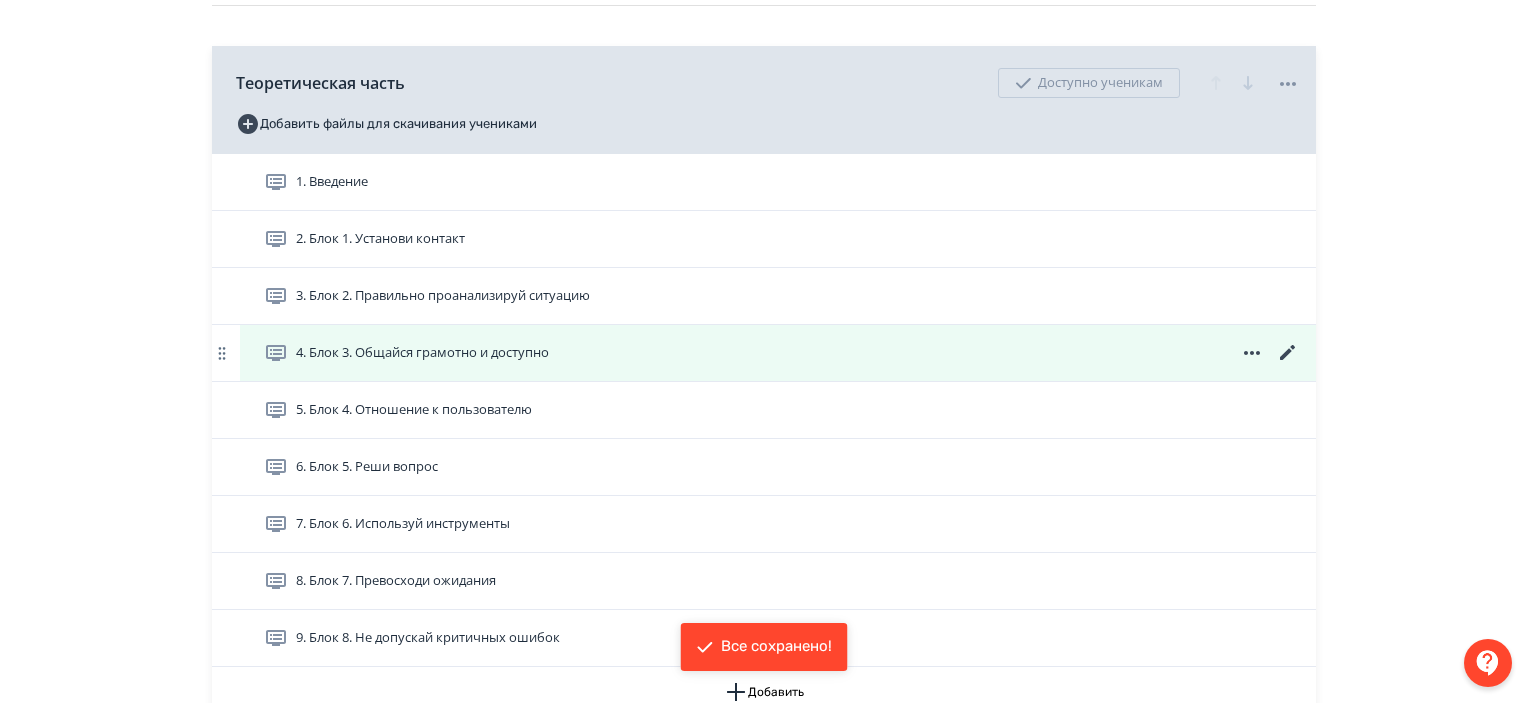 click 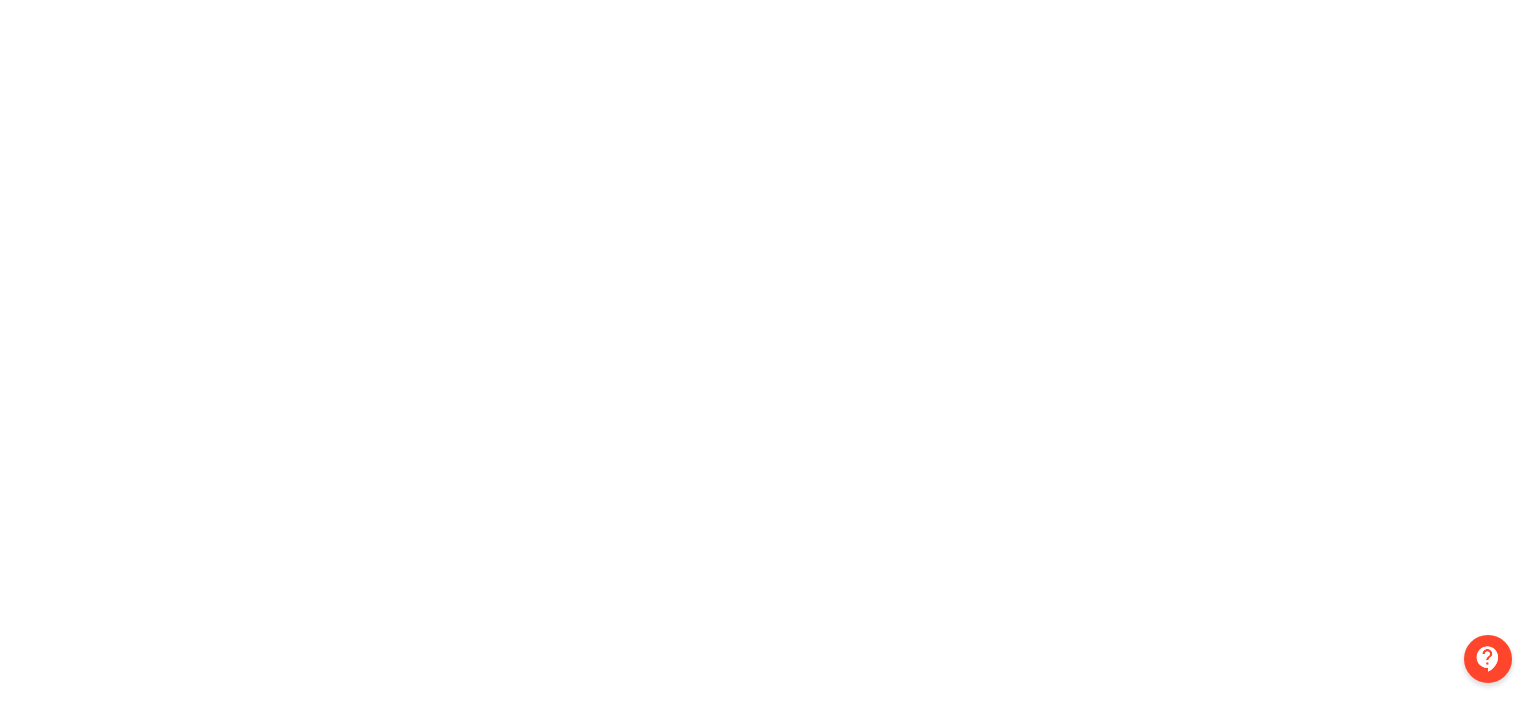 scroll, scrollTop: 0, scrollLeft: 0, axis: both 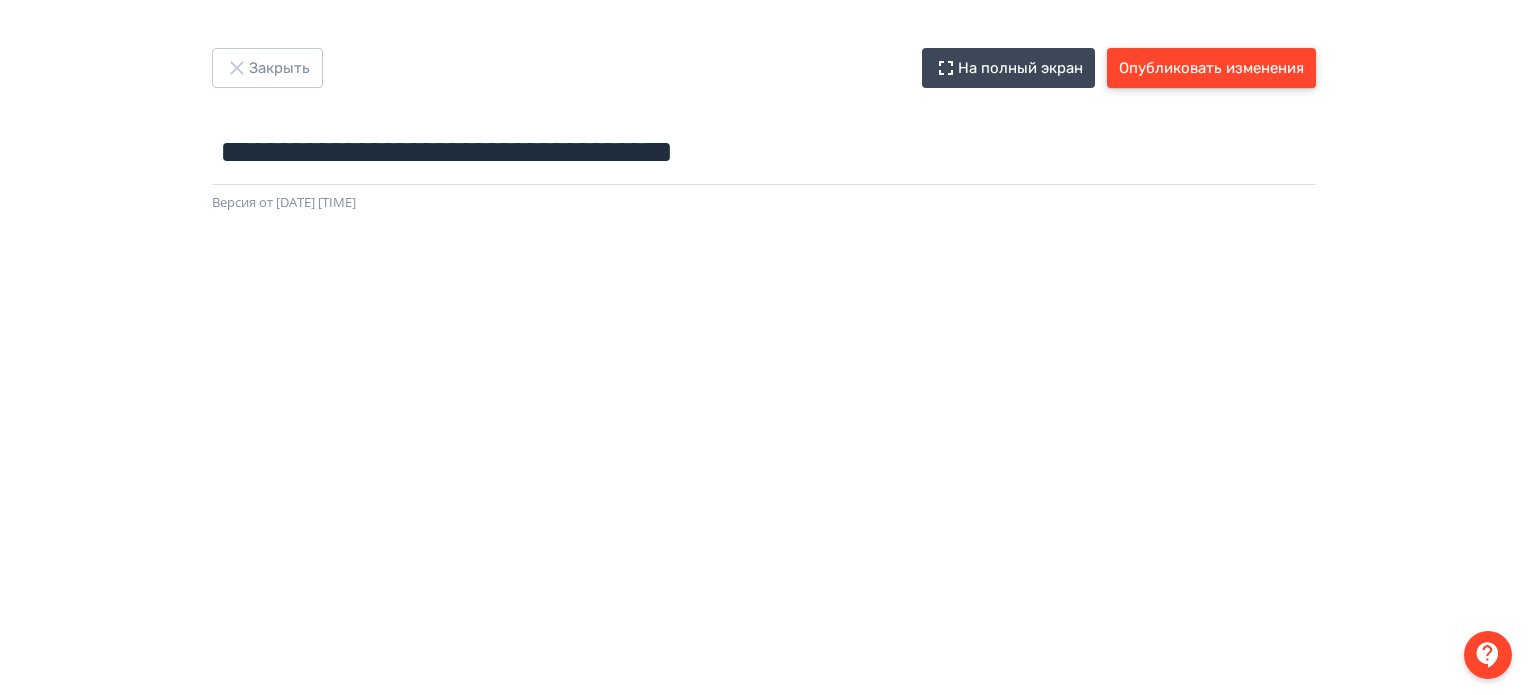 click on "Опубликовать изменения" at bounding box center [1211, 68] 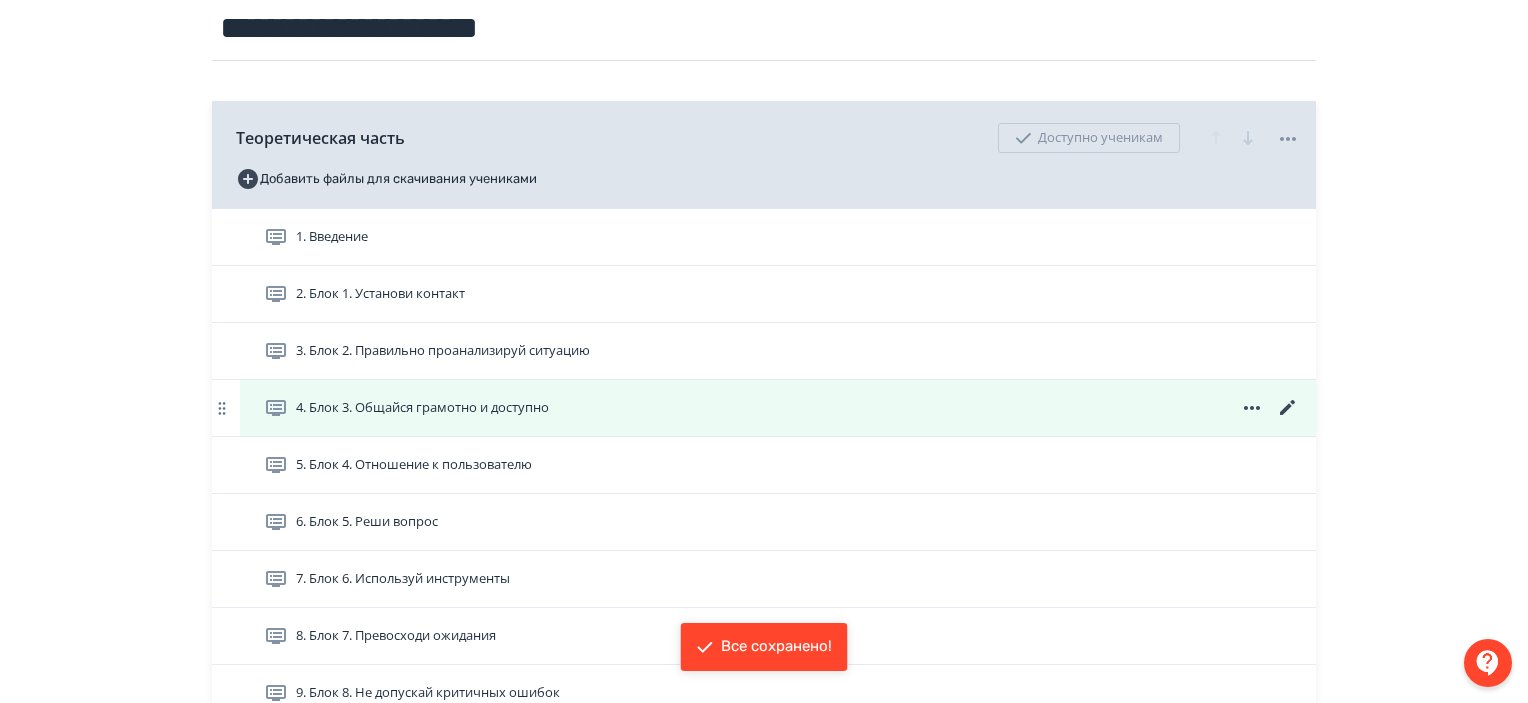 scroll, scrollTop: 300, scrollLeft: 0, axis: vertical 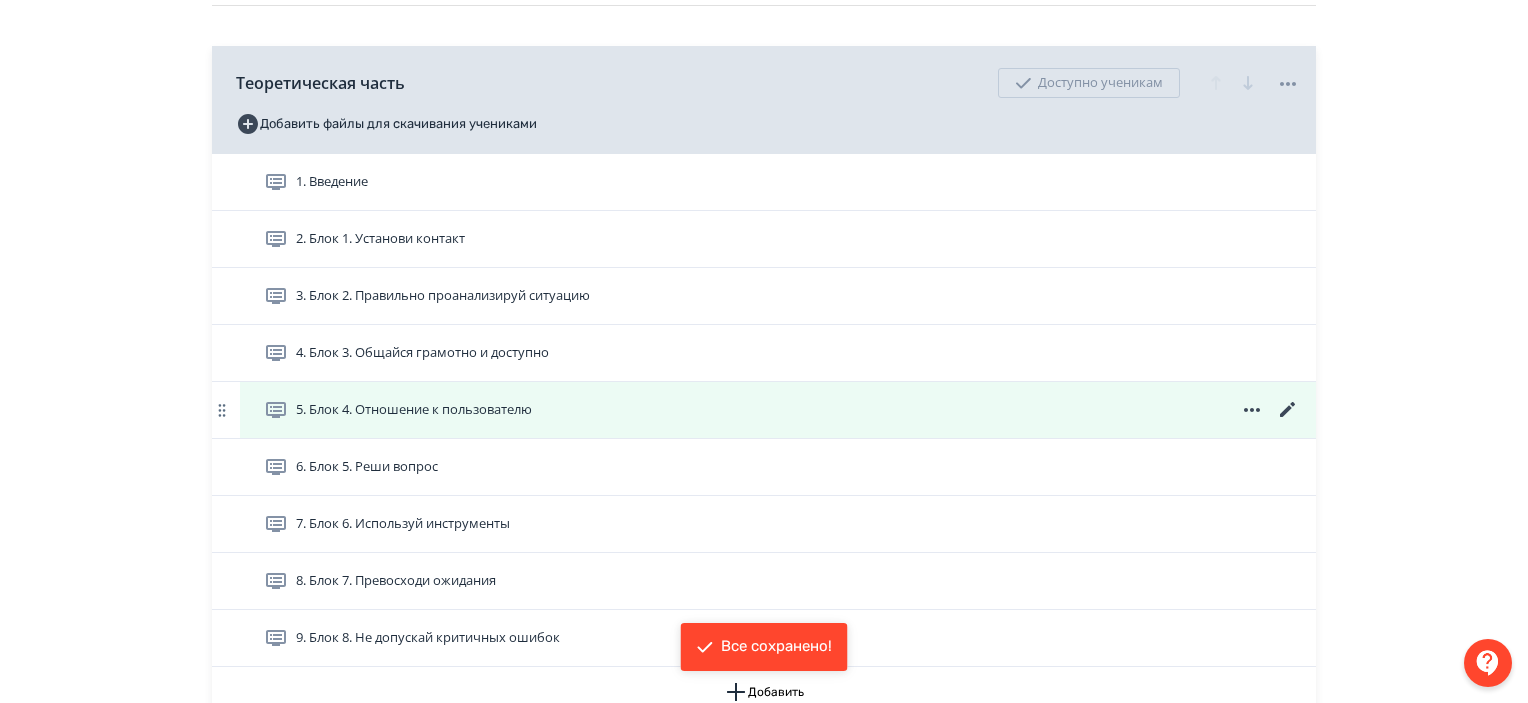 click 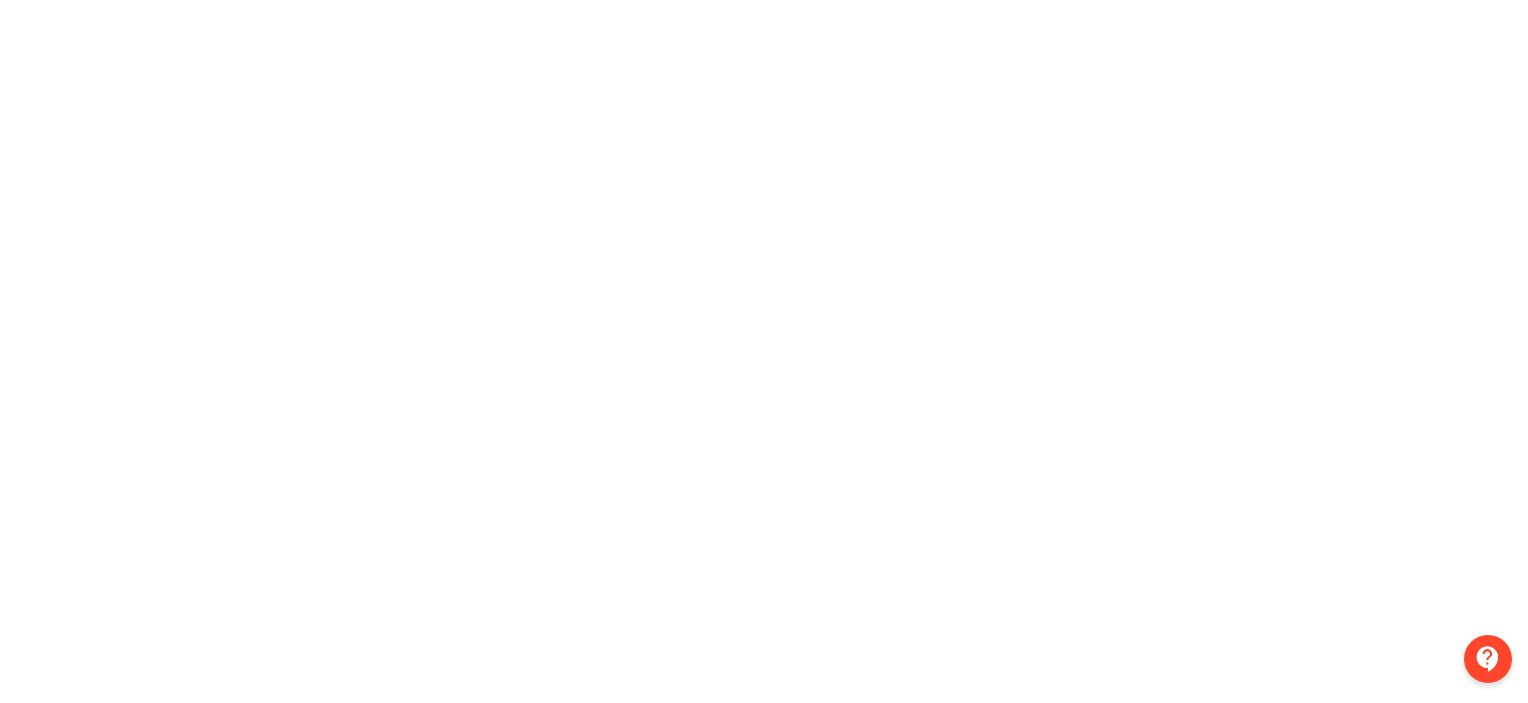 scroll, scrollTop: 0, scrollLeft: 0, axis: both 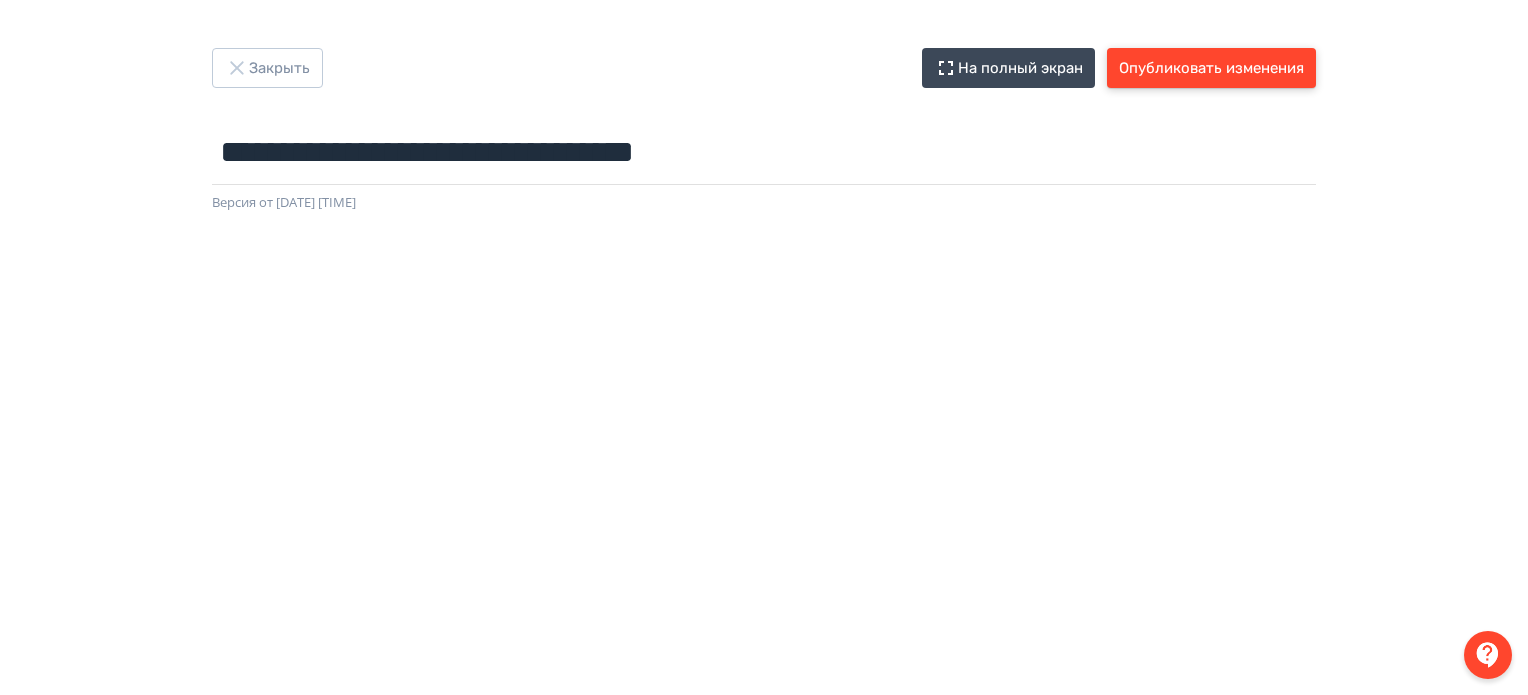 click on "Опубликовать изменения" at bounding box center [1211, 68] 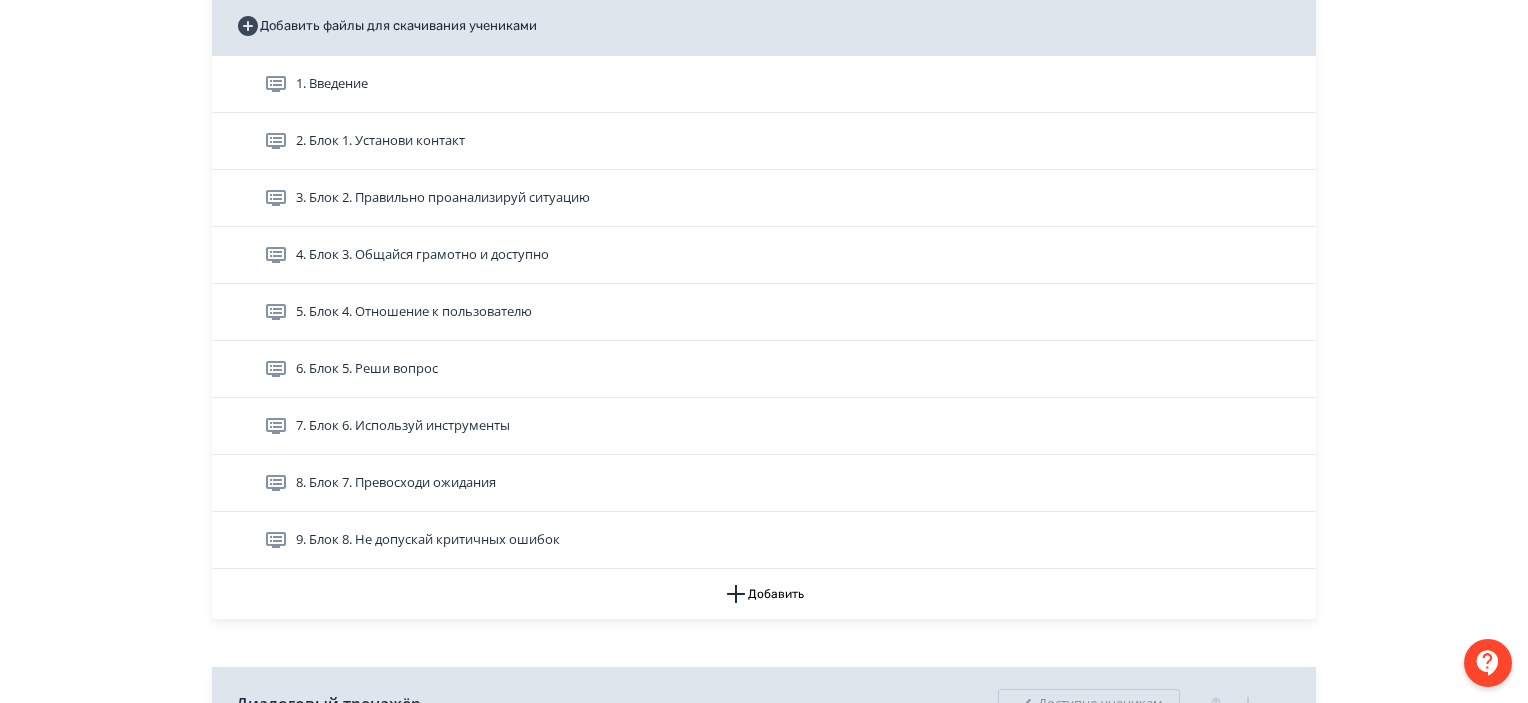 scroll, scrollTop: 400, scrollLeft: 0, axis: vertical 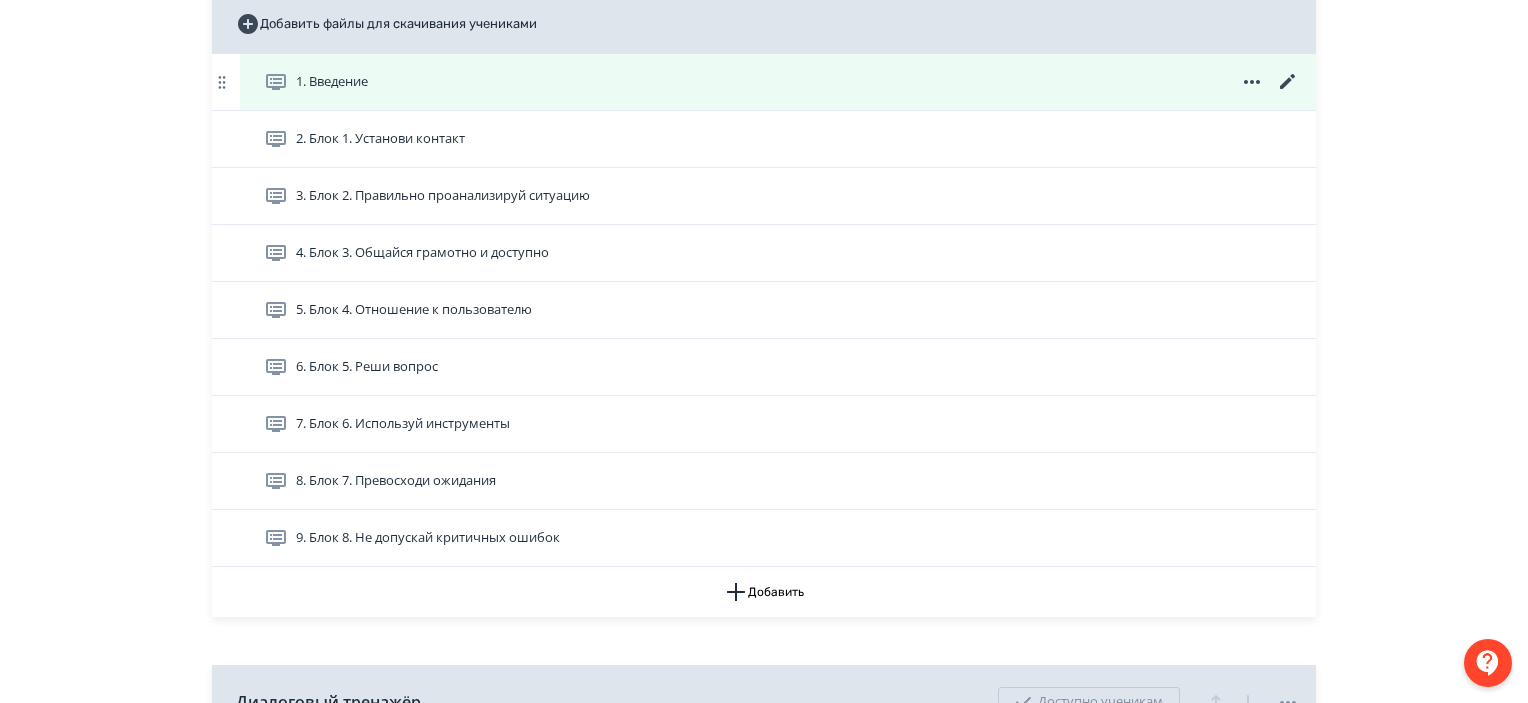 click 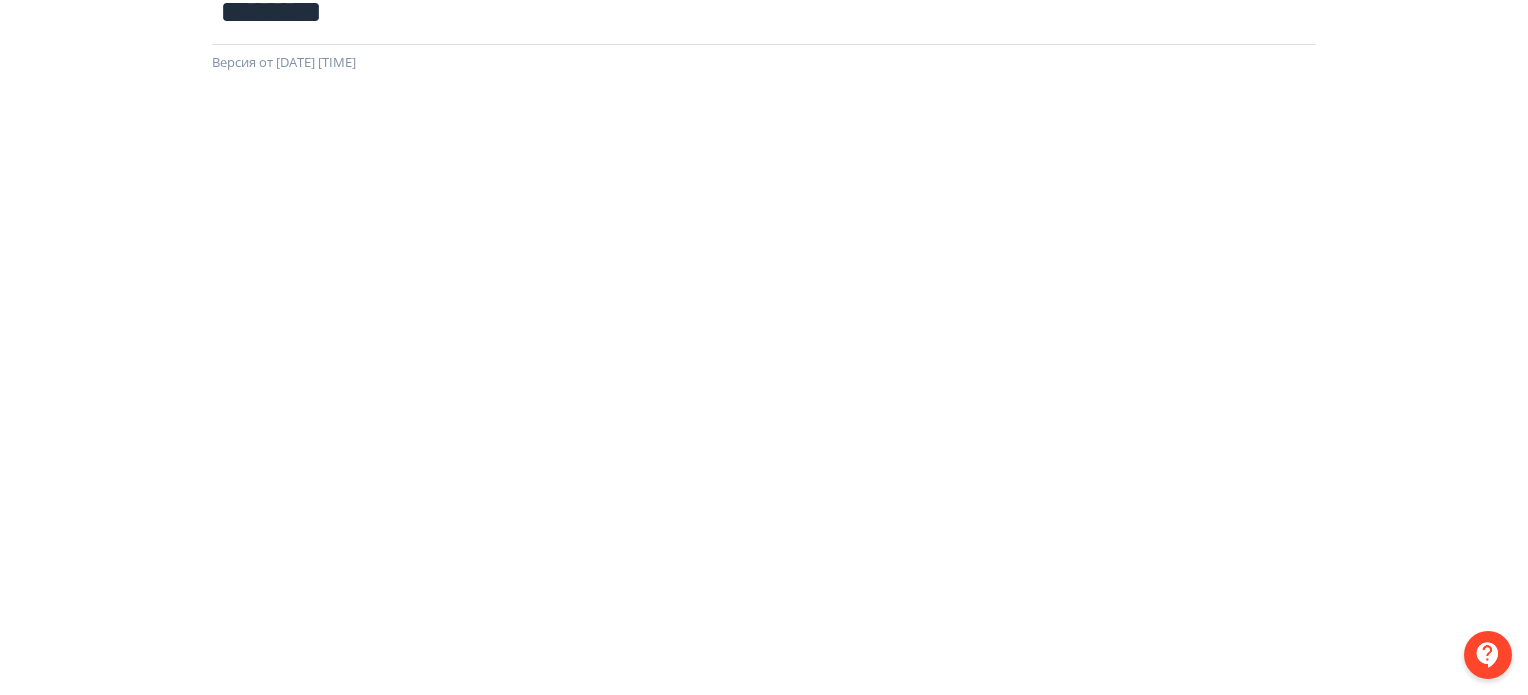 scroll, scrollTop: 0, scrollLeft: 0, axis: both 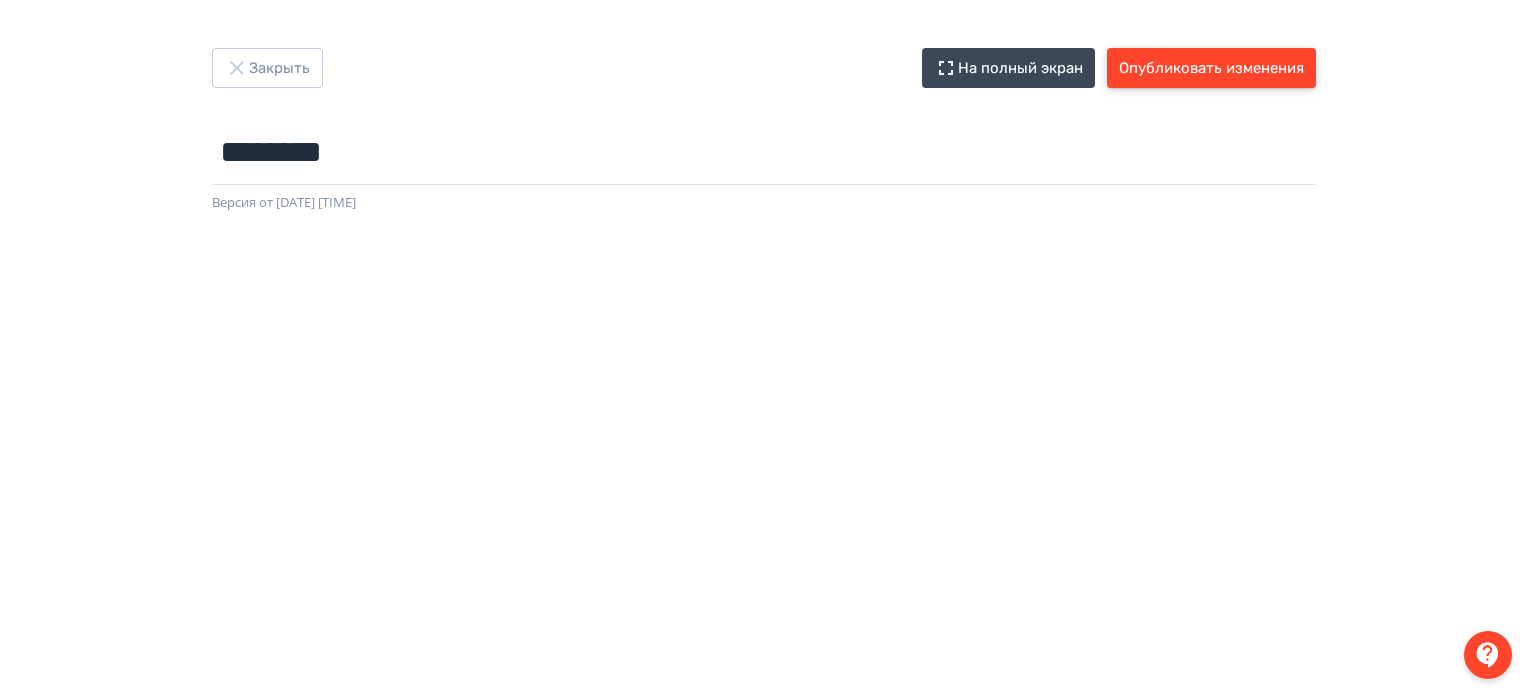 click on "Опубликовать изменения" at bounding box center [1211, 68] 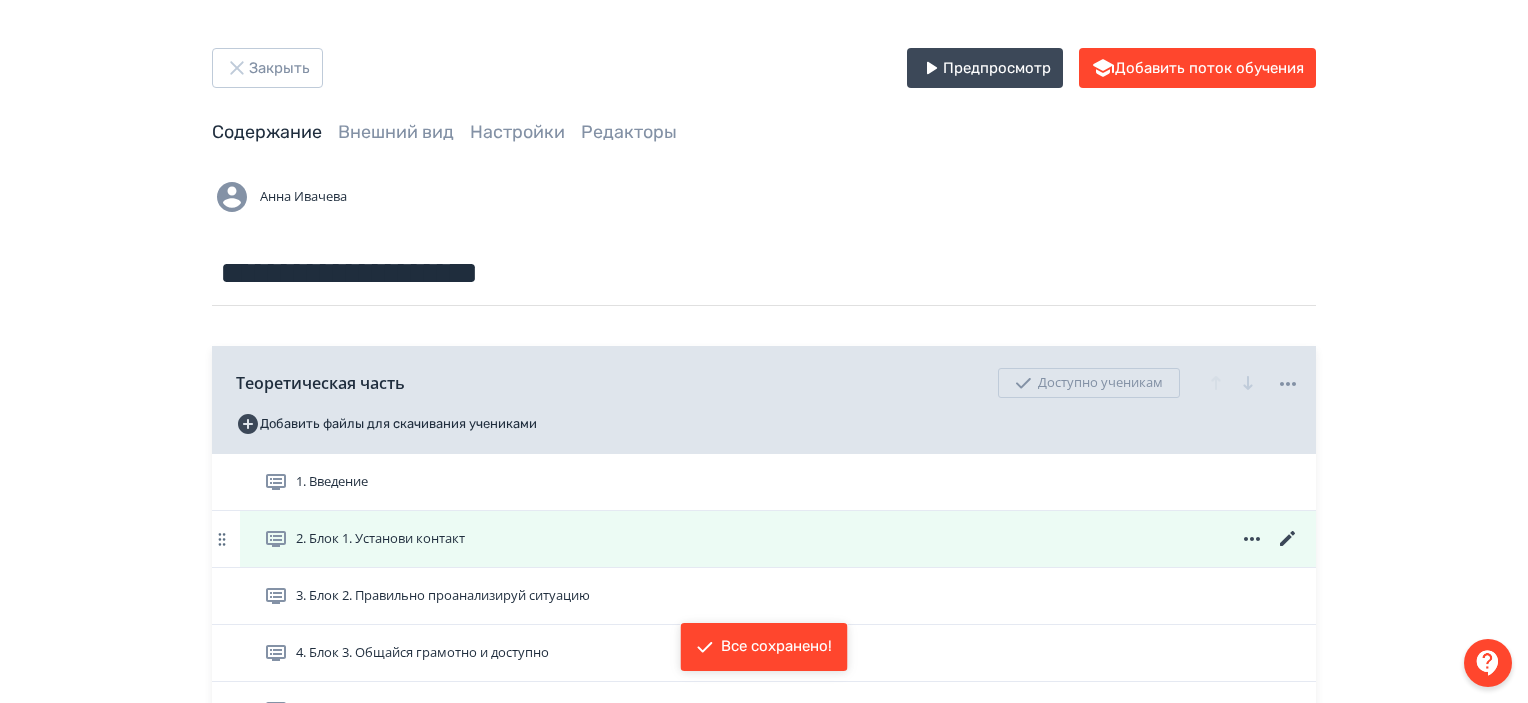 click 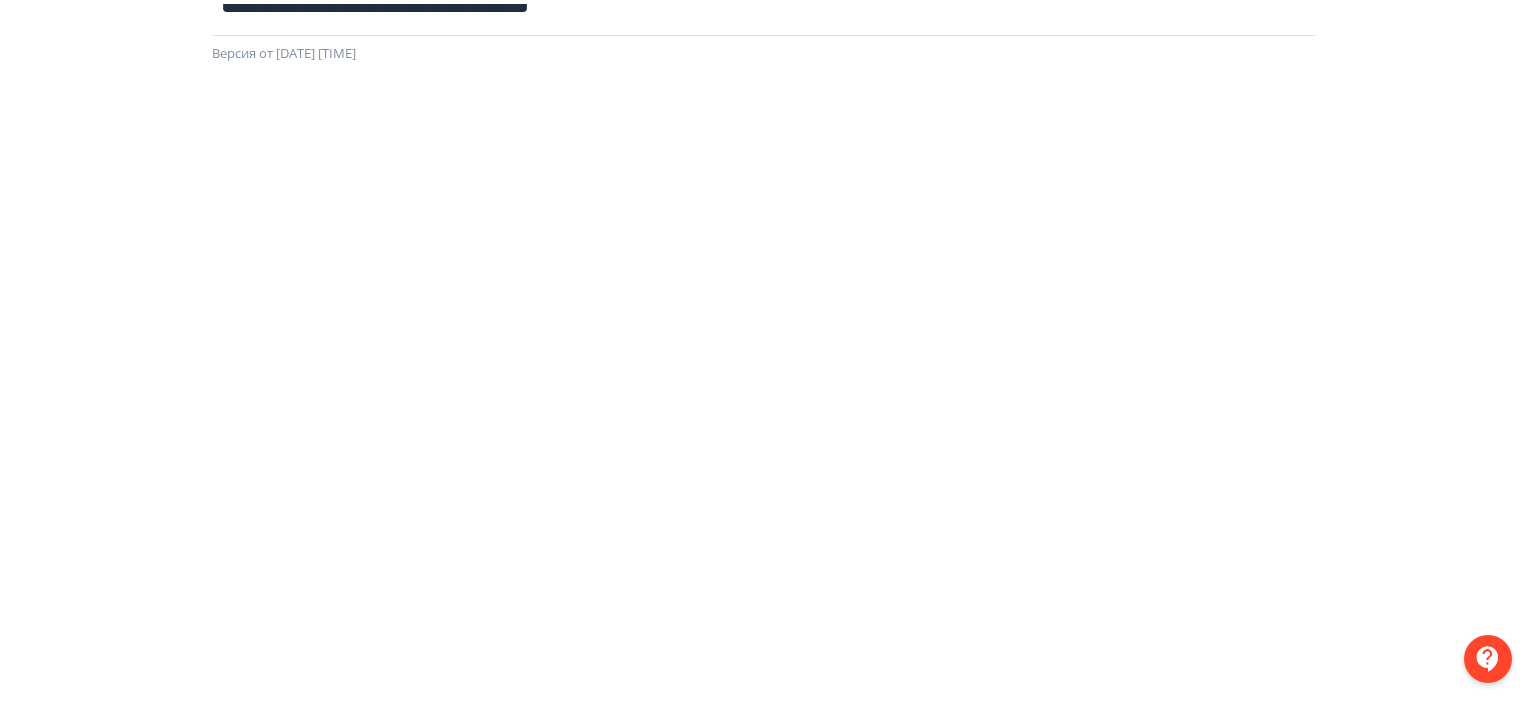 scroll, scrollTop: 0, scrollLeft: 0, axis: both 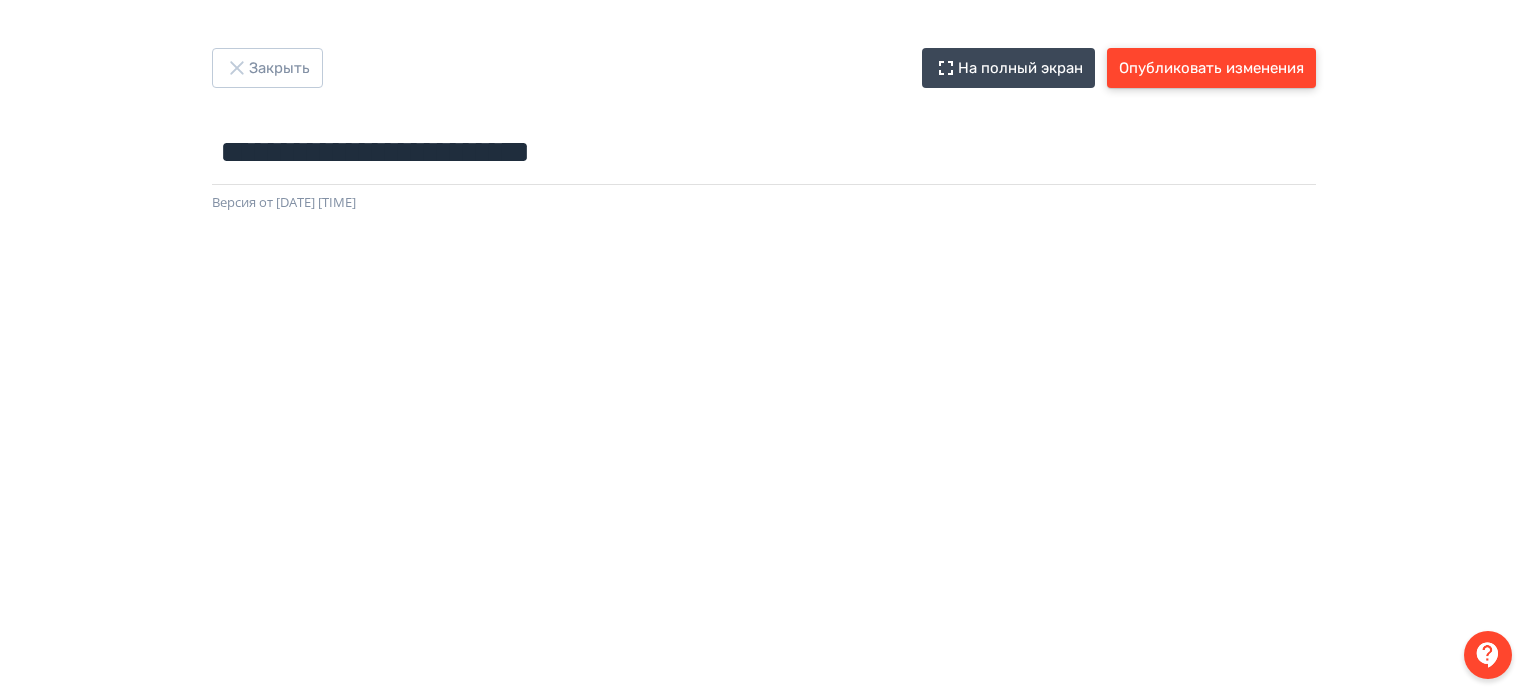 click on "Опубликовать изменения" at bounding box center (1211, 68) 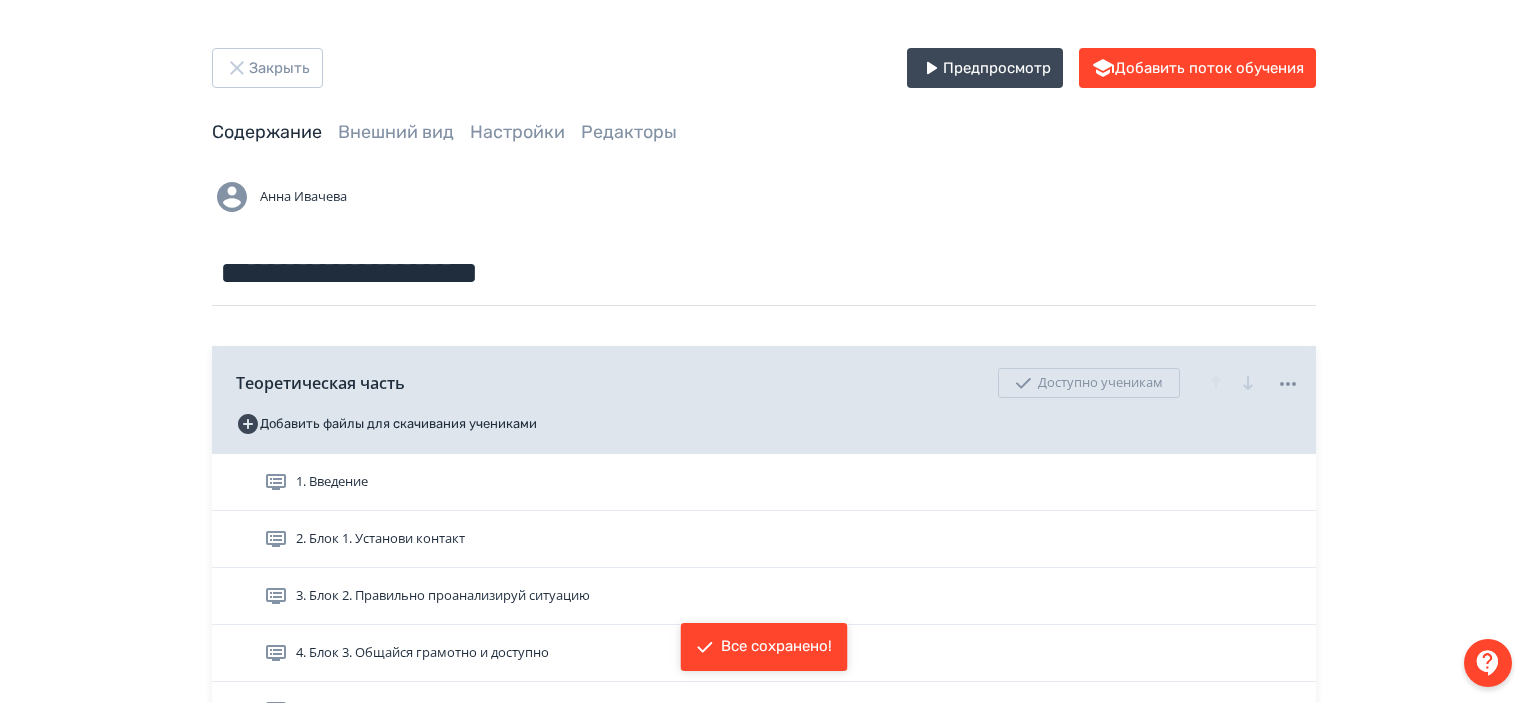 drag, startPoint x: 339, startPoint y: 70, endPoint x: 243, endPoint y: 70, distance: 96 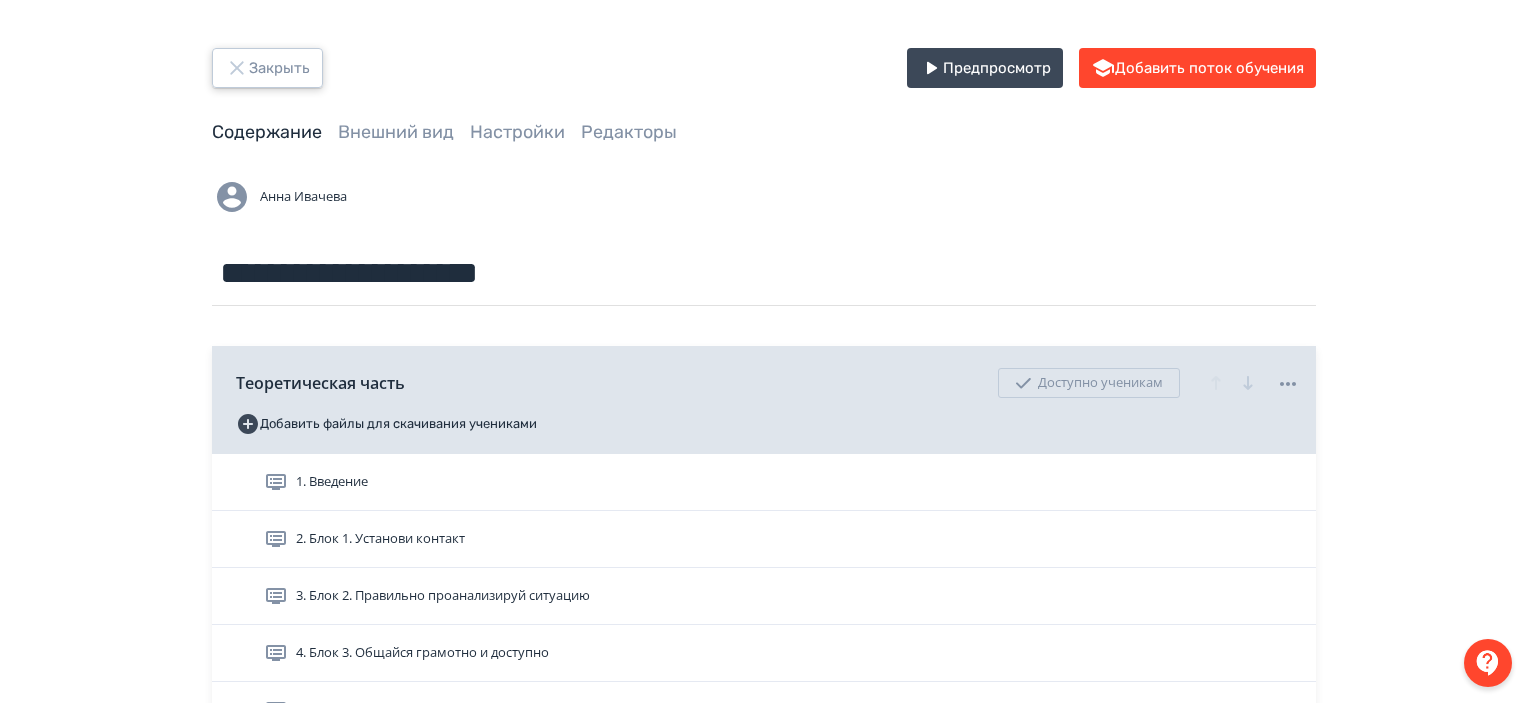 click 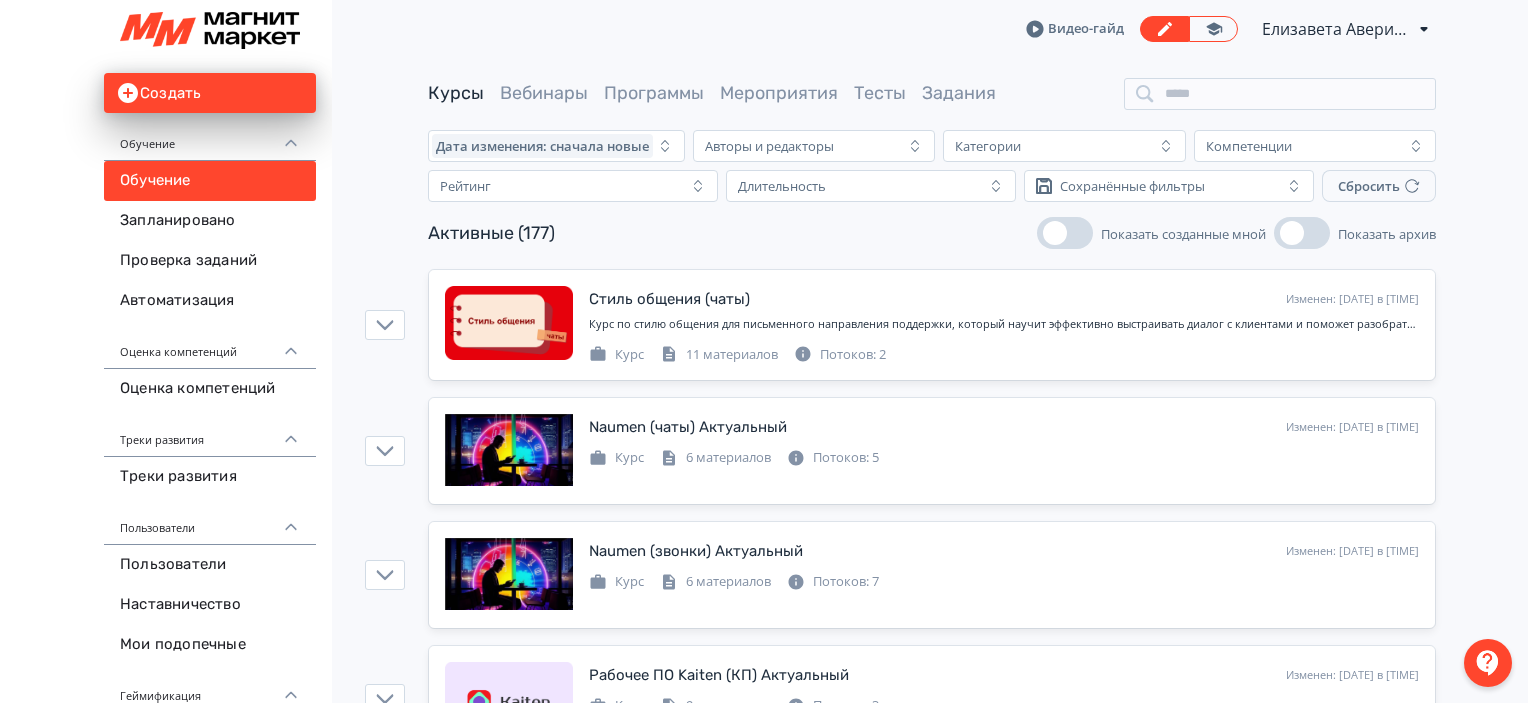 drag, startPoint x: 813, startPoint y: 34, endPoint x: 844, endPoint y: 38, distance: 31.257 